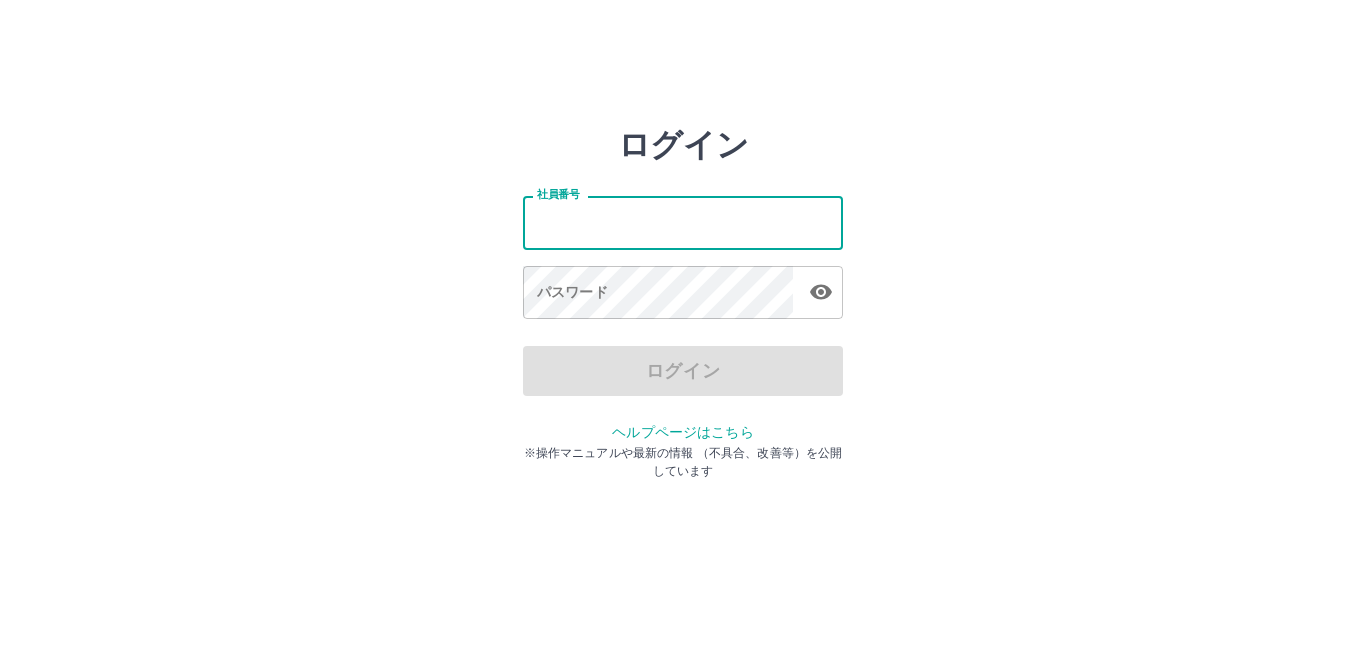 scroll, scrollTop: 0, scrollLeft: 0, axis: both 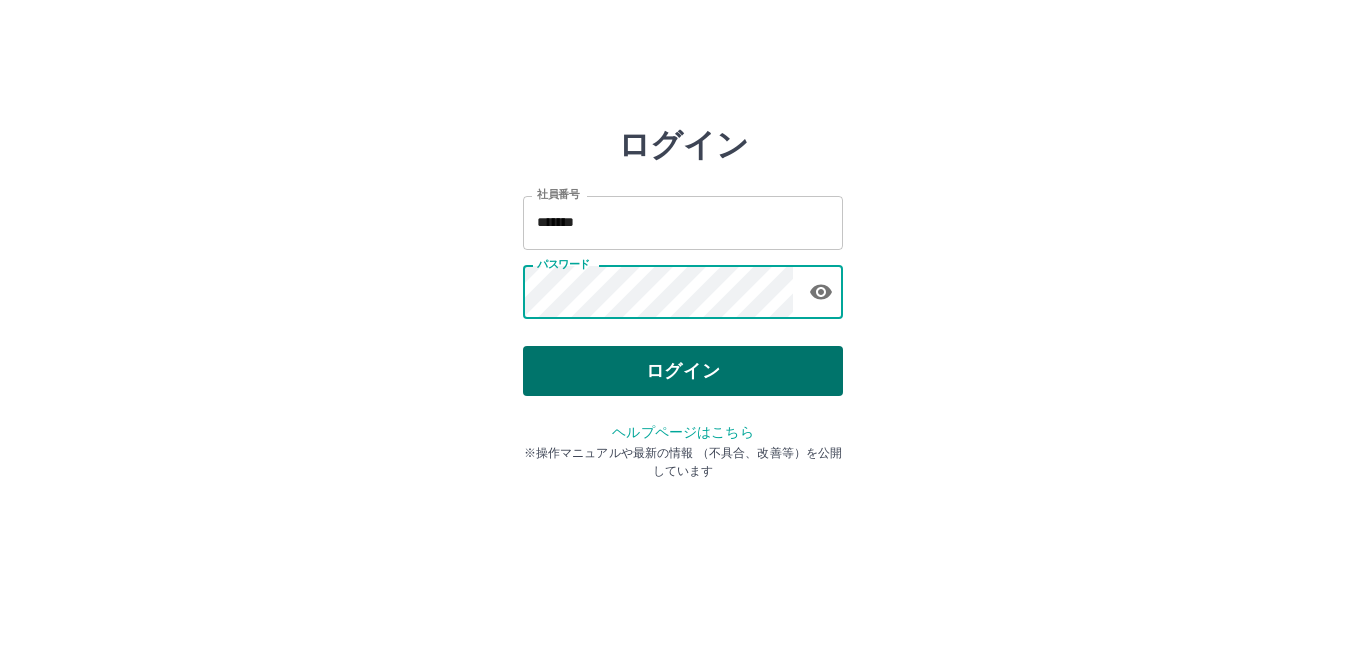 click on "ログイン" at bounding box center (683, 371) 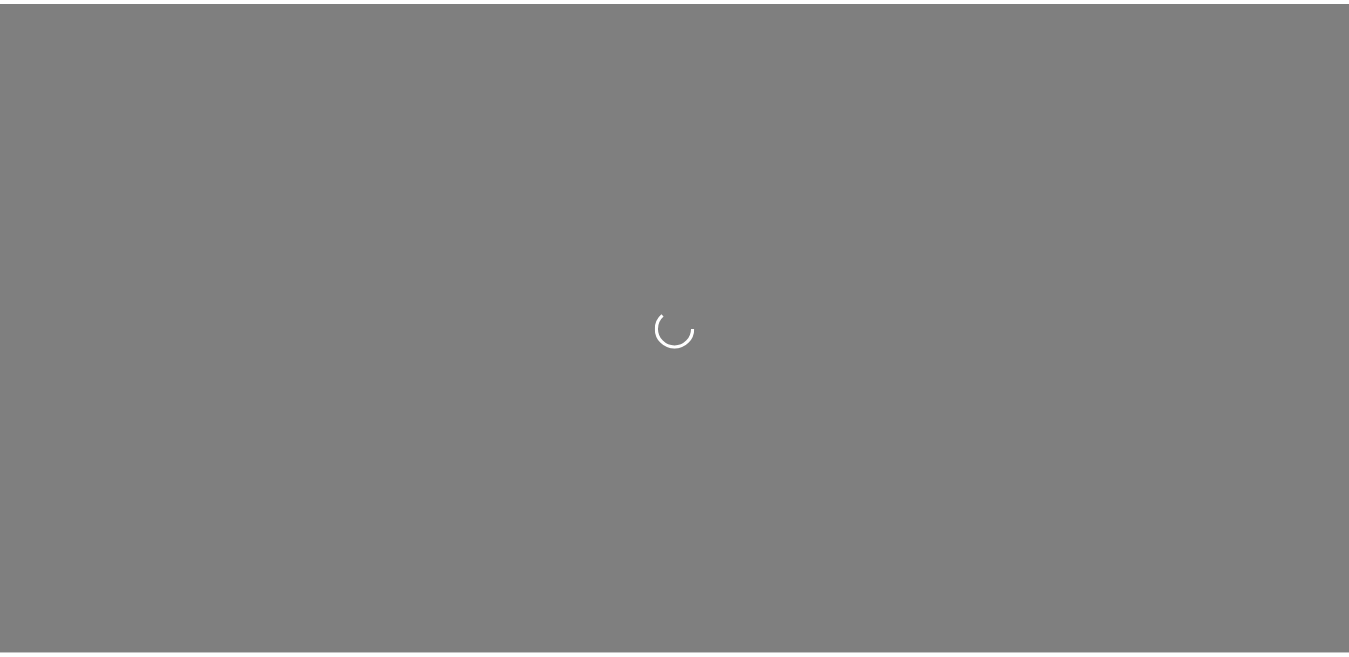 scroll, scrollTop: 0, scrollLeft: 0, axis: both 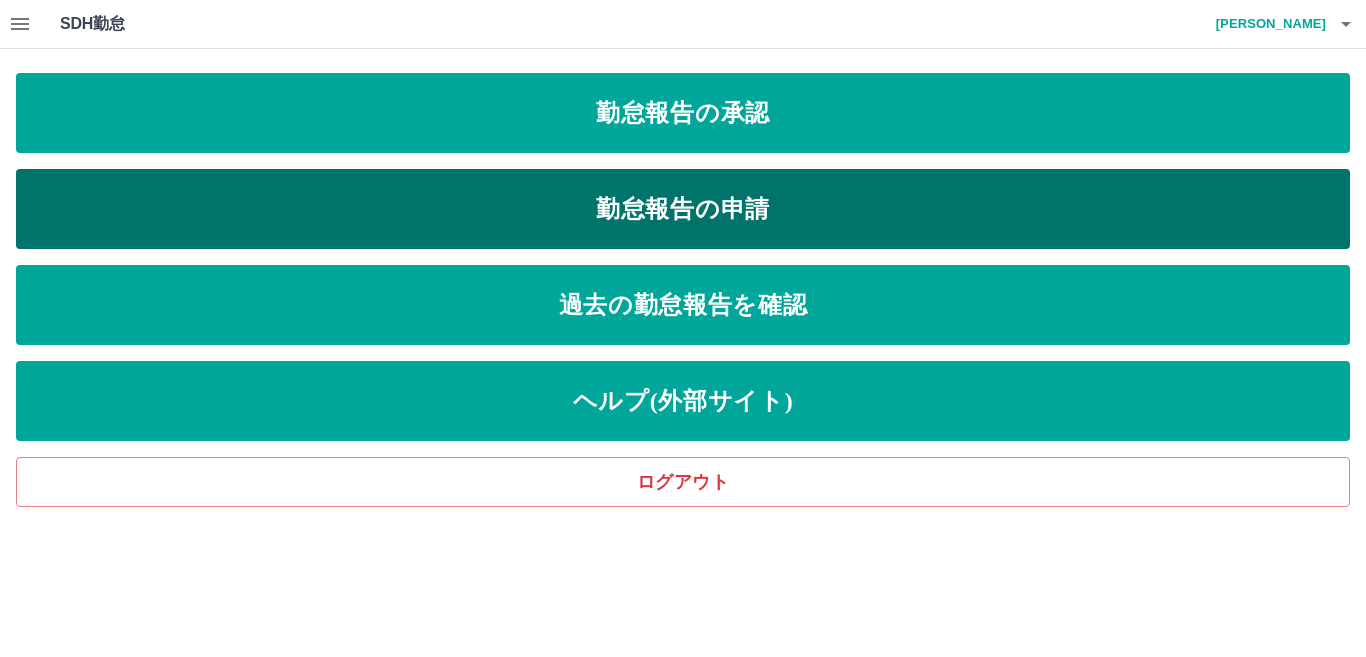 click on "勤怠報告の申請" at bounding box center [683, 209] 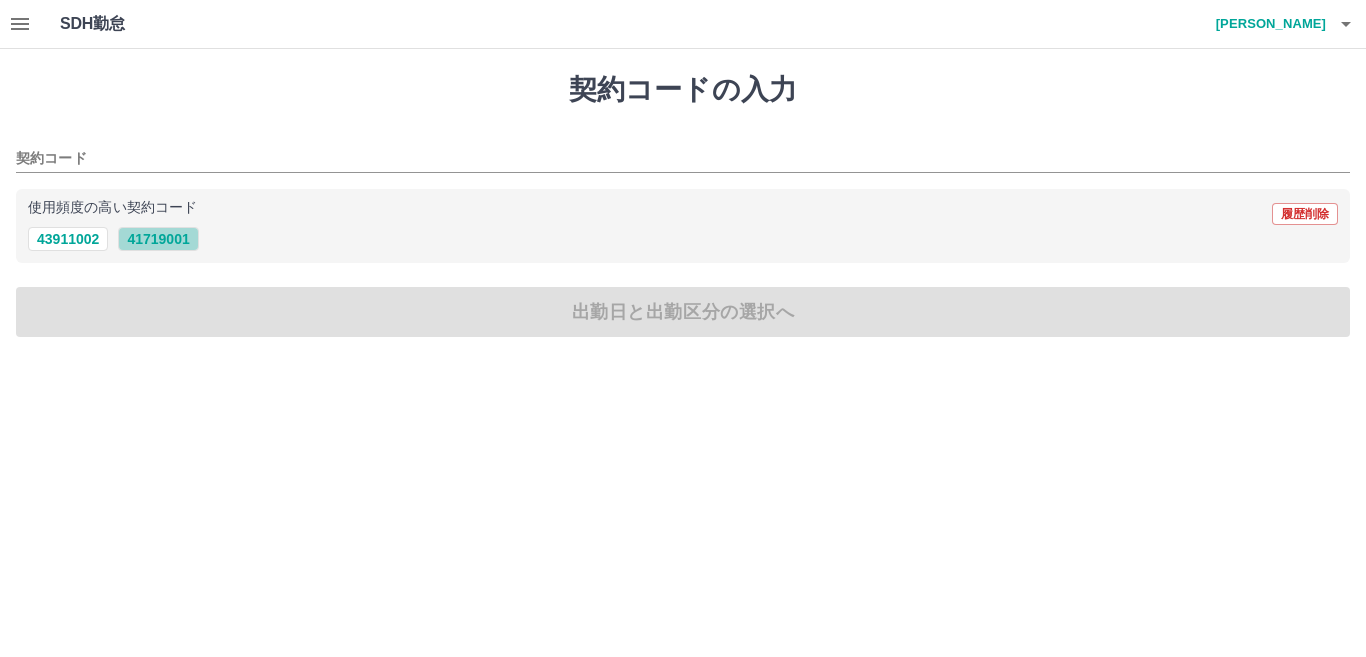 click on "41719001" at bounding box center [158, 239] 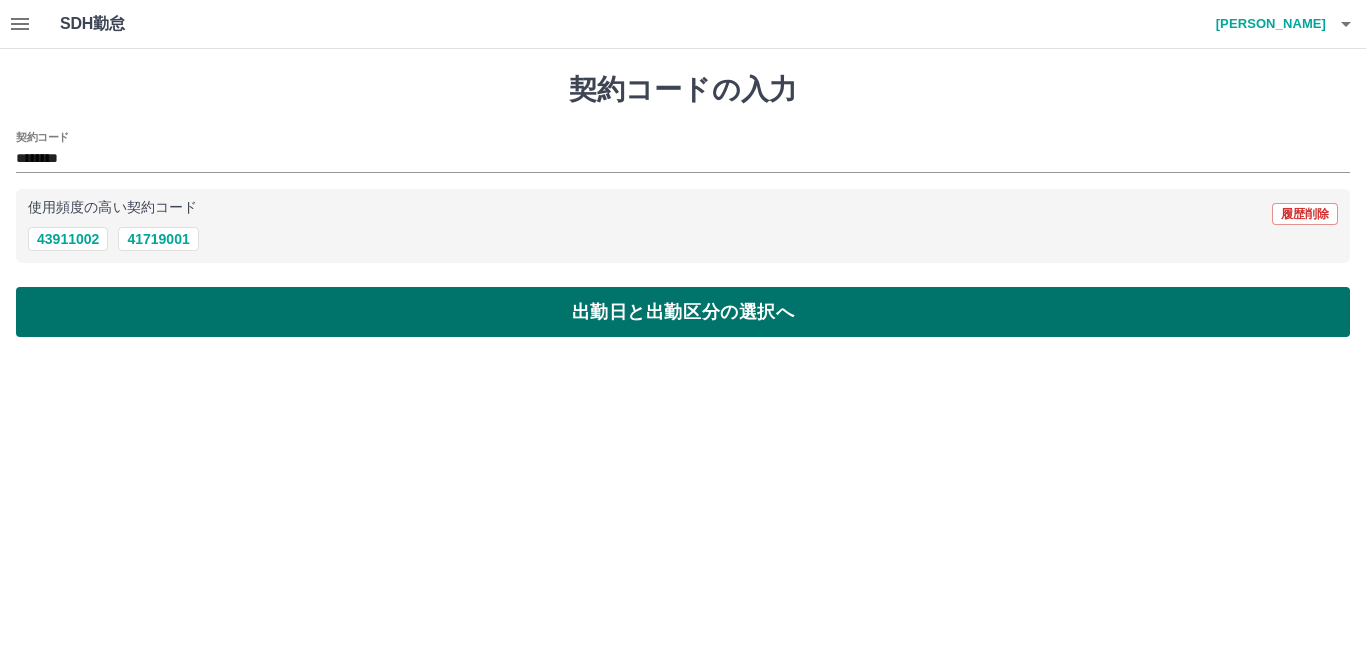 click on "出勤日と出勤区分の選択へ" at bounding box center [683, 312] 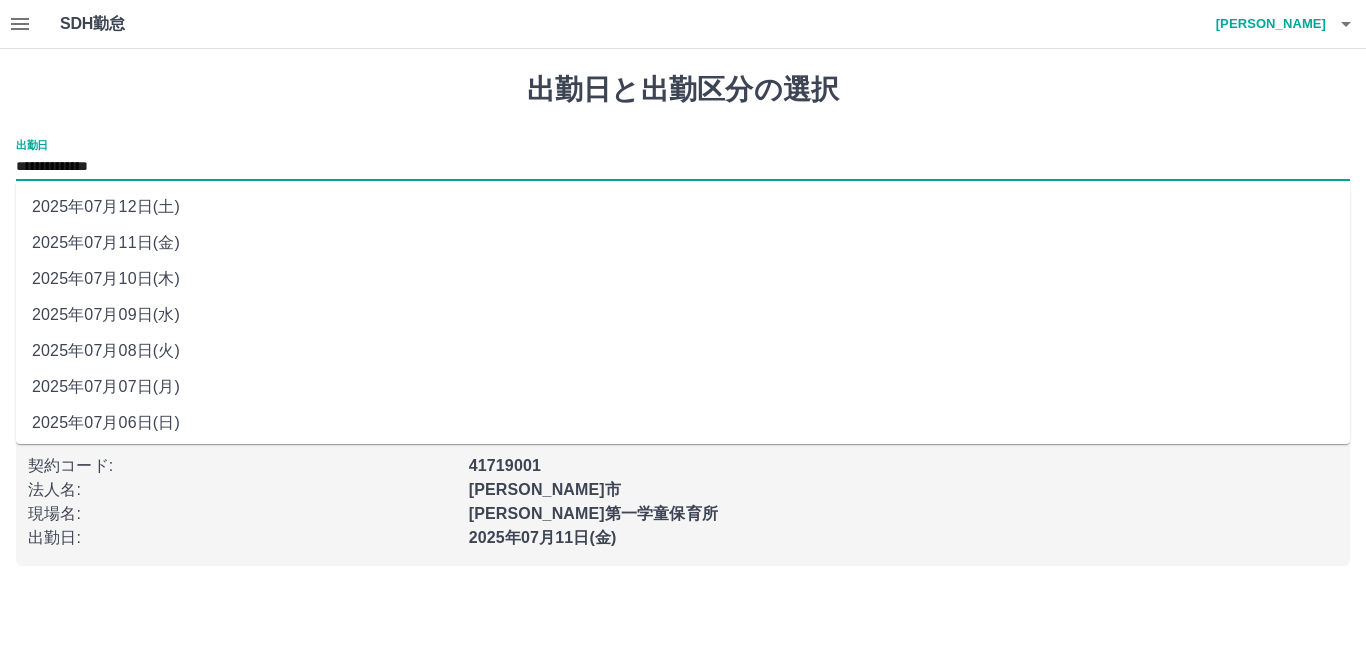 click on "**********" at bounding box center (683, 167) 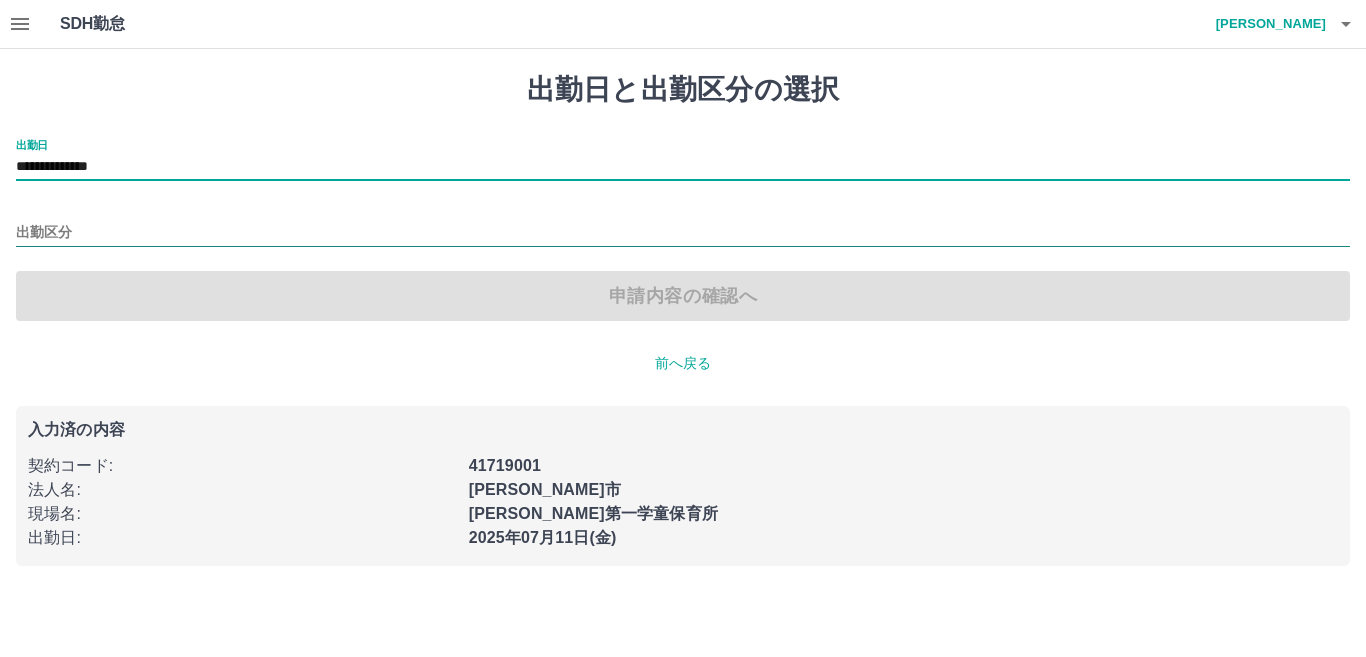 click on "出勤区分" at bounding box center [683, 233] 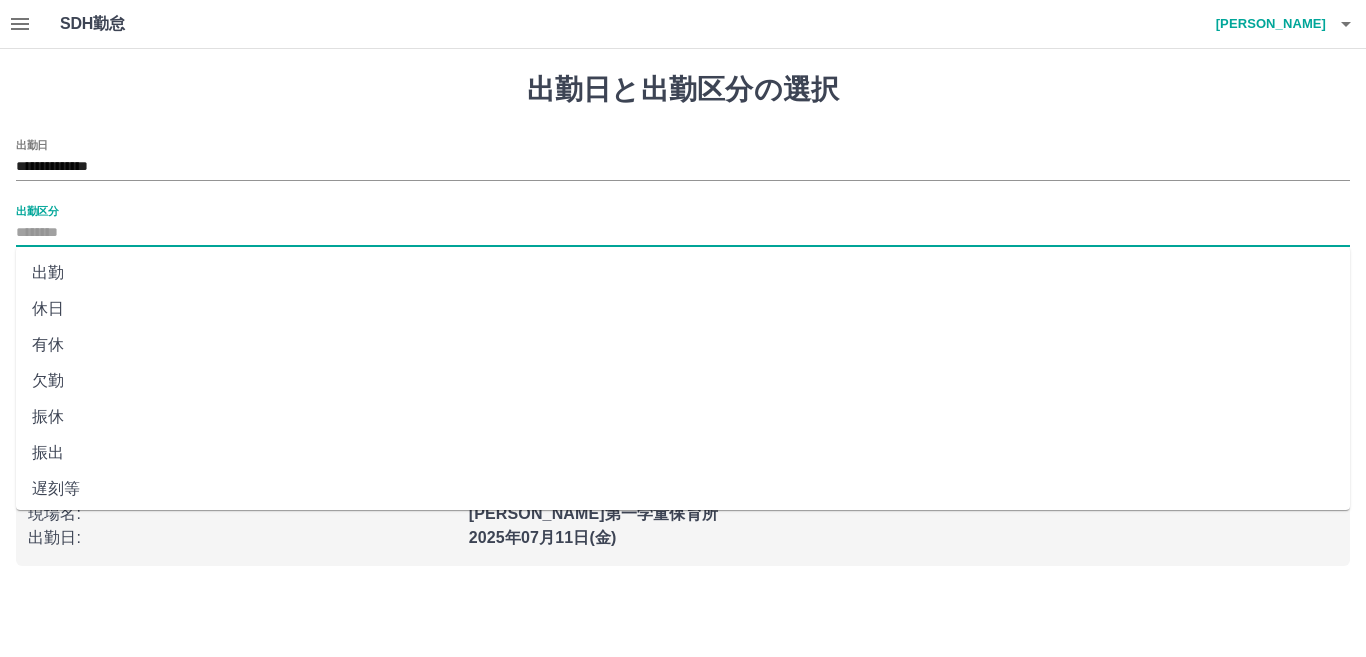 click on "有休" at bounding box center (683, 345) 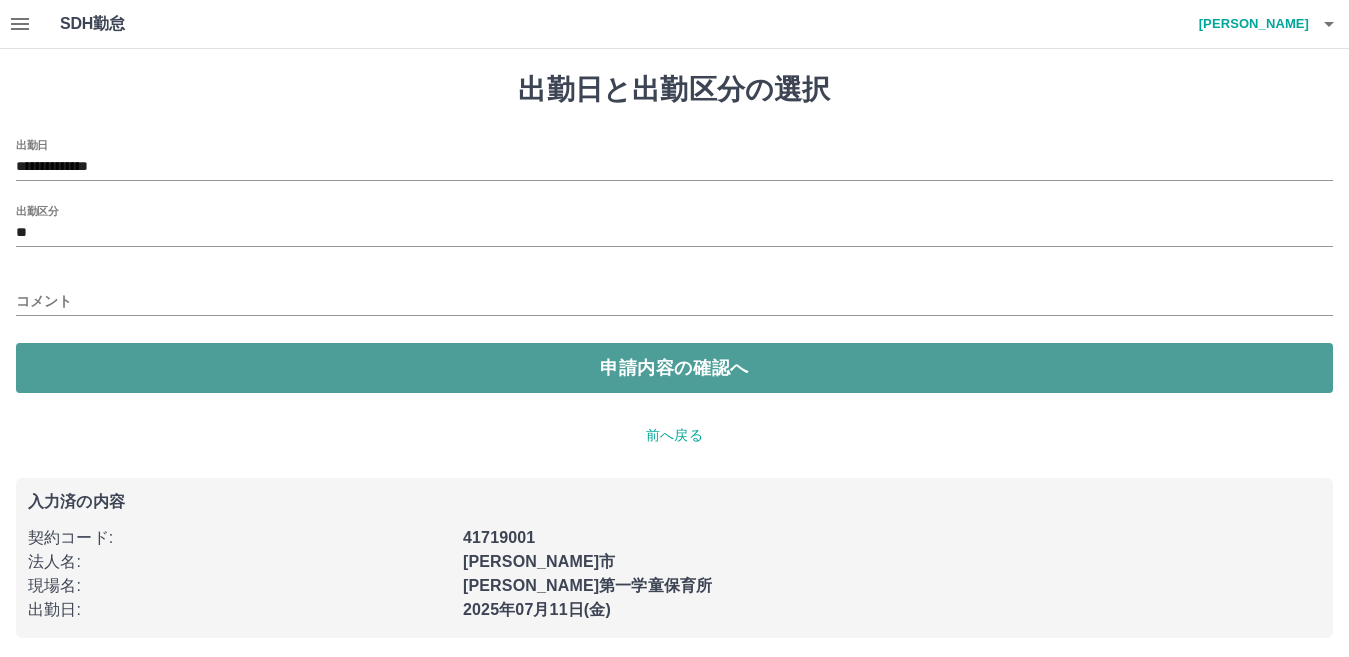 click on "申請内容の確認へ" at bounding box center (674, 368) 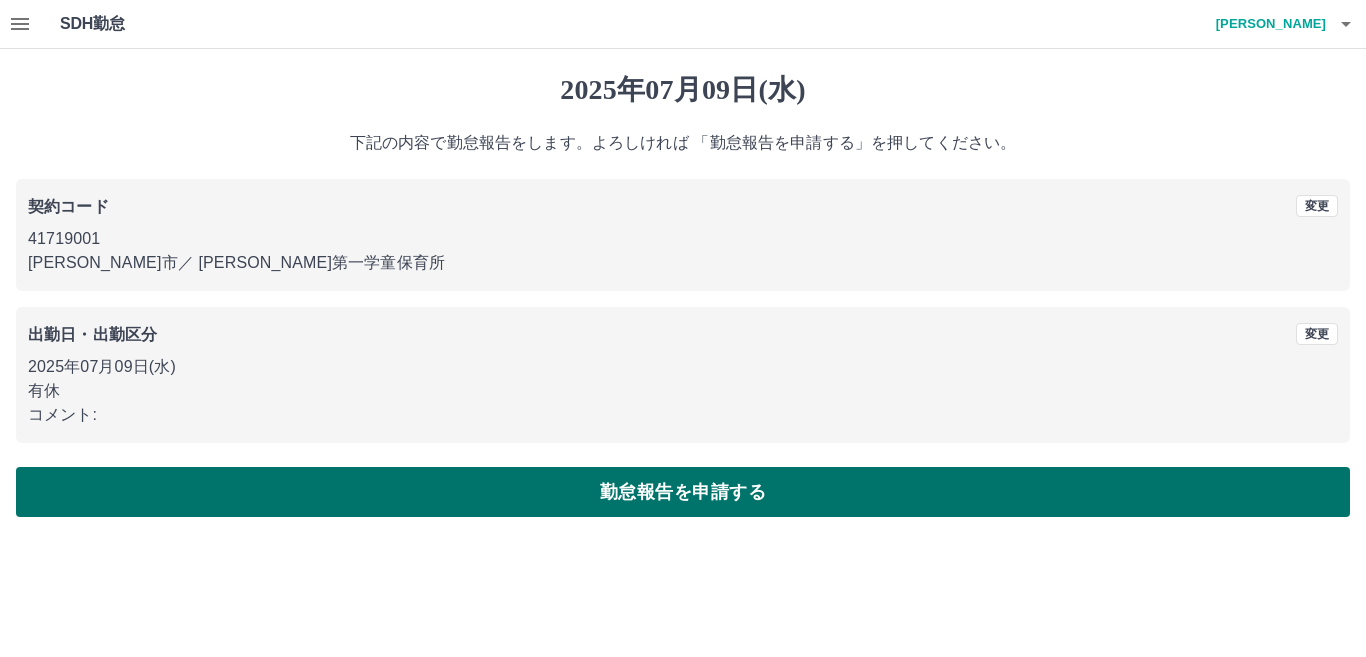 click on "勤怠報告を申請する" at bounding box center (683, 492) 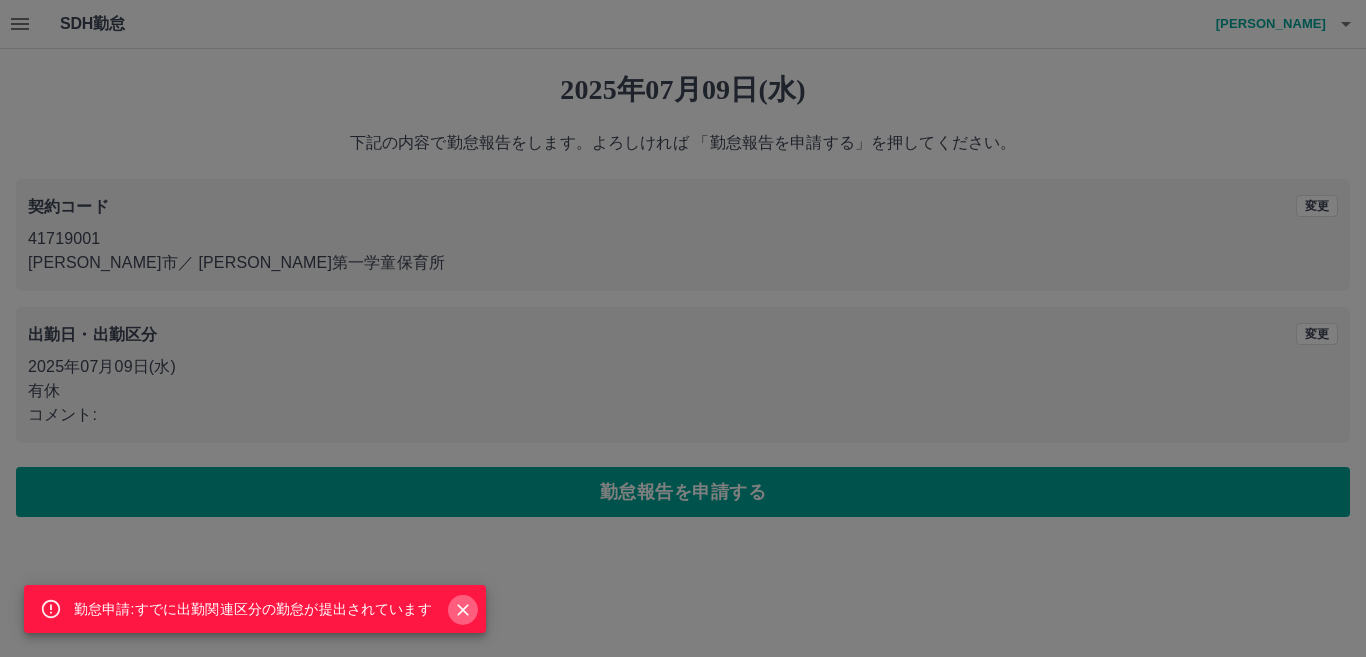 click 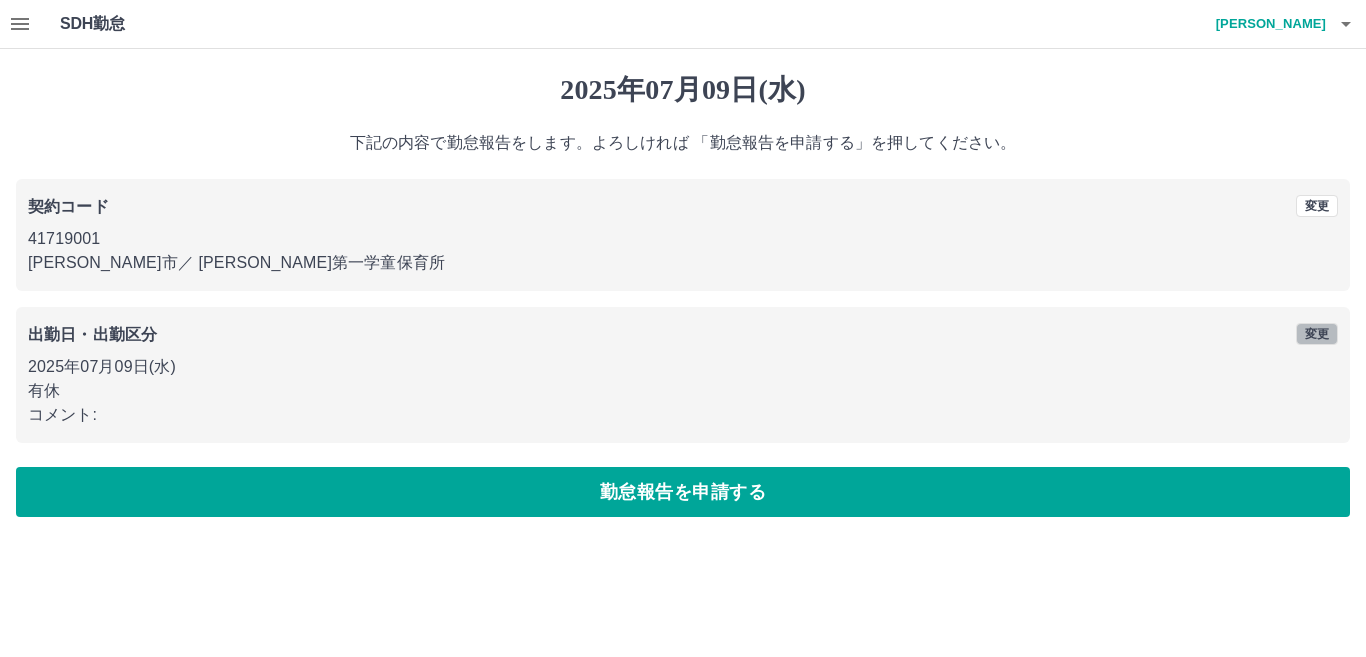 click on "変更" at bounding box center [1317, 334] 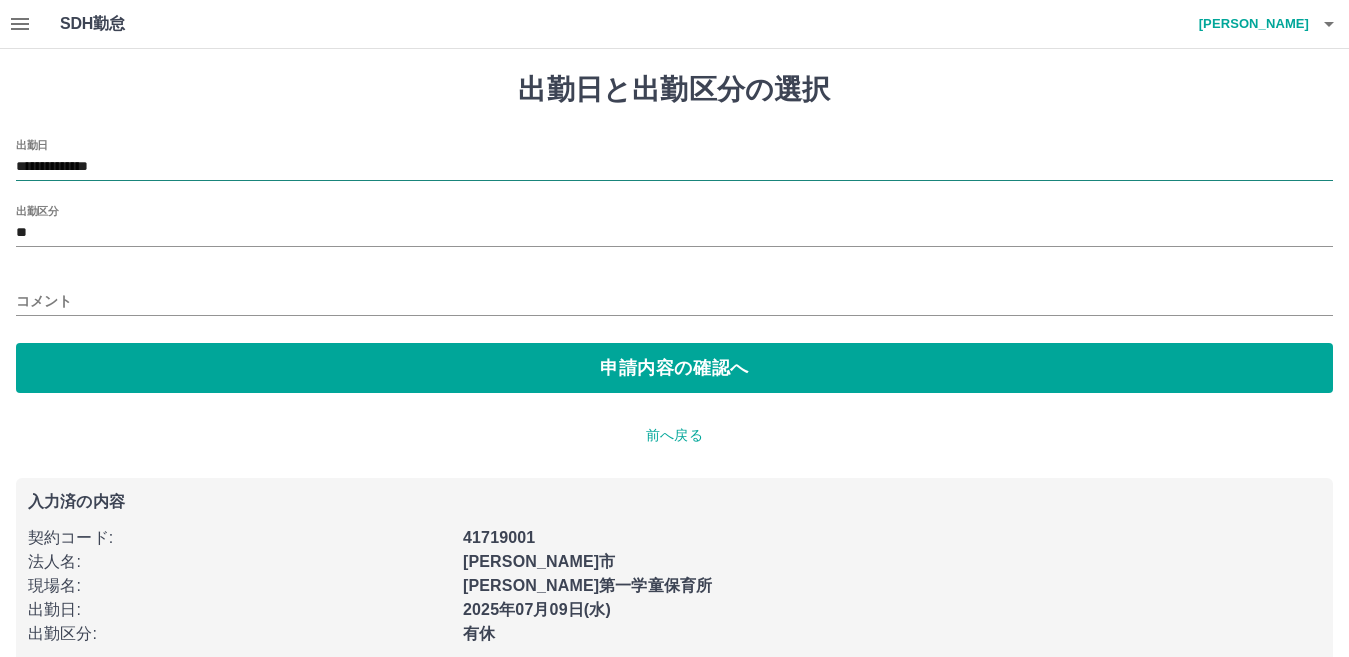 click on "**********" at bounding box center [674, 167] 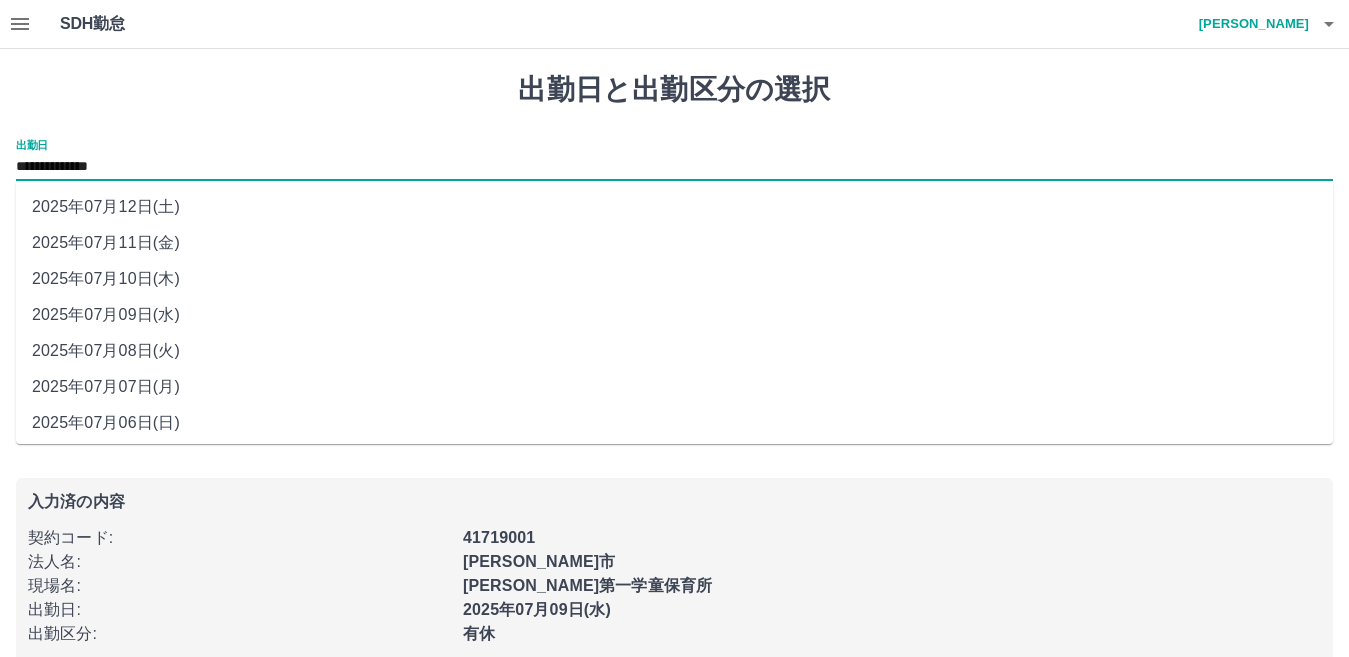 click on "2025年07月10日(木)" at bounding box center (674, 279) 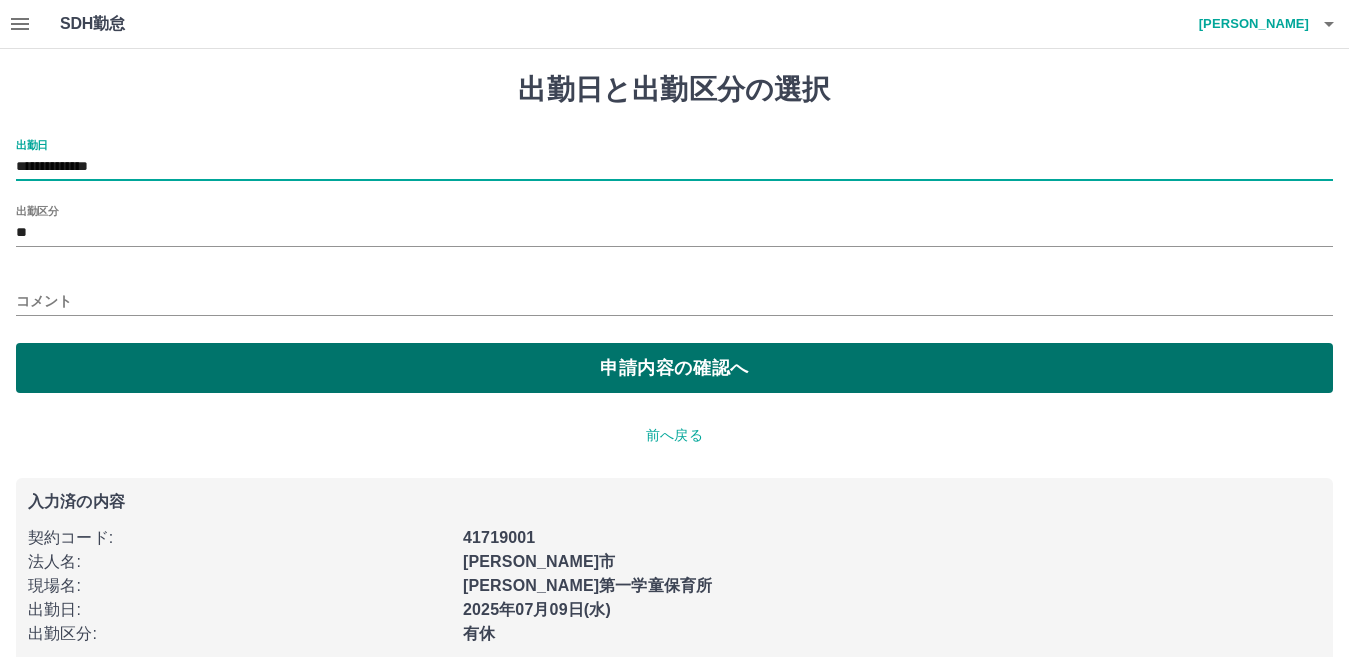 click on "申請内容の確認へ" at bounding box center (674, 368) 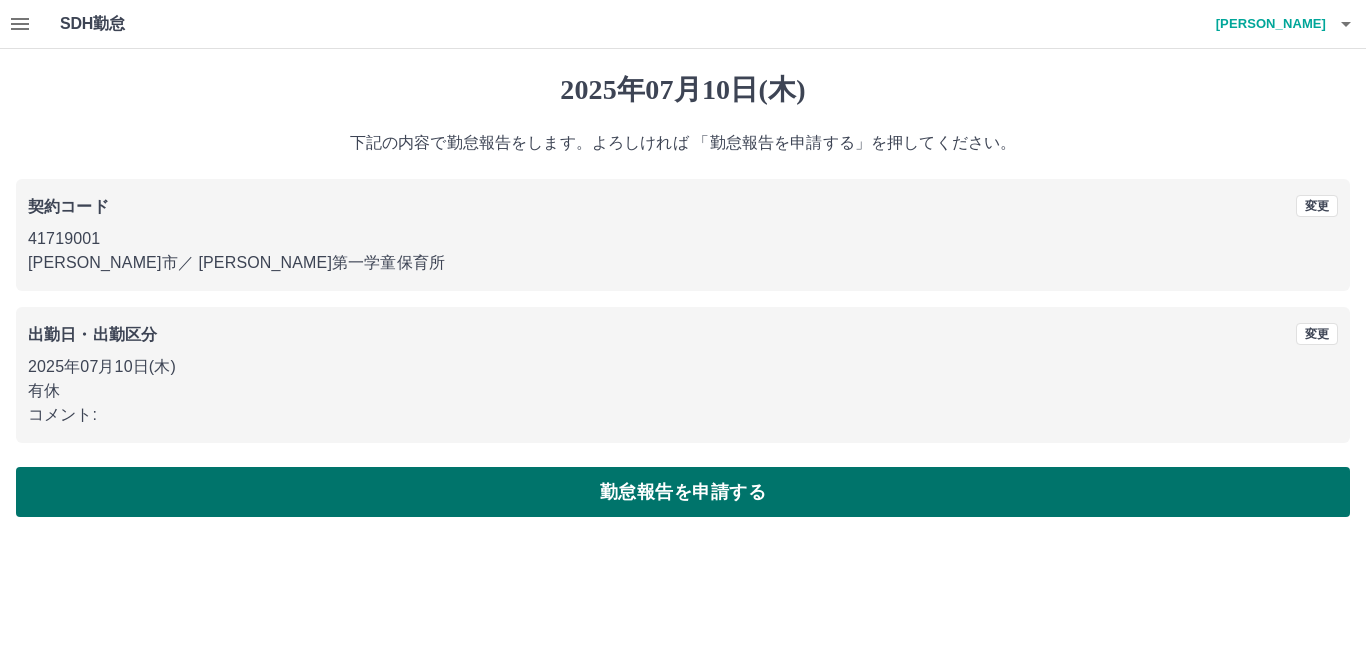 click on "勤怠報告を申請する" at bounding box center [683, 492] 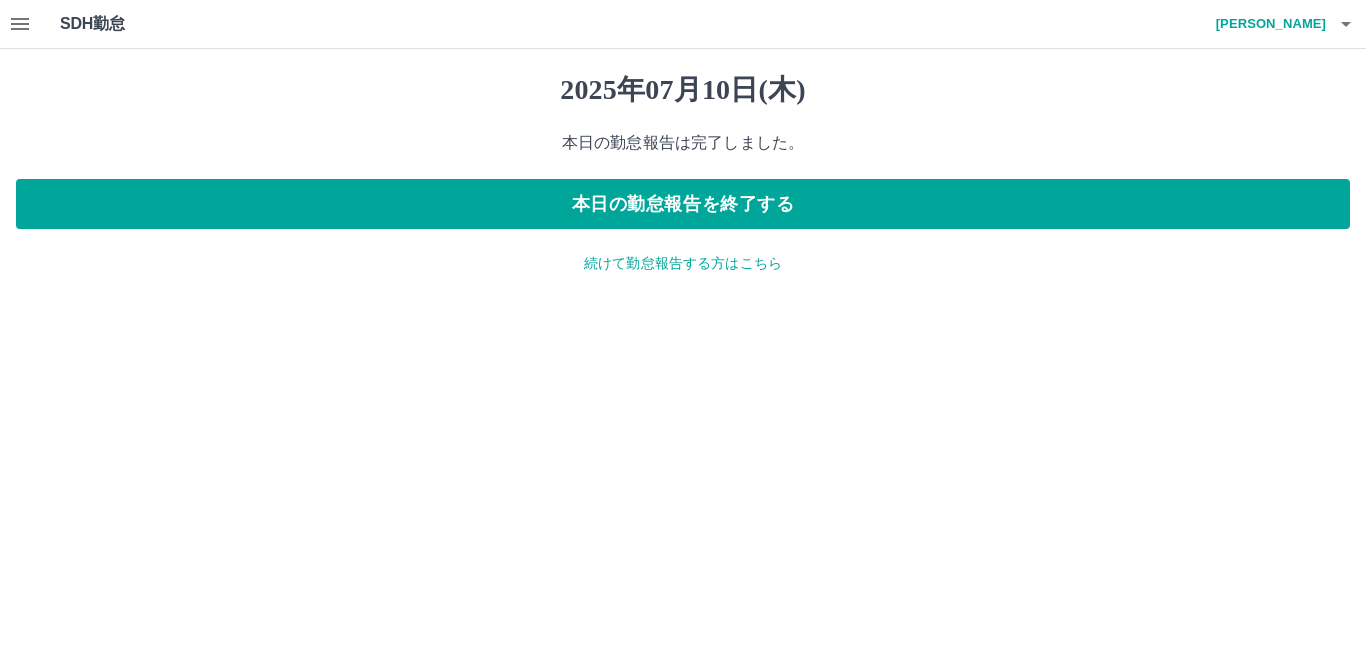click on "続けて勤怠報告する方はこちら" at bounding box center [683, 263] 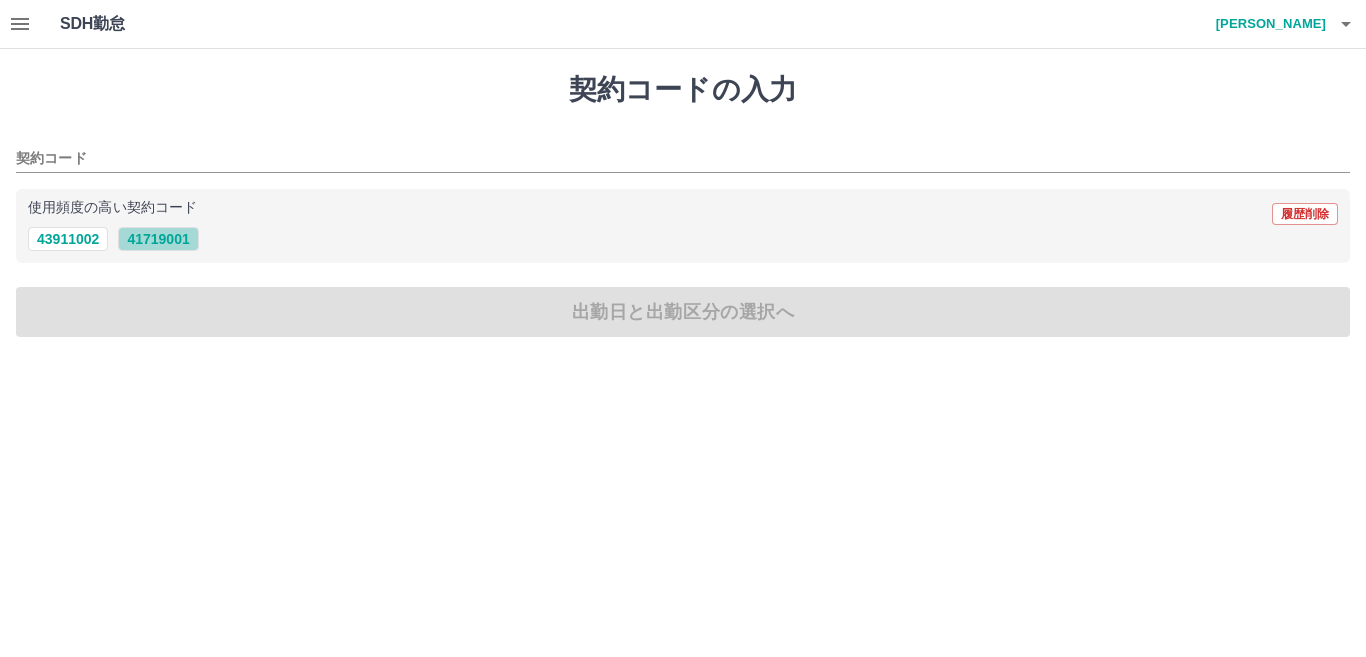 drag, startPoint x: 174, startPoint y: 235, endPoint x: 201, endPoint y: 281, distance: 53.338543 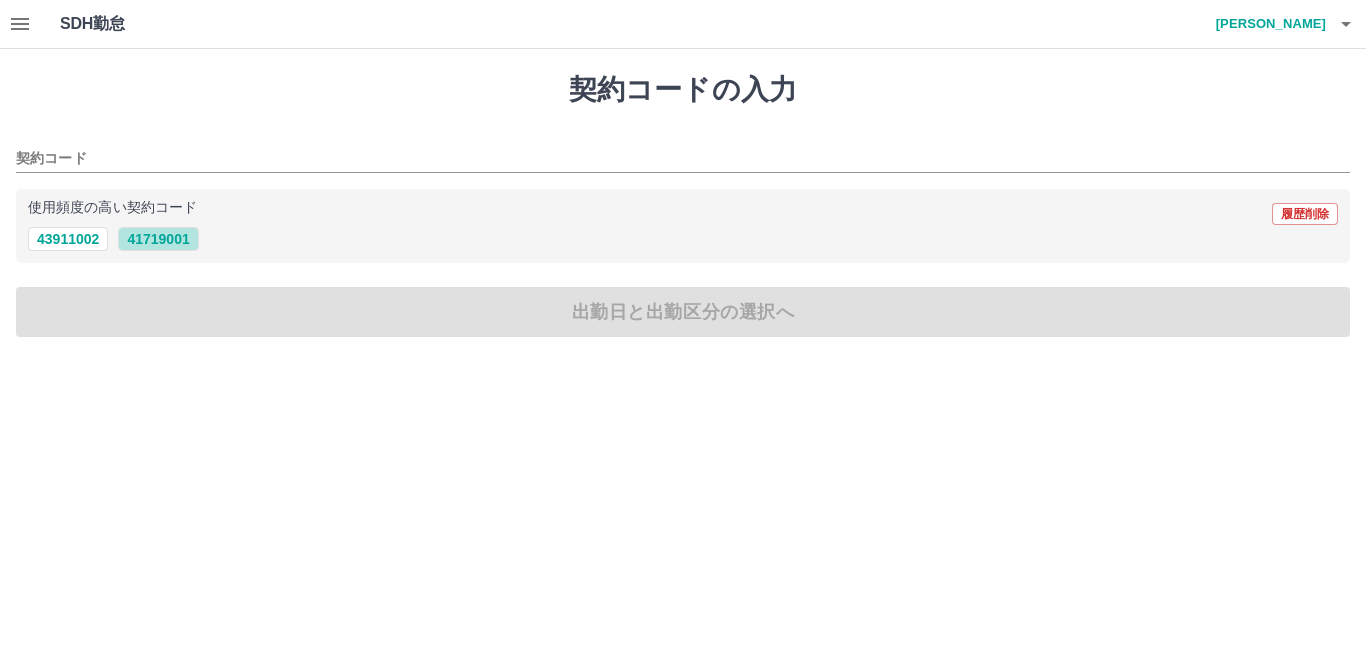 click on "41719001" at bounding box center (158, 239) 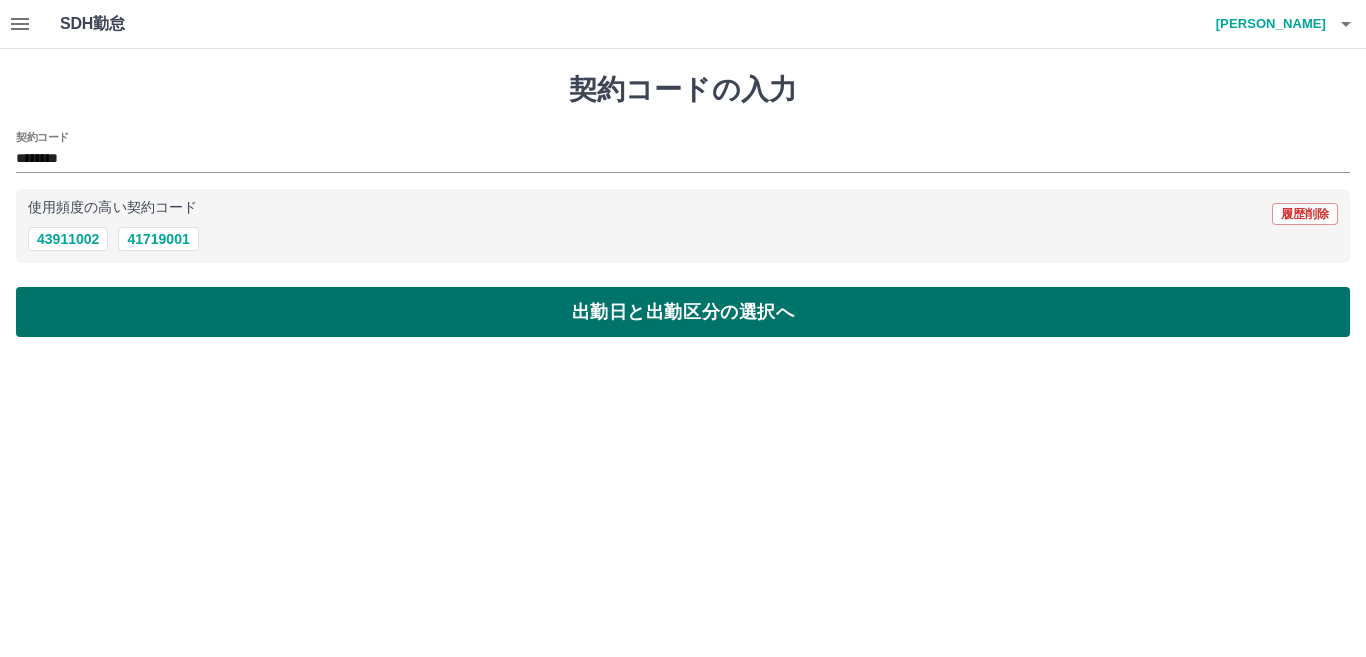 click on "出勤日と出勤区分の選択へ" at bounding box center (683, 312) 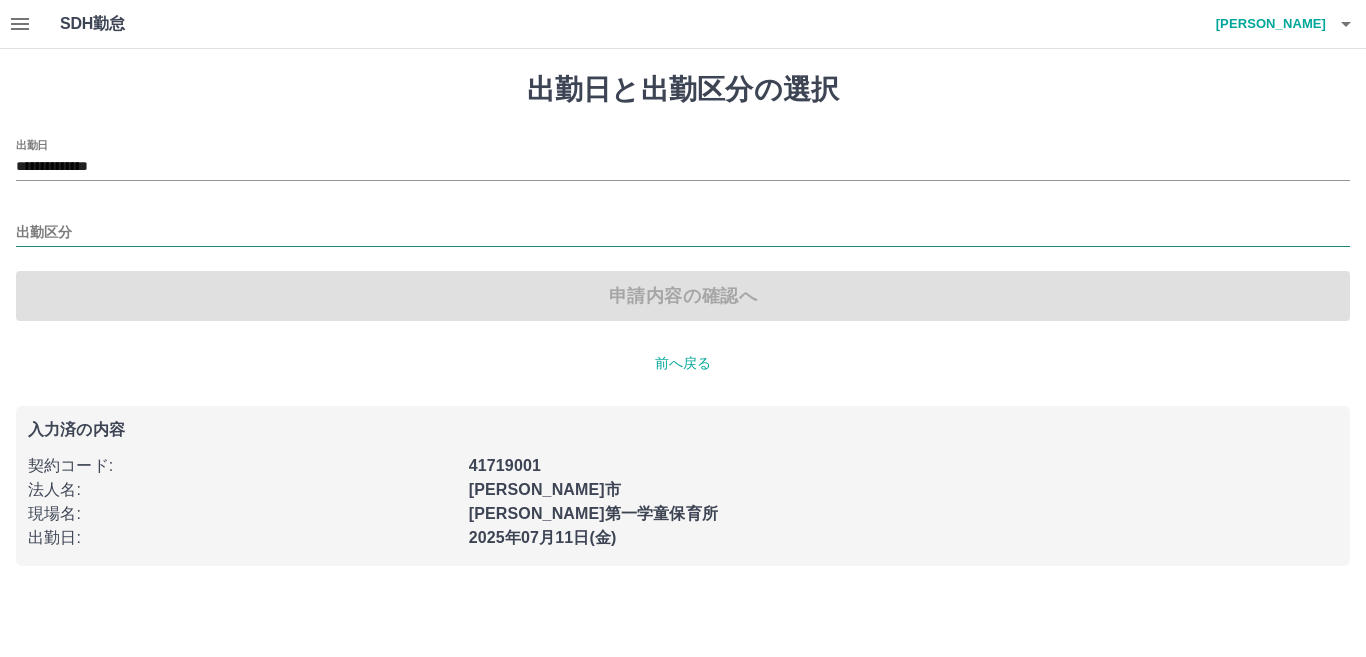 click on "出勤区分" at bounding box center [683, 233] 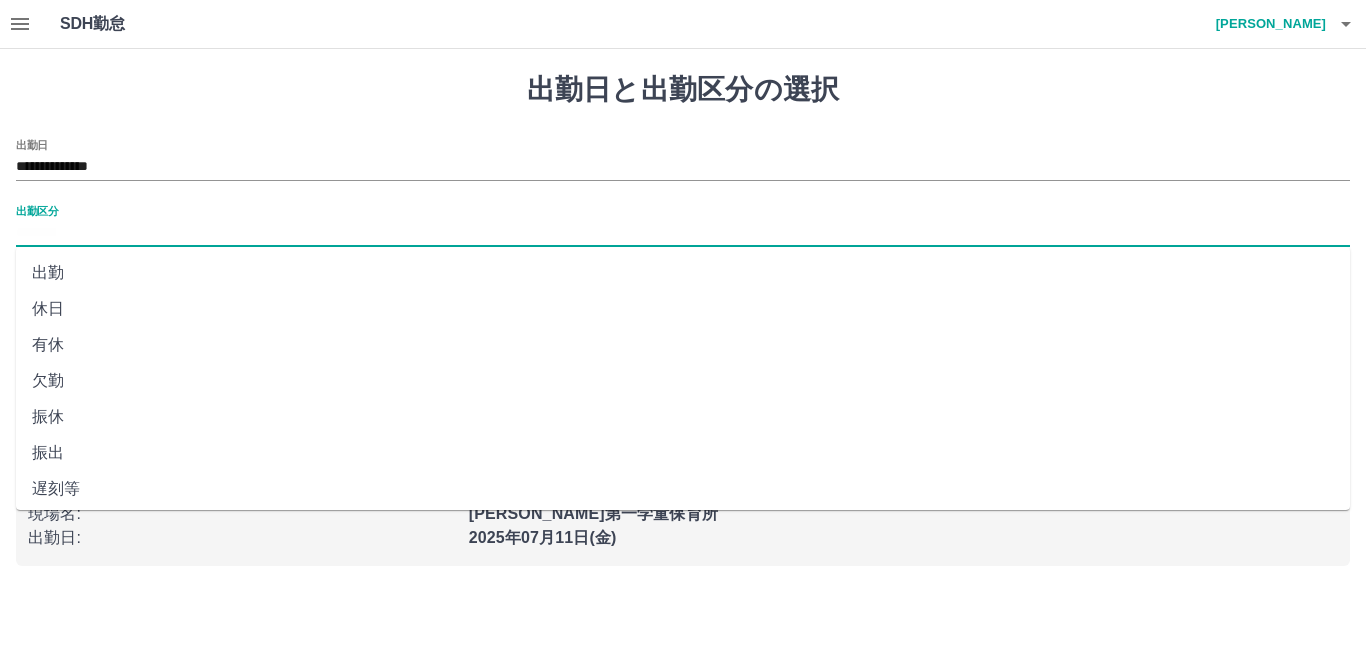 click on "出勤" at bounding box center [683, 273] 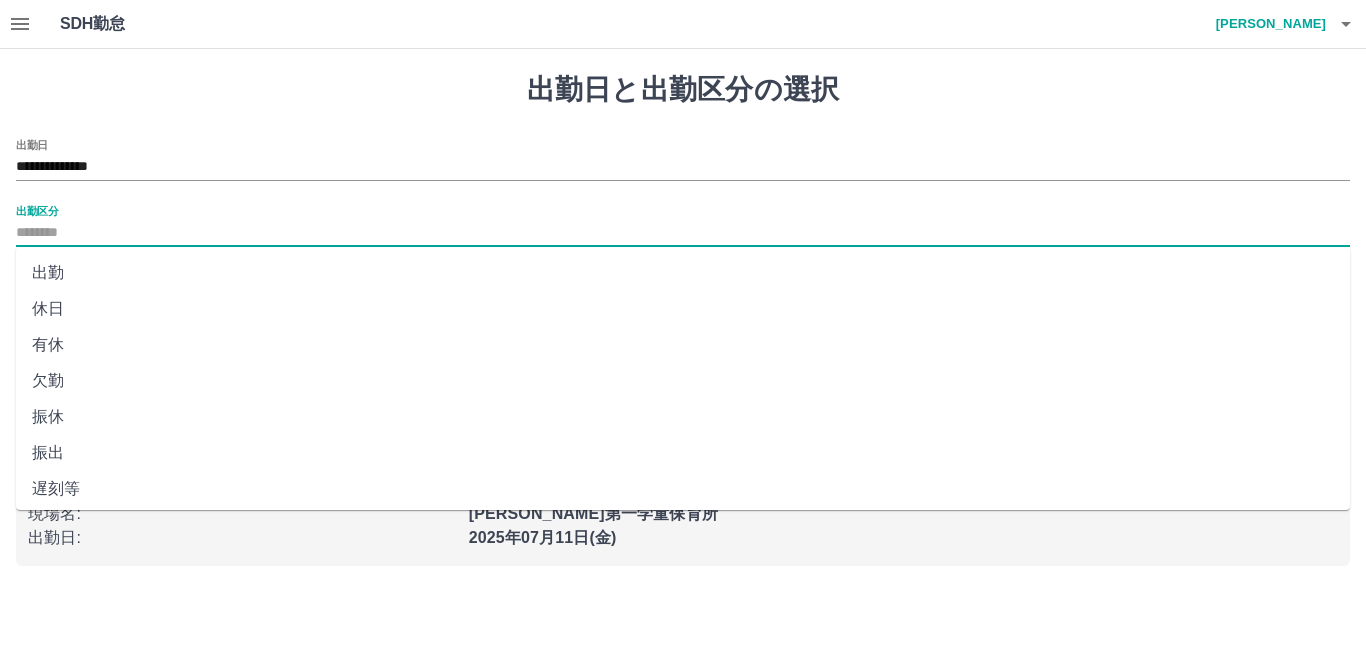 type on "**" 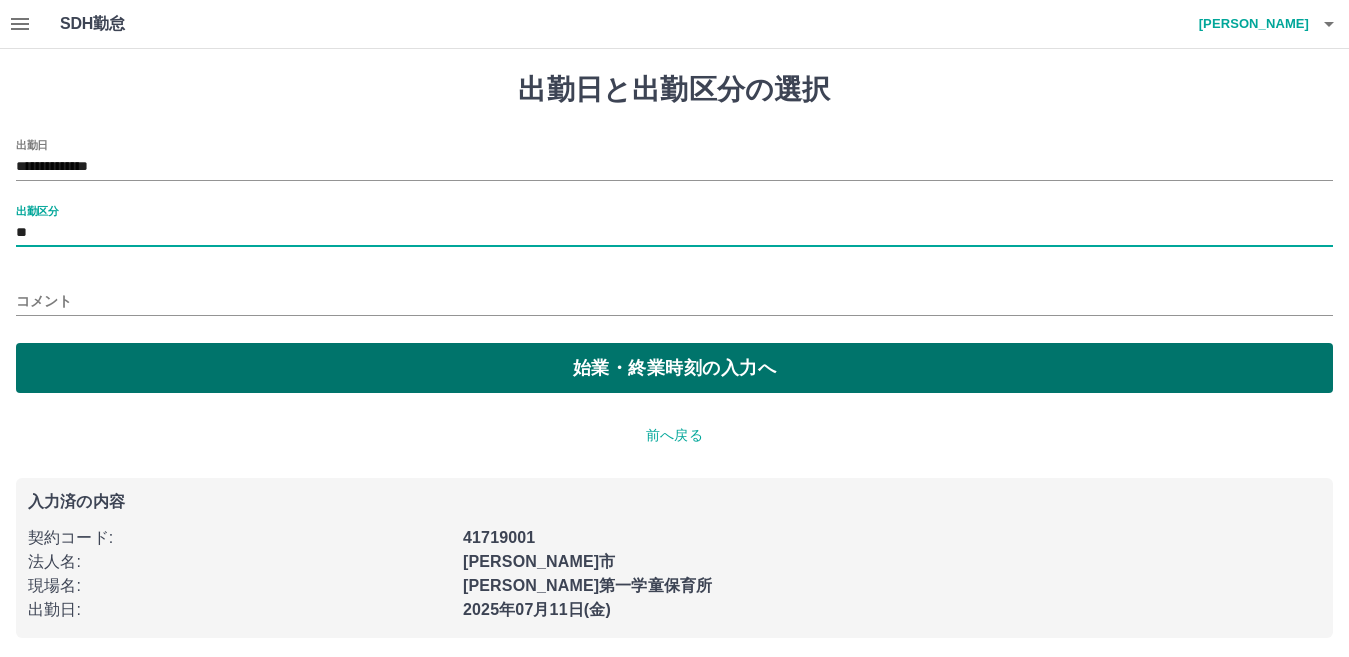 click on "始業・終業時刻の入力へ" at bounding box center [674, 368] 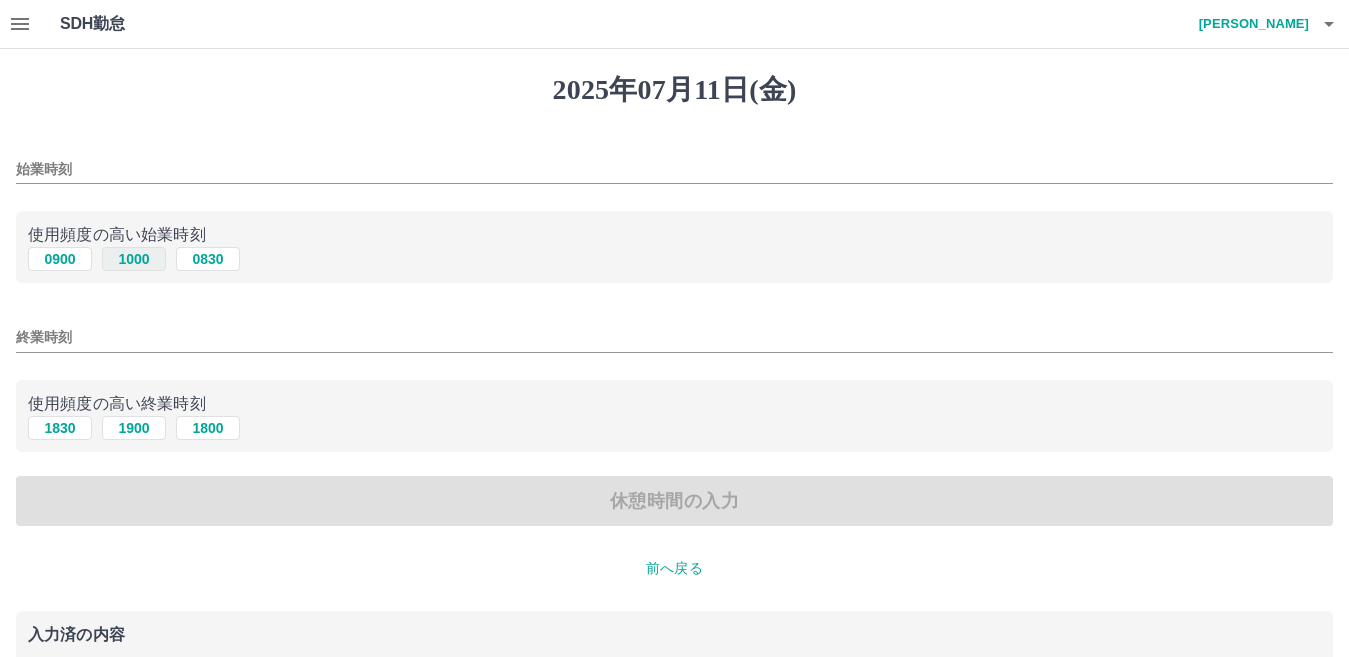 click on "1000" at bounding box center (134, 259) 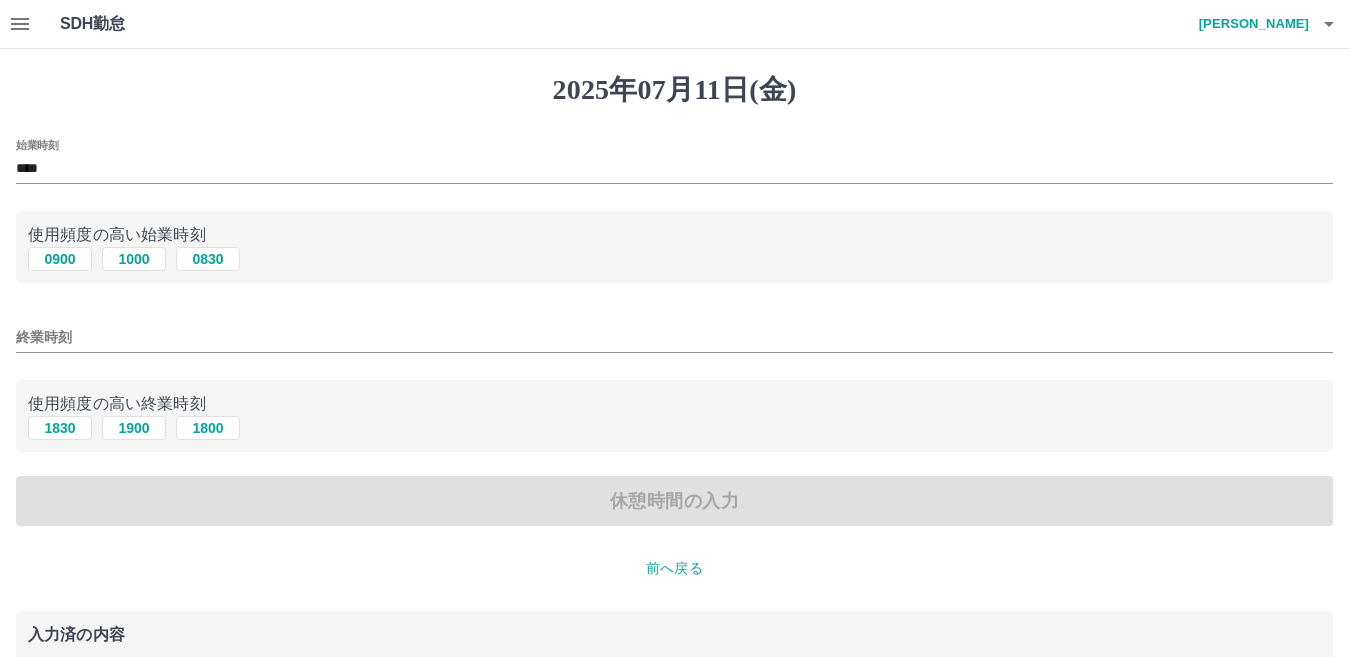 click on "終業時刻" at bounding box center [674, 337] 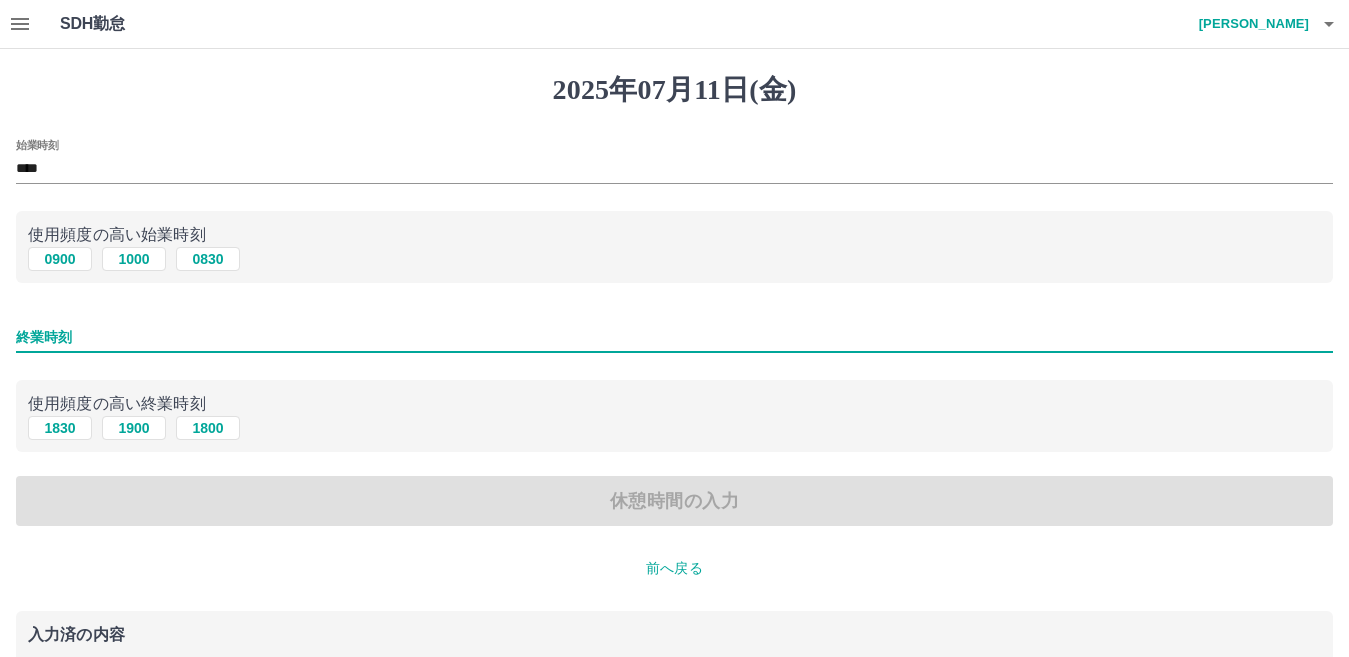 click on "終業時刻" at bounding box center (674, 337) 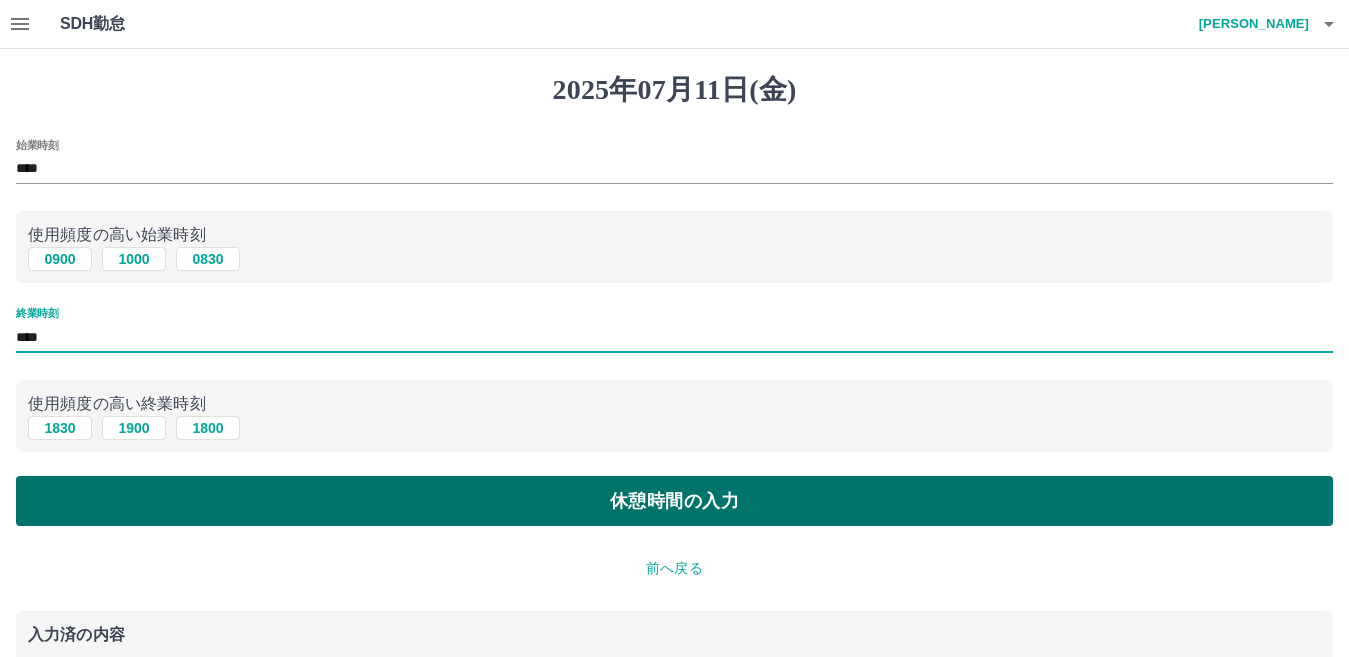 type on "****" 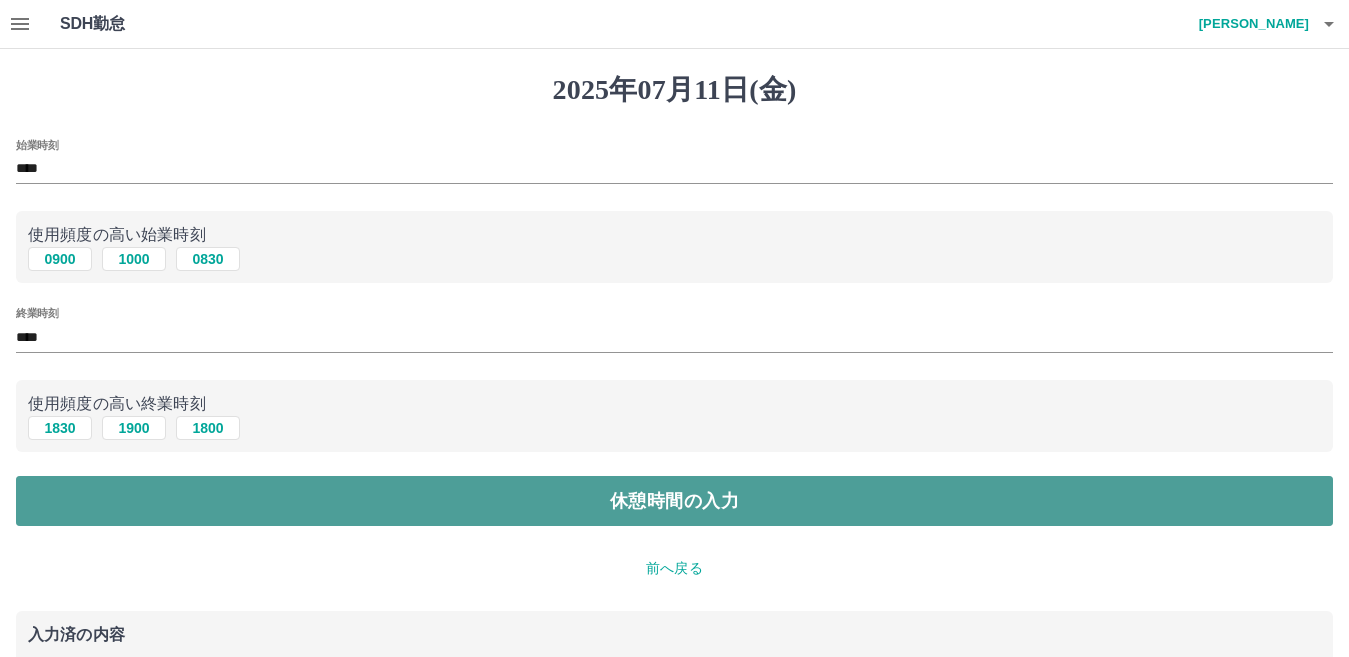 click on "休憩時間の入力" at bounding box center (674, 501) 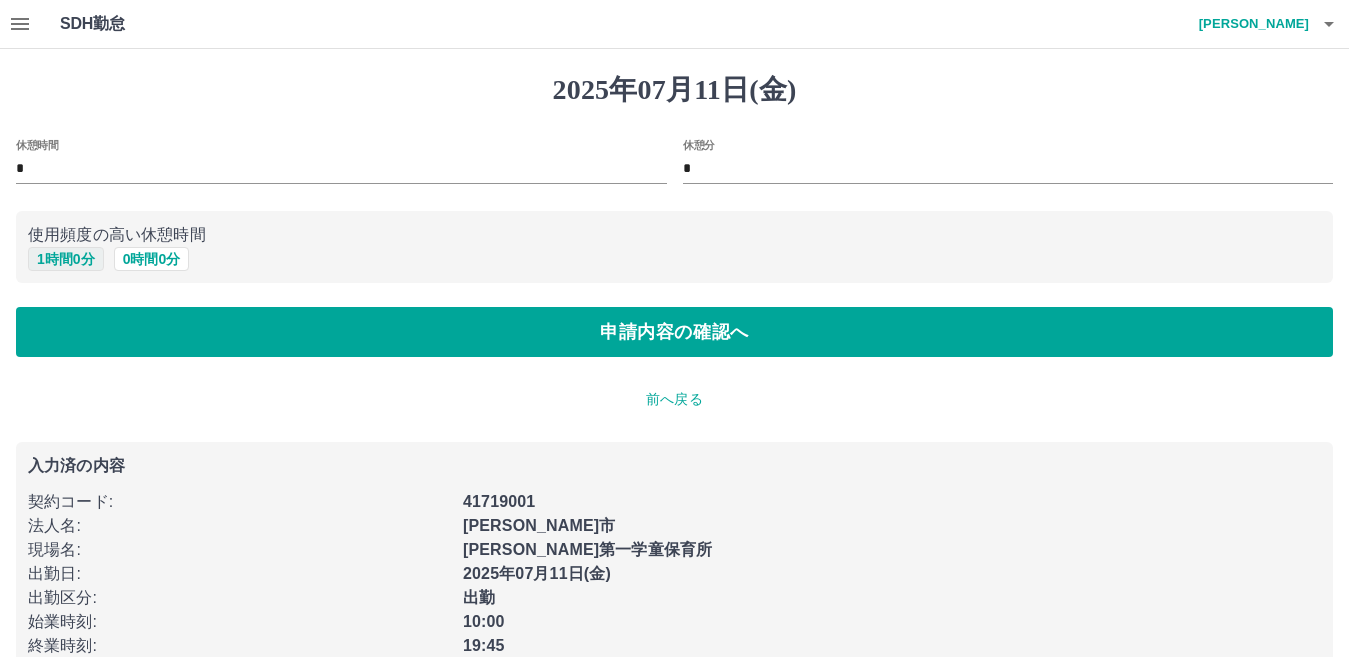 click on "1 時間 0 分" at bounding box center (66, 259) 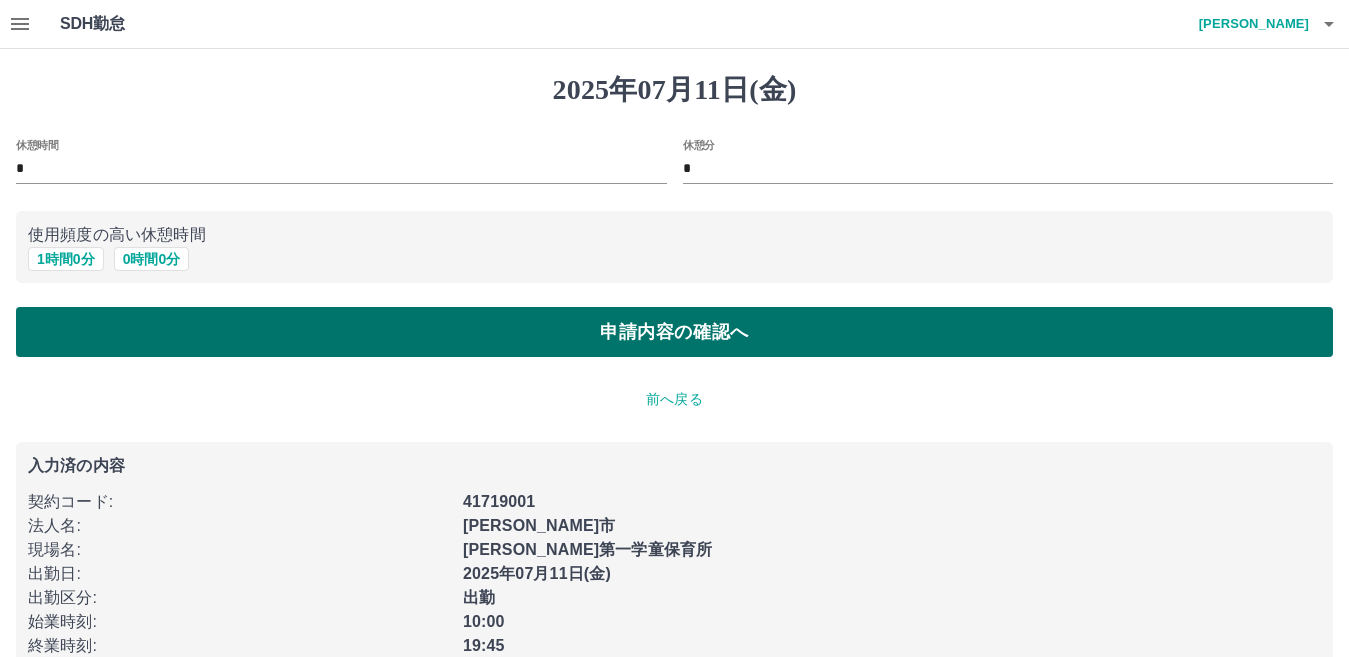 click on "申請内容の確認へ" at bounding box center (674, 332) 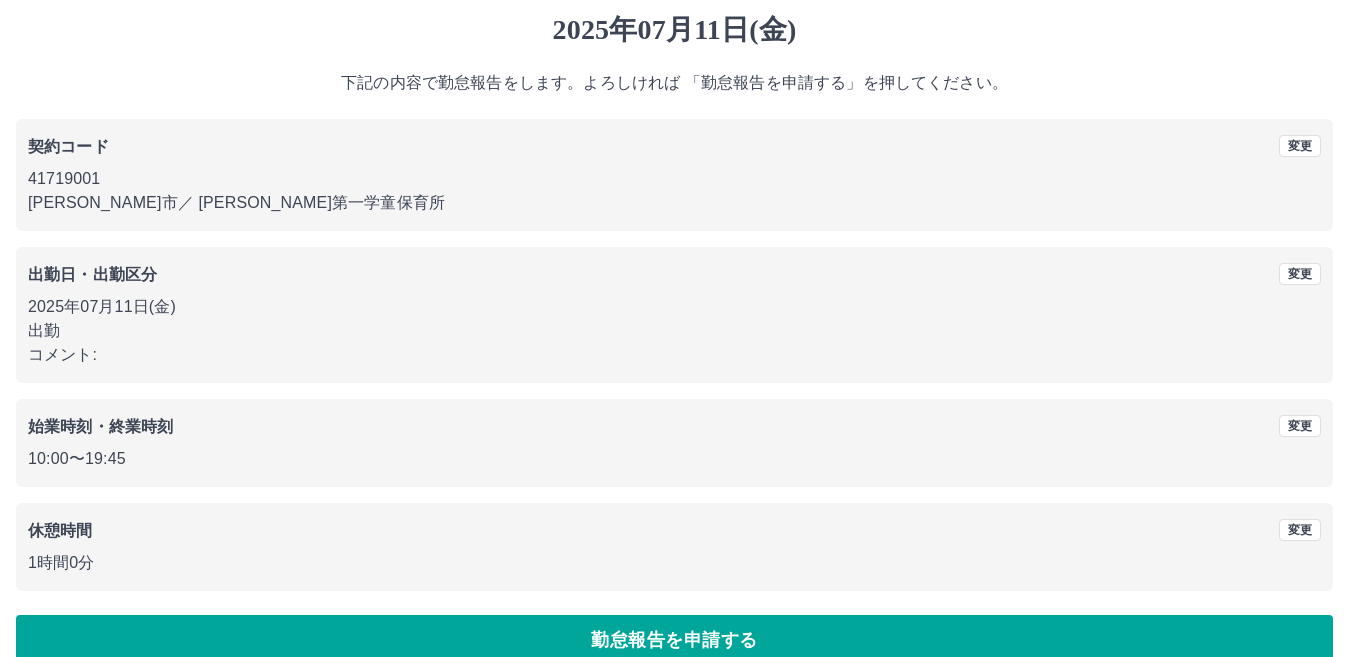 scroll, scrollTop: 92, scrollLeft: 0, axis: vertical 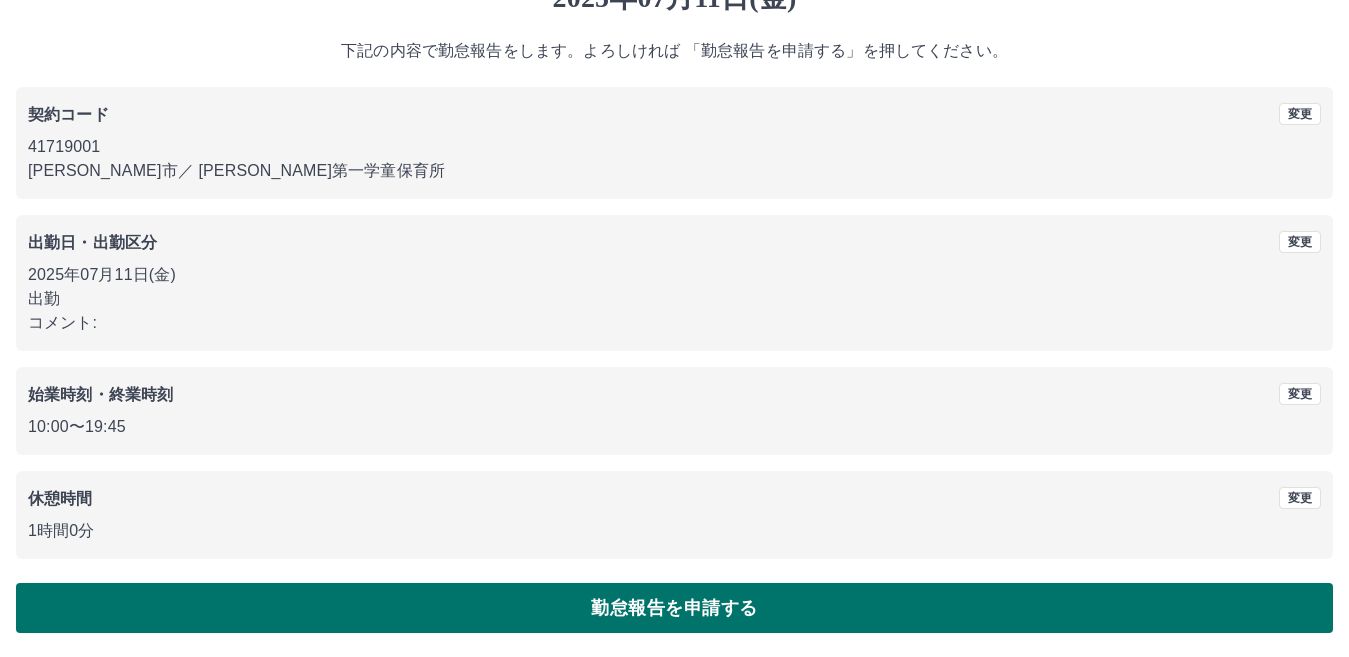 click on "勤怠報告を申請する" at bounding box center [674, 608] 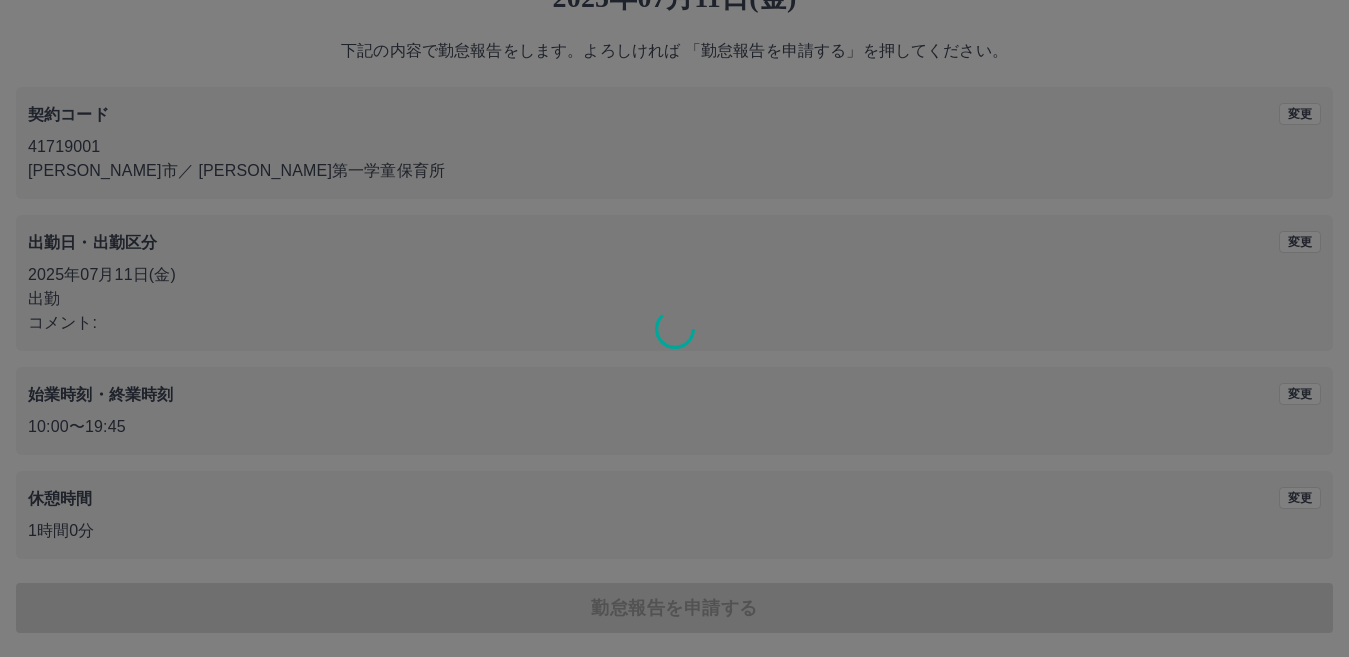 scroll, scrollTop: 0, scrollLeft: 0, axis: both 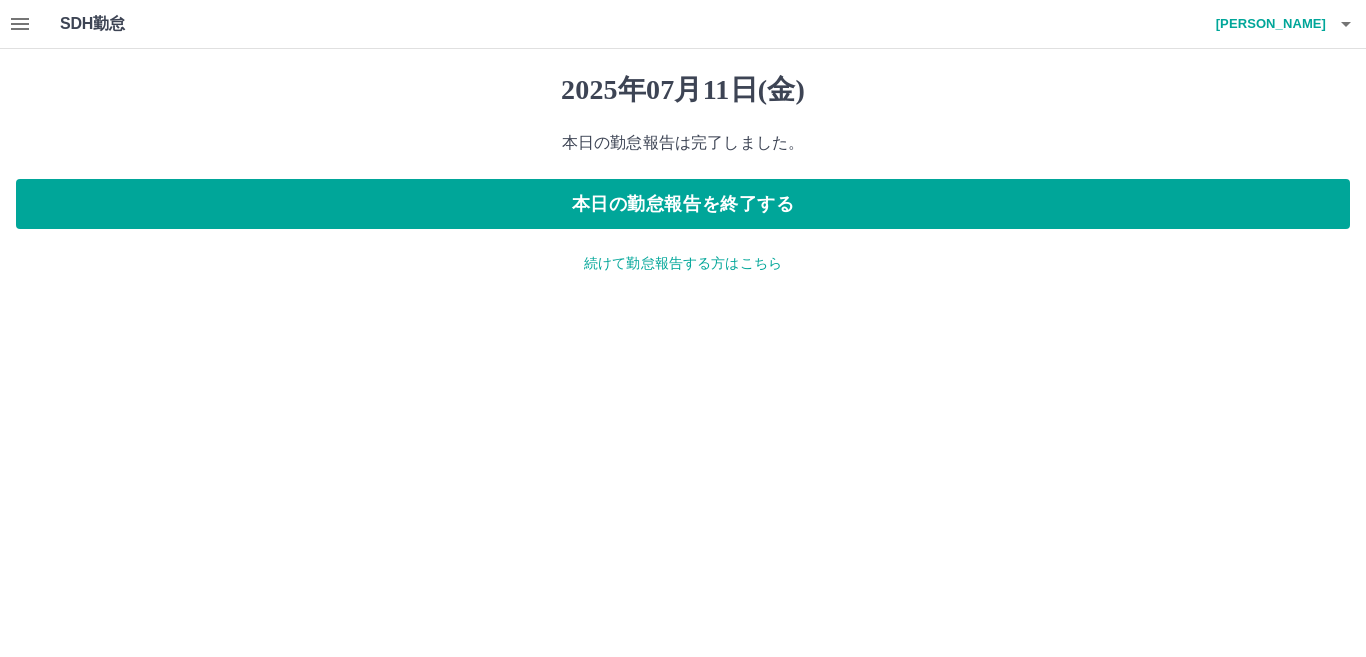 click on "続けて勤怠報告する方はこちら" at bounding box center (683, 263) 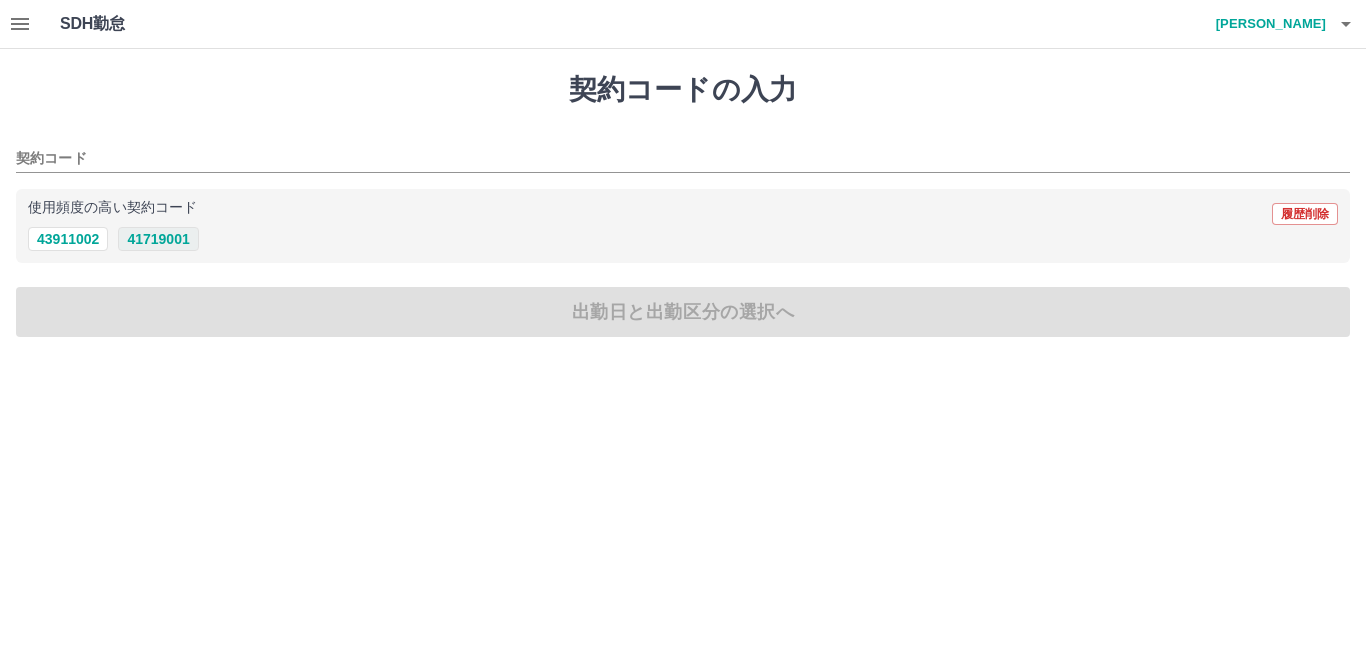 click on "41719001" at bounding box center (158, 239) 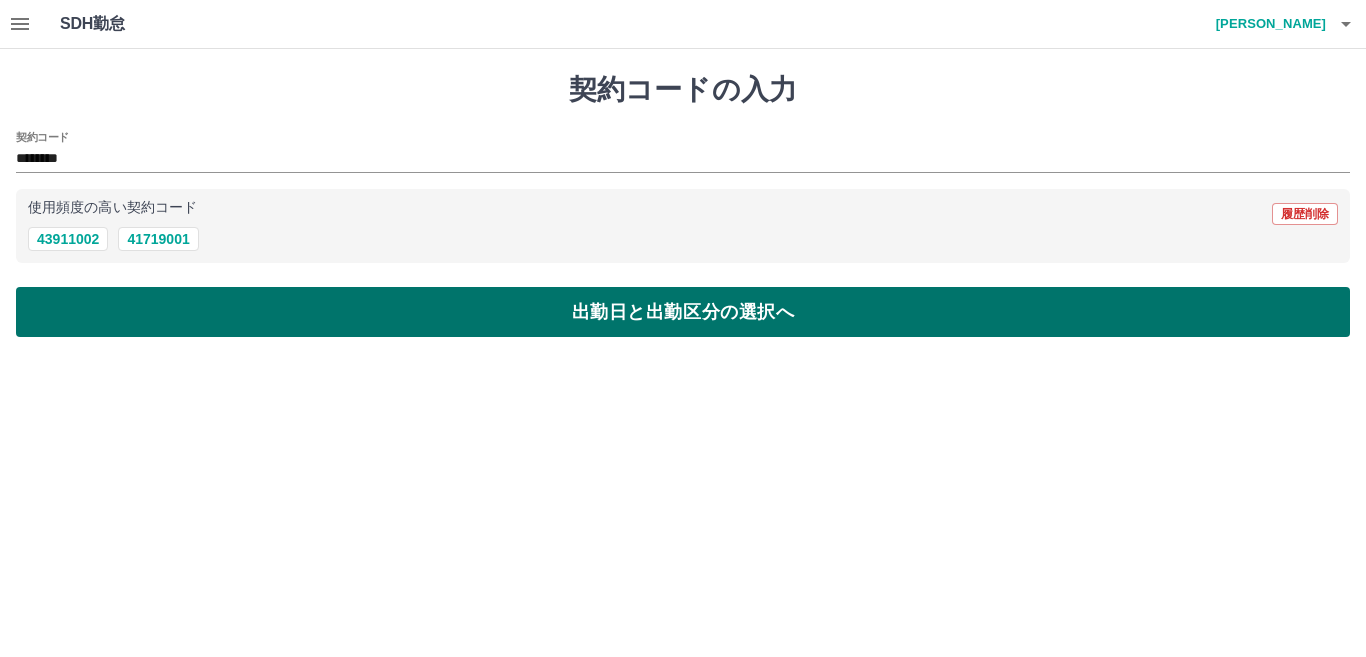 click on "出勤日と出勤区分の選択へ" at bounding box center (683, 312) 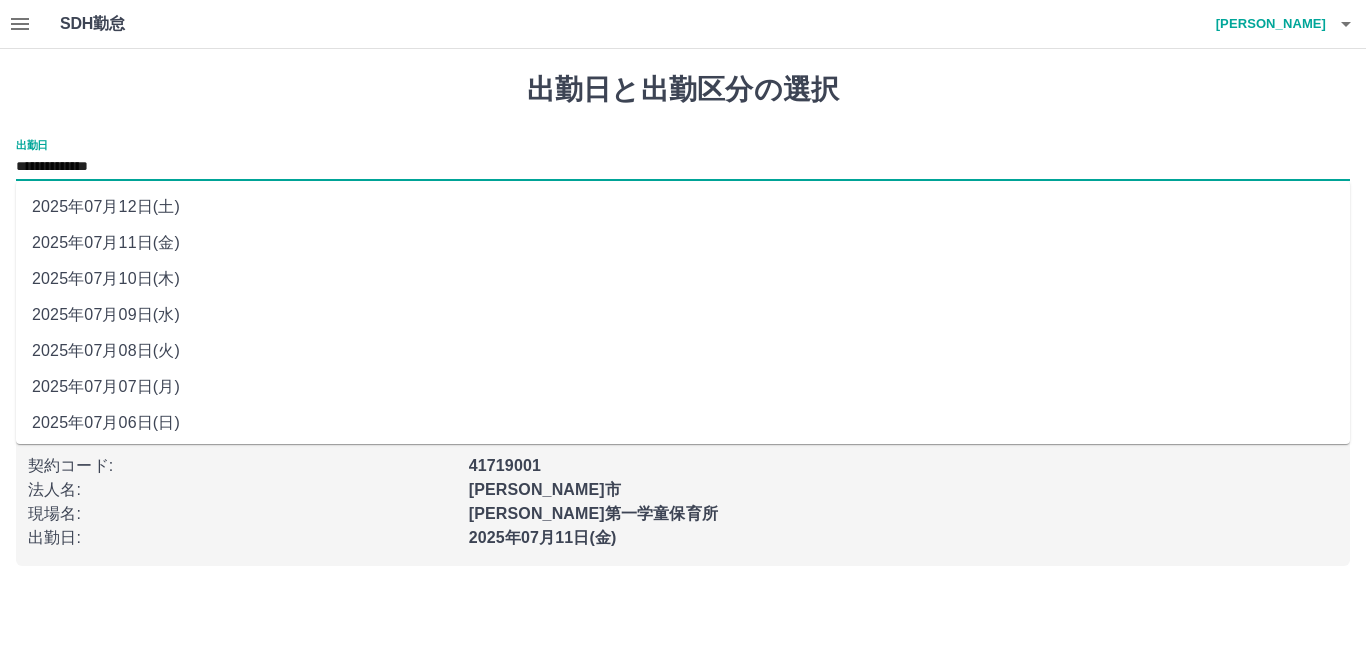 click on "**********" at bounding box center [683, 167] 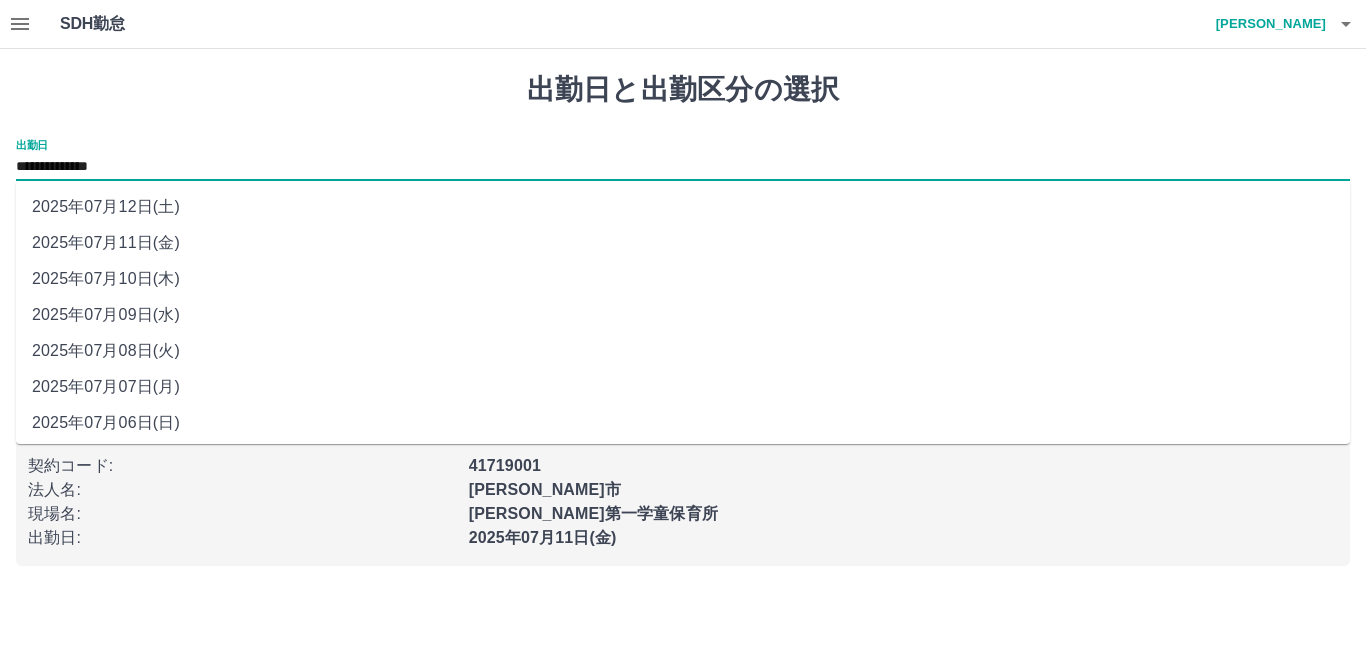 click on "2025年07月12日(土)" at bounding box center [683, 207] 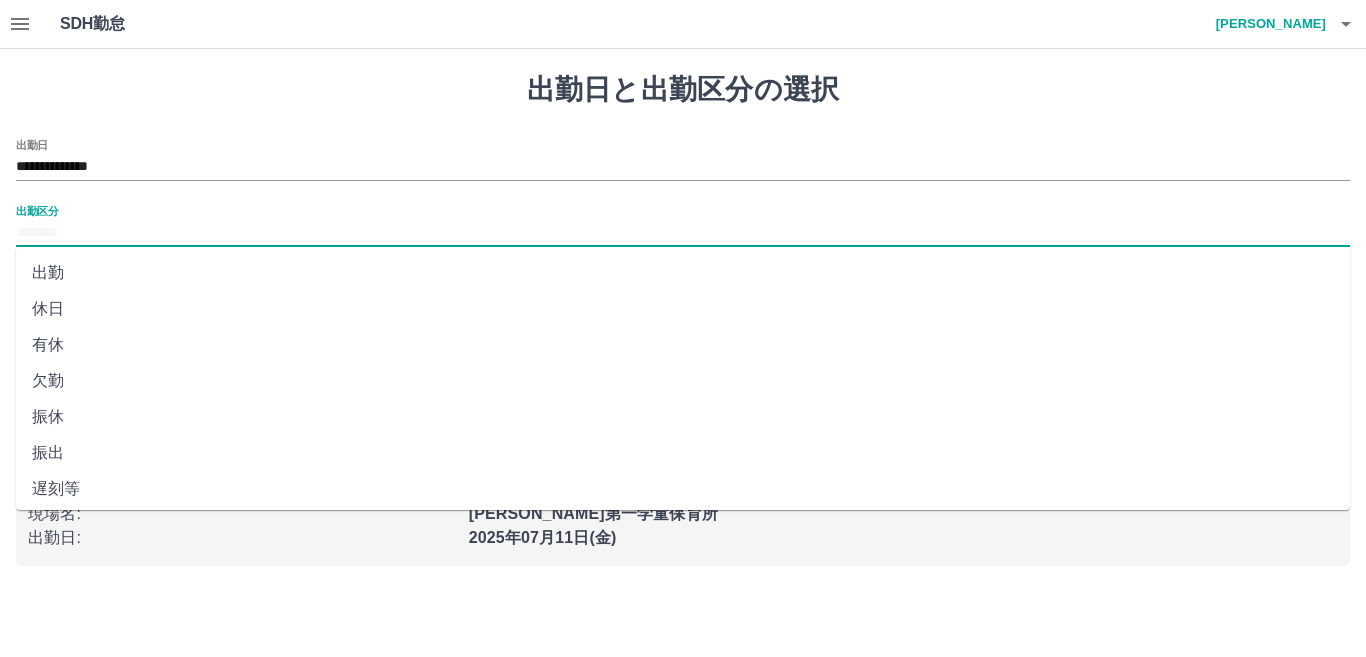 click on "出勤区分" at bounding box center (683, 233) 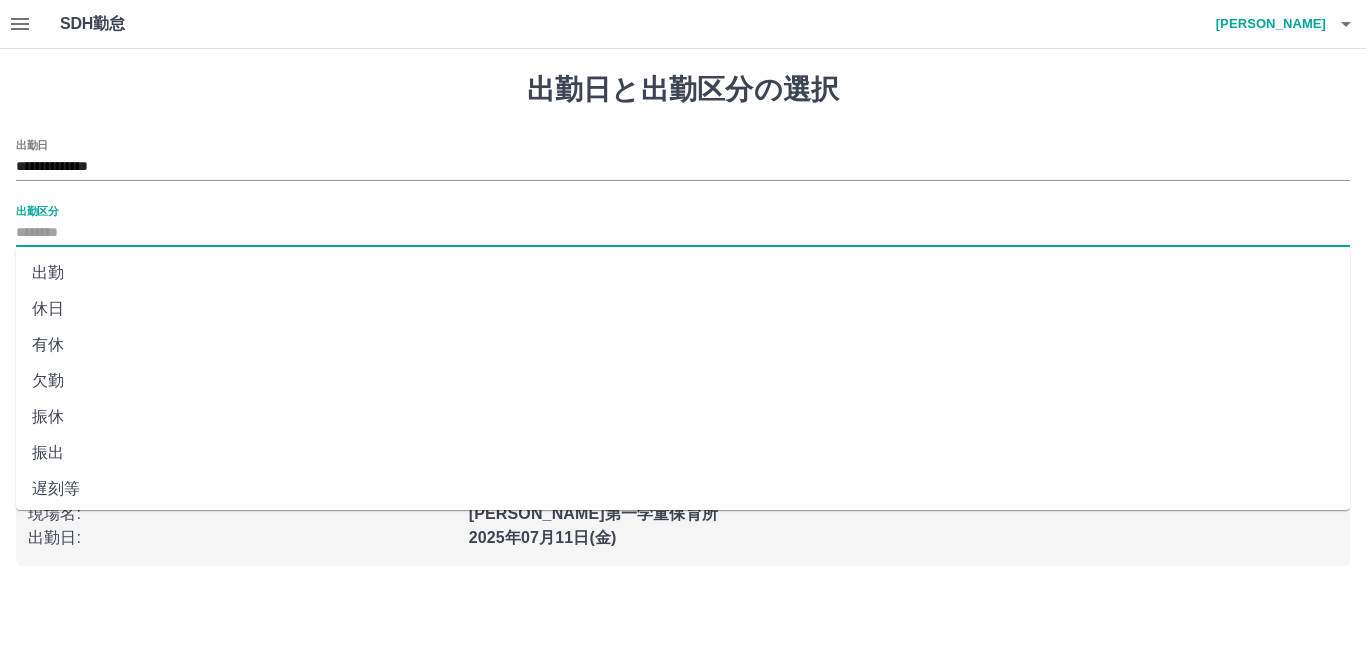 click on "出勤" at bounding box center [683, 273] 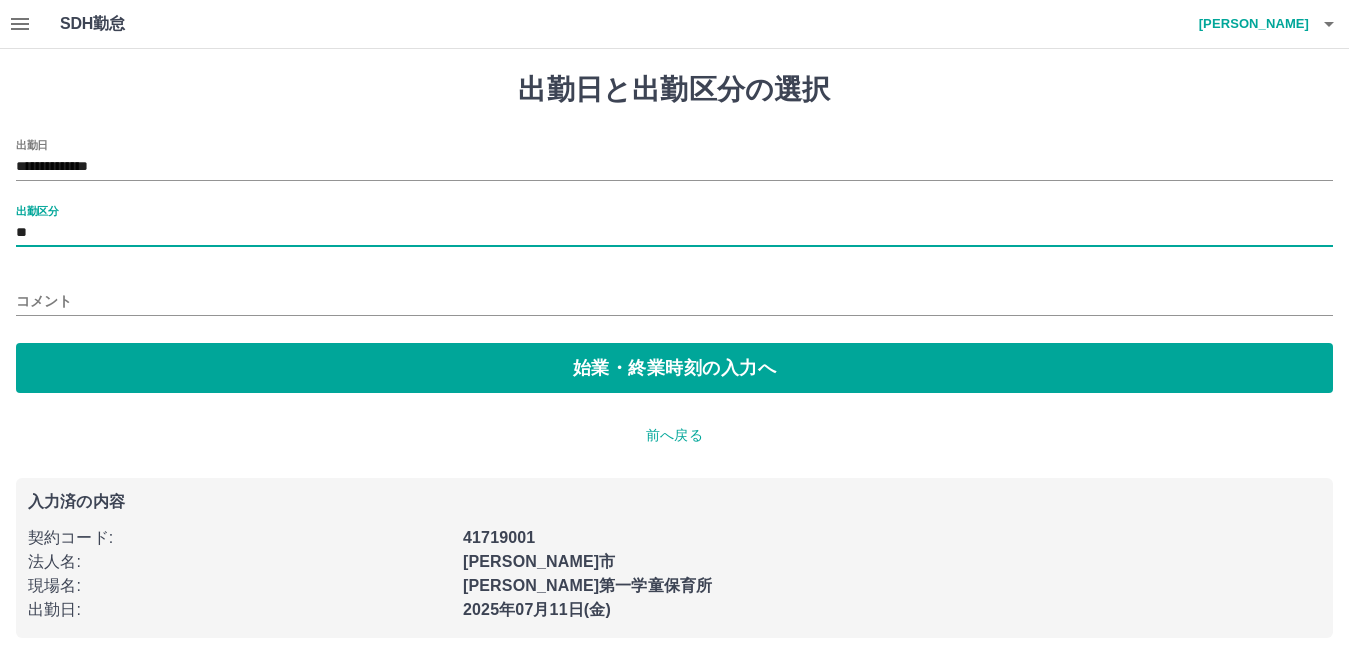 click on "**" at bounding box center (674, 233) 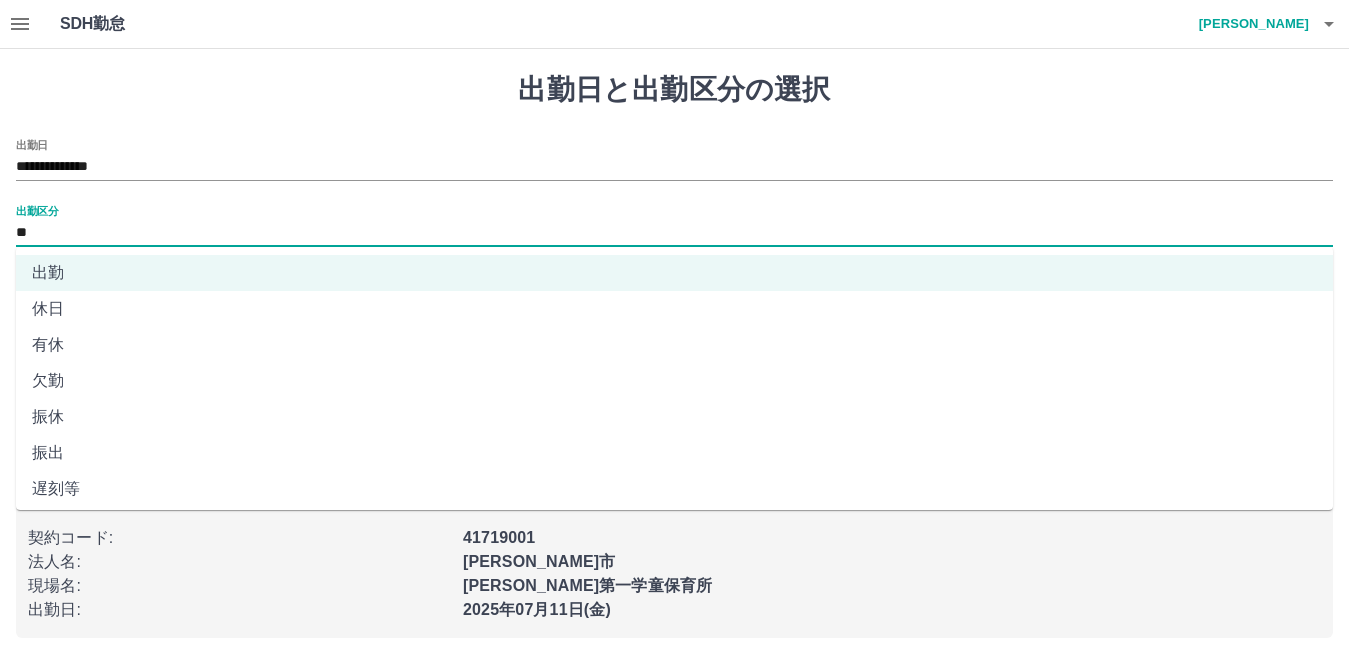 drag, startPoint x: 167, startPoint y: 304, endPoint x: 205, endPoint y: 361, distance: 68.50548 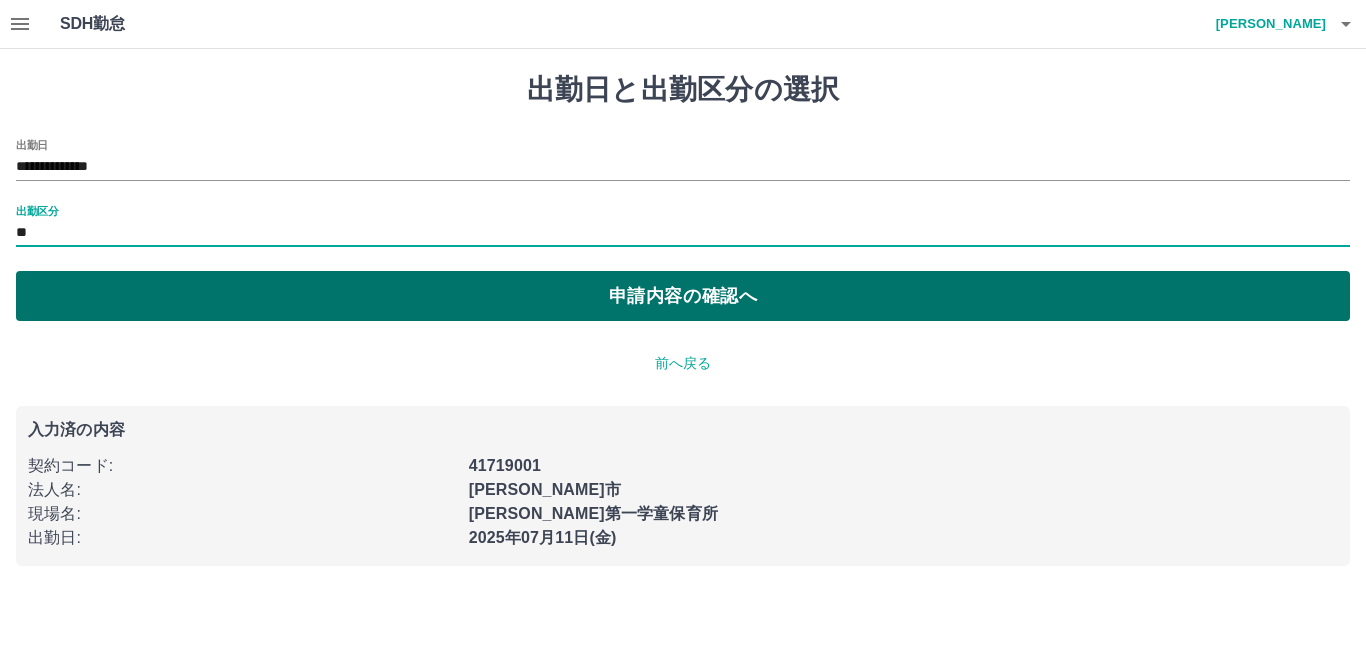 click on "申請内容の確認へ" at bounding box center [683, 296] 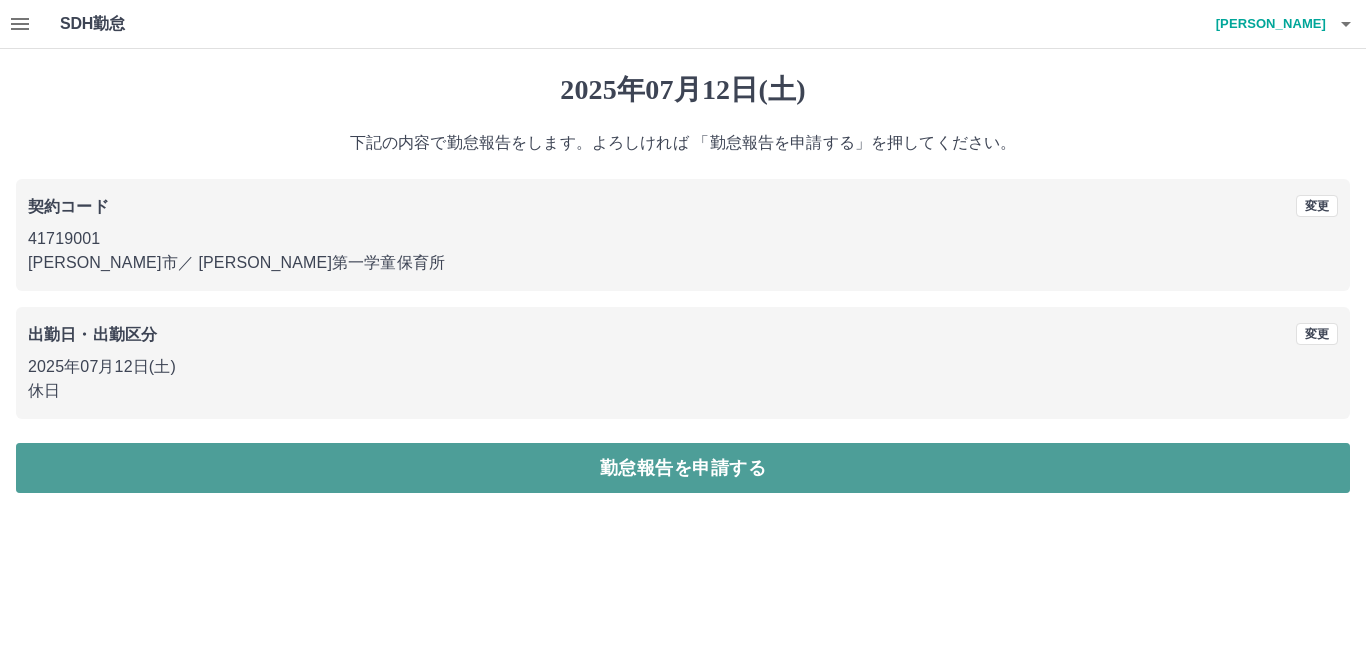 click on "勤怠報告を申請する" at bounding box center (683, 468) 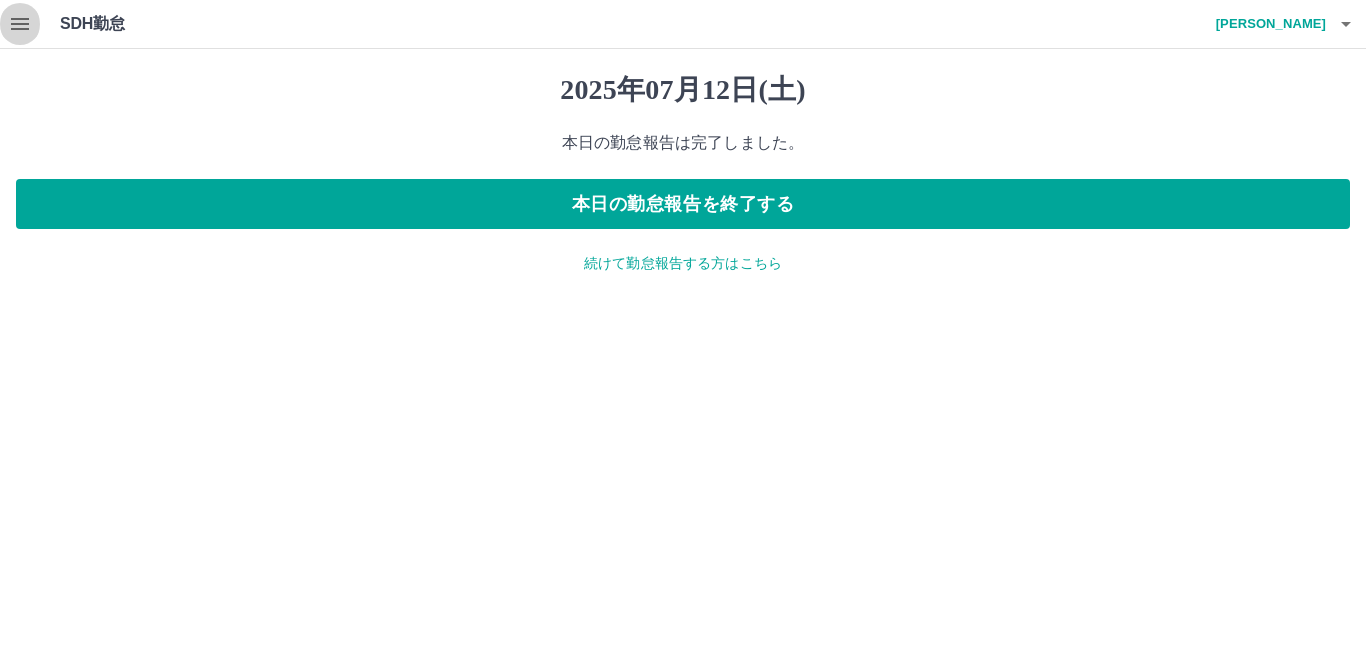 click 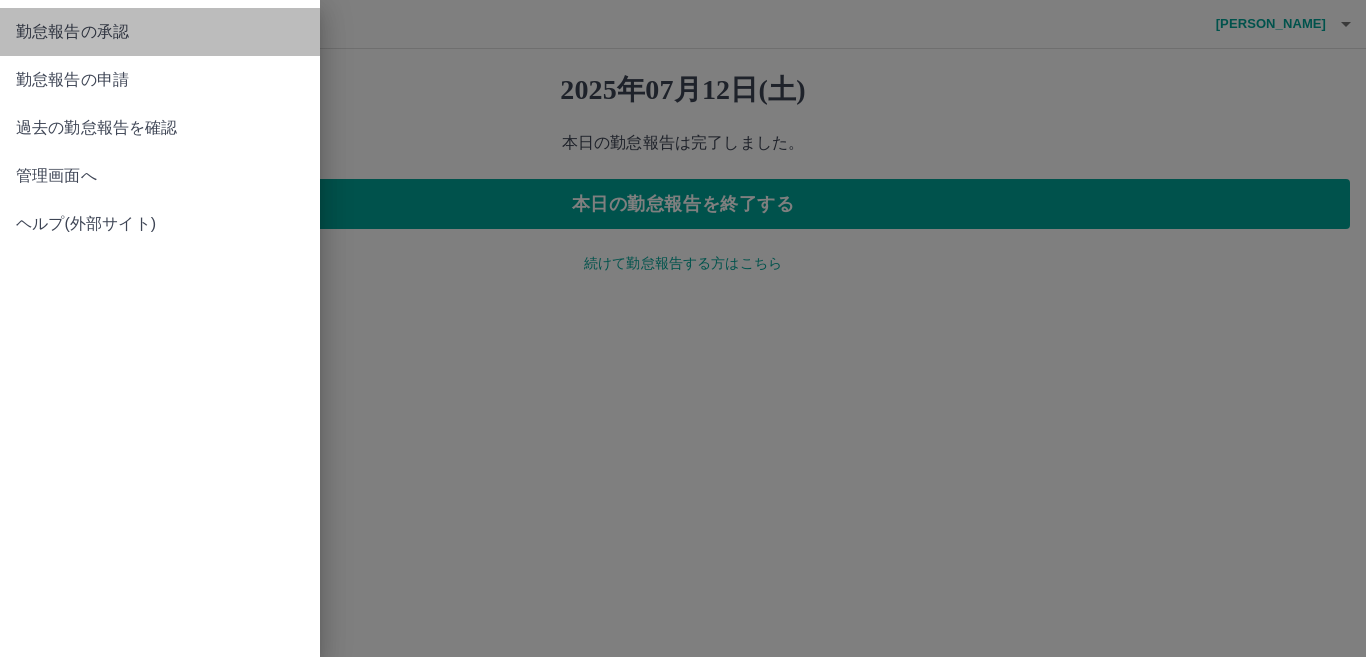 click on "勤怠報告の承認" at bounding box center [160, 32] 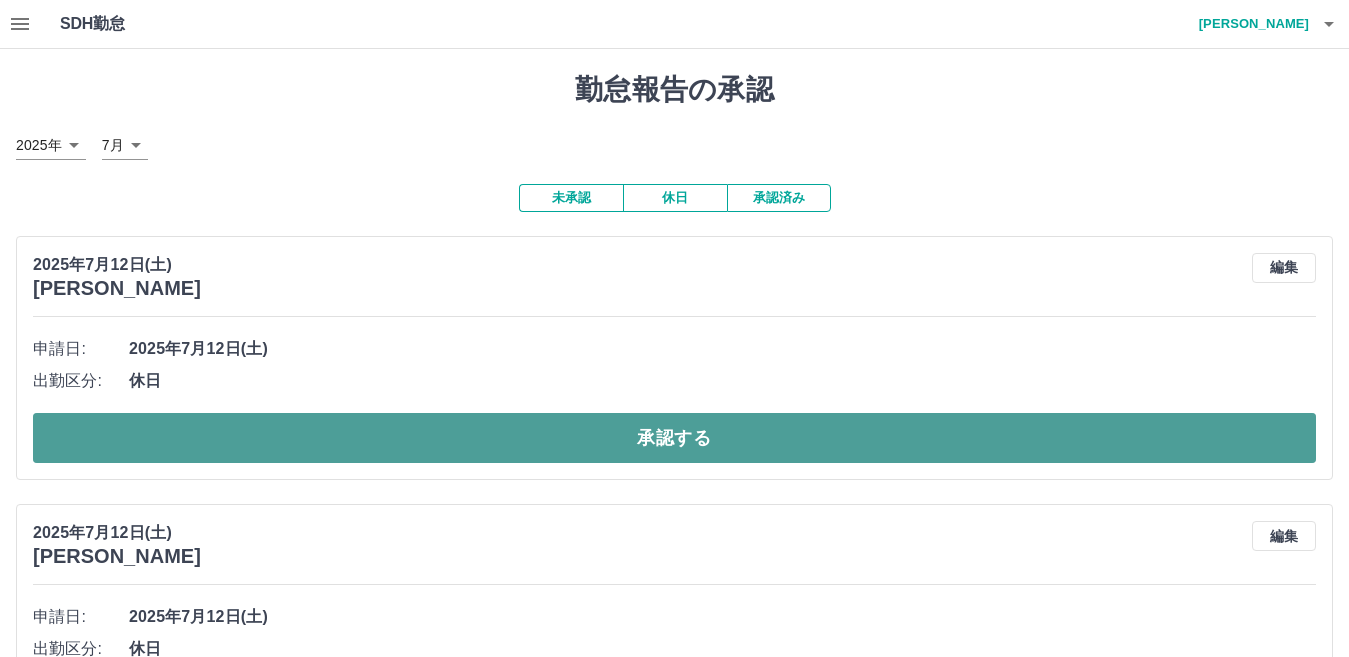 click on "承認する" at bounding box center (674, 438) 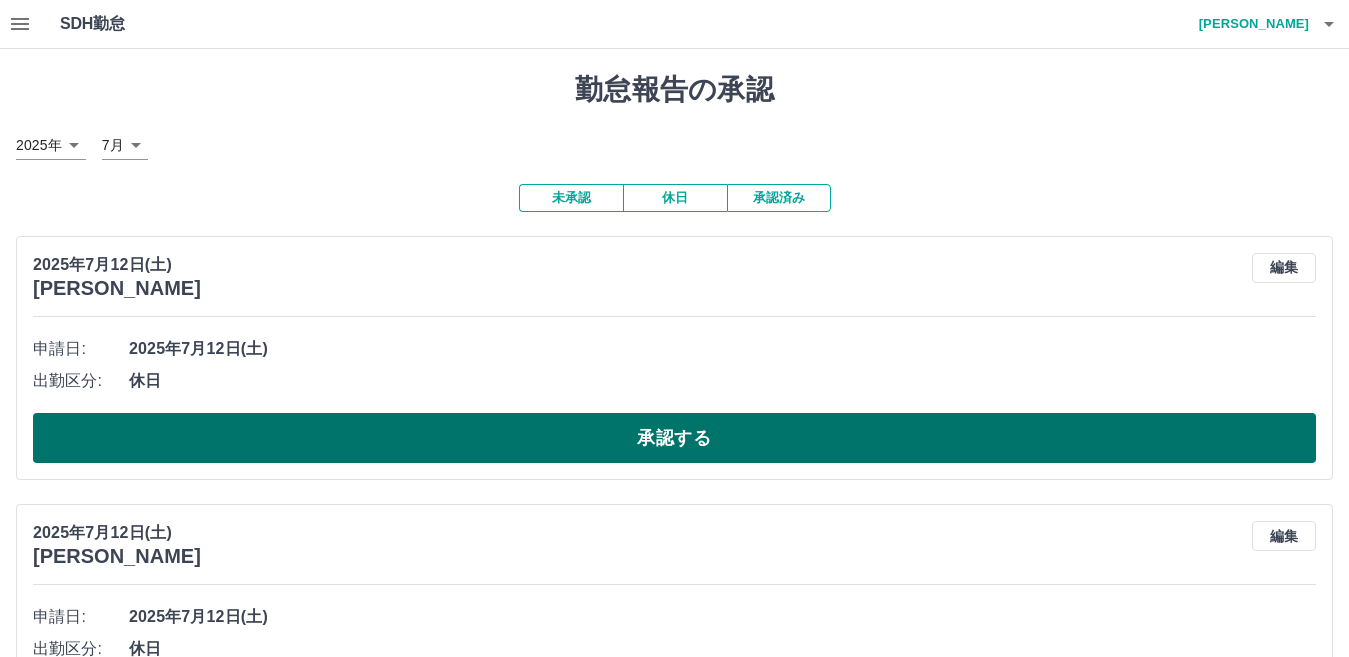 click on "承認する" at bounding box center [674, 438] 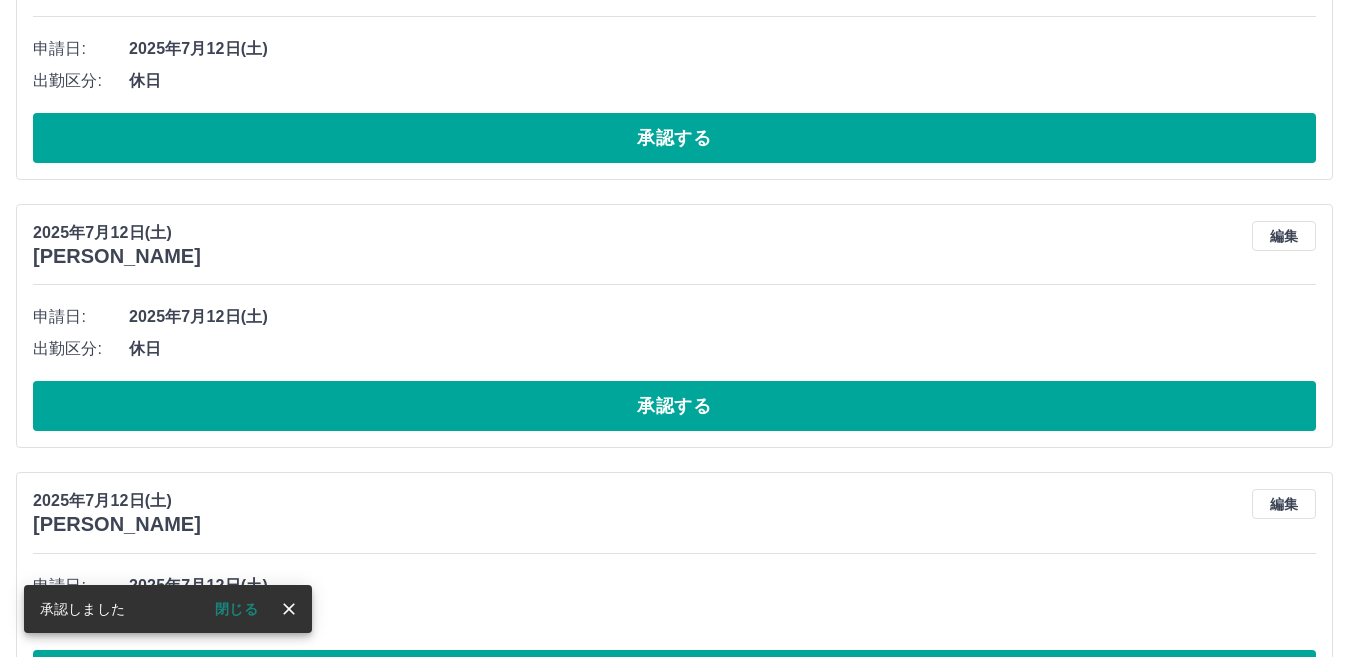 scroll, scrollTop: 32, scrollLeft: 0, axis: vertical 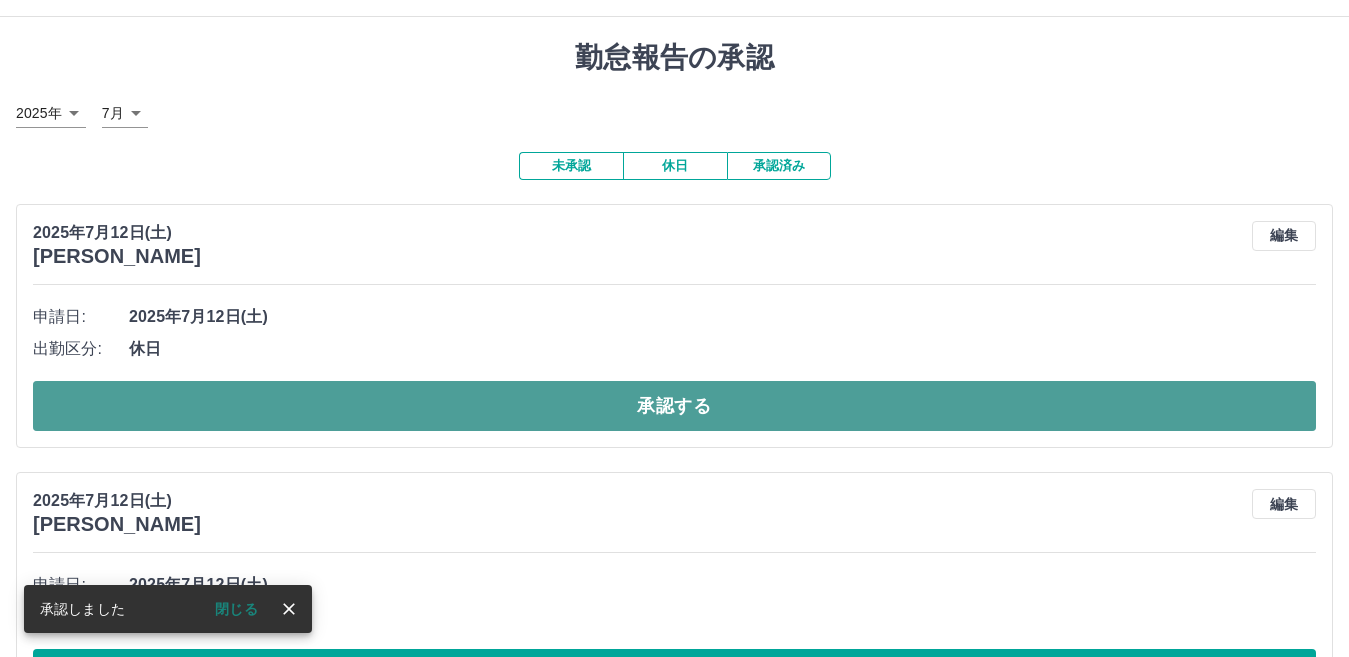 click on "承認する" at bounding box center [674, 406] 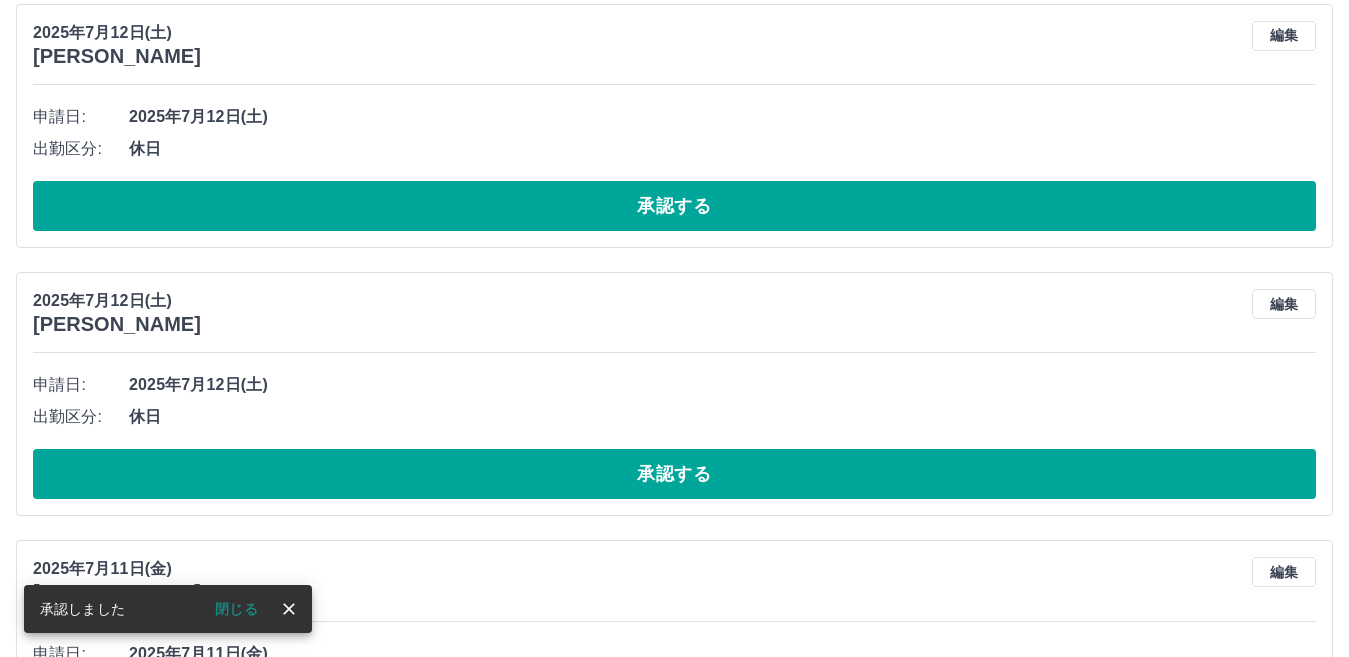 scroll, scrollTop: 0, scrollLeft: 0, axis: both 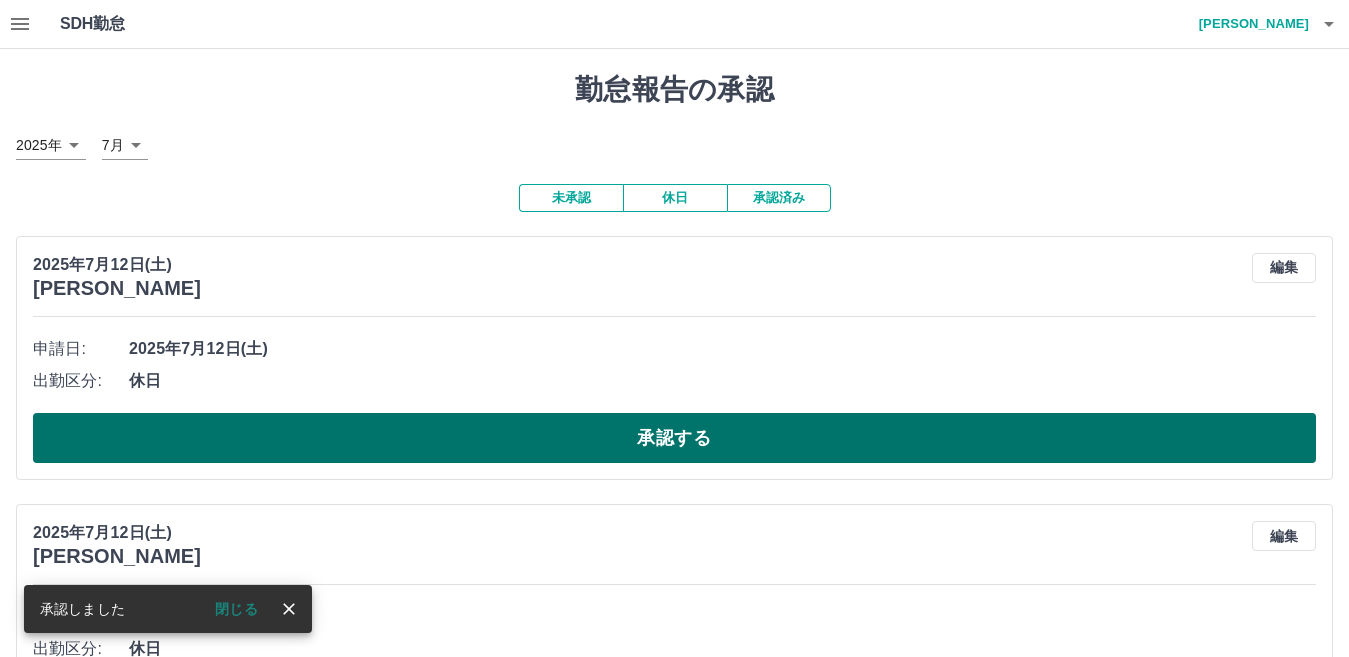 click on "承認する" at bounding box center (674, 438) 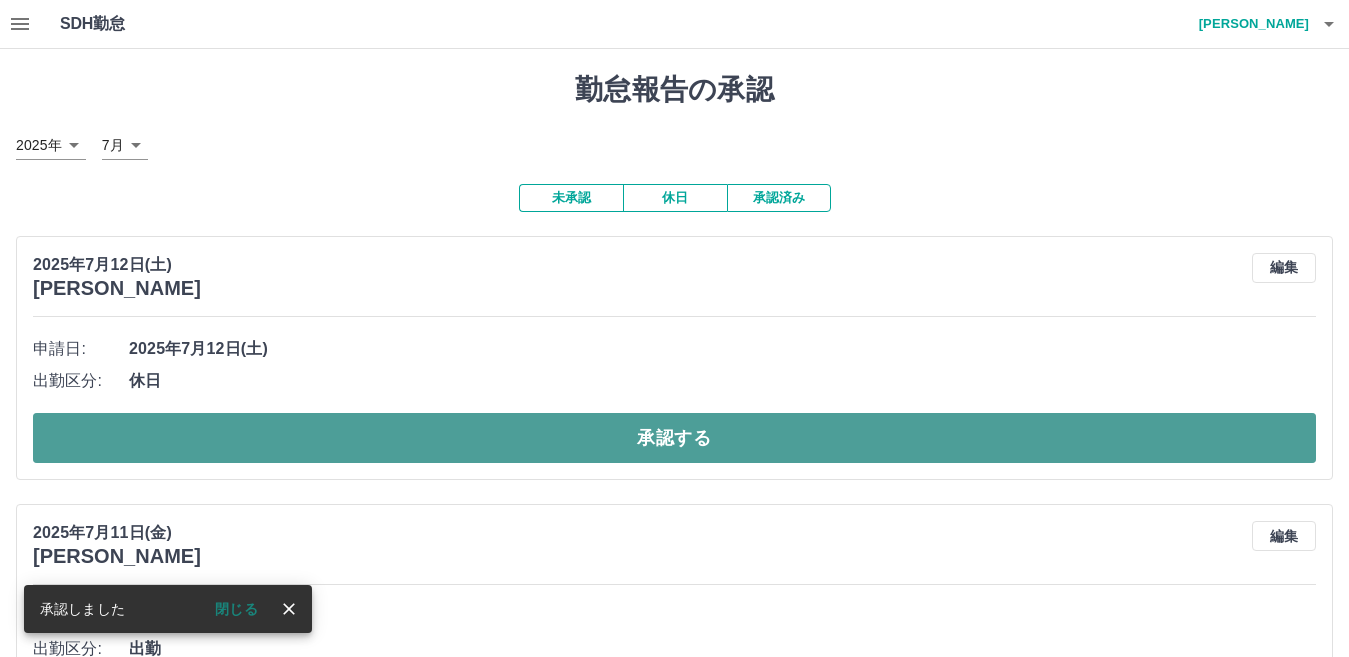 click on "承認する" at bounding box center (674, 438) 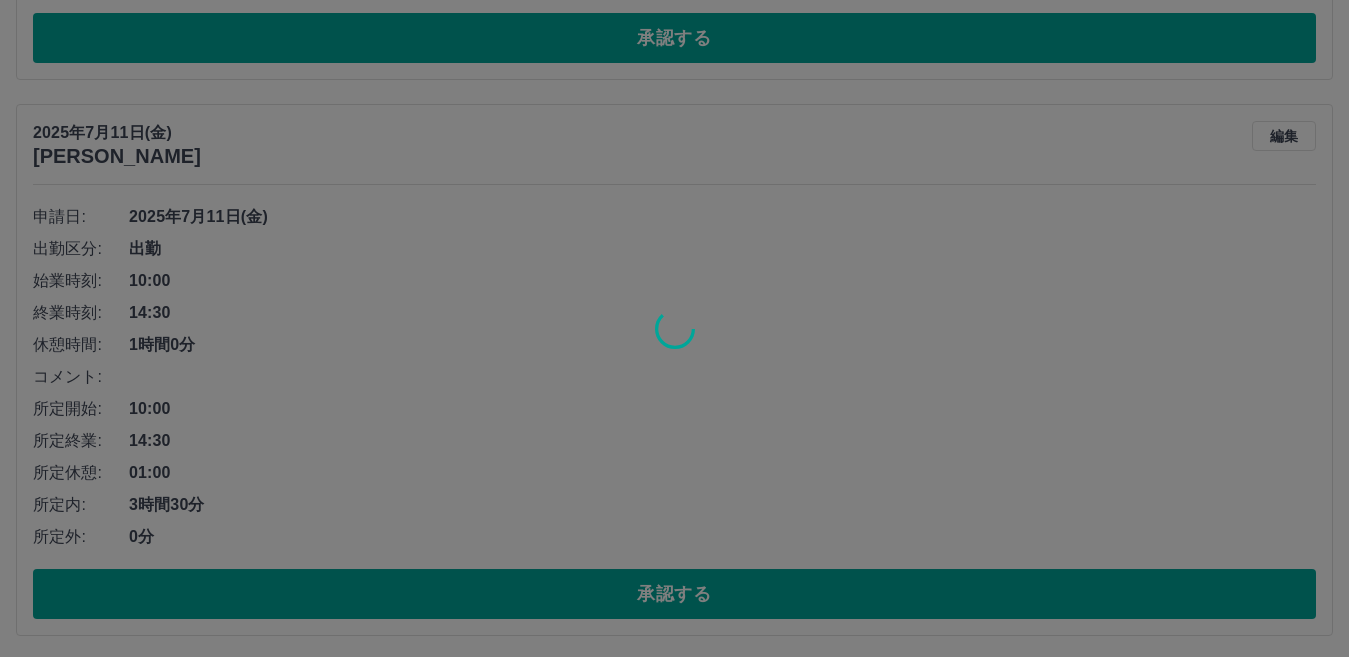 scroll, scrollTop: 132, scrollLeft: 0, axis: vertical 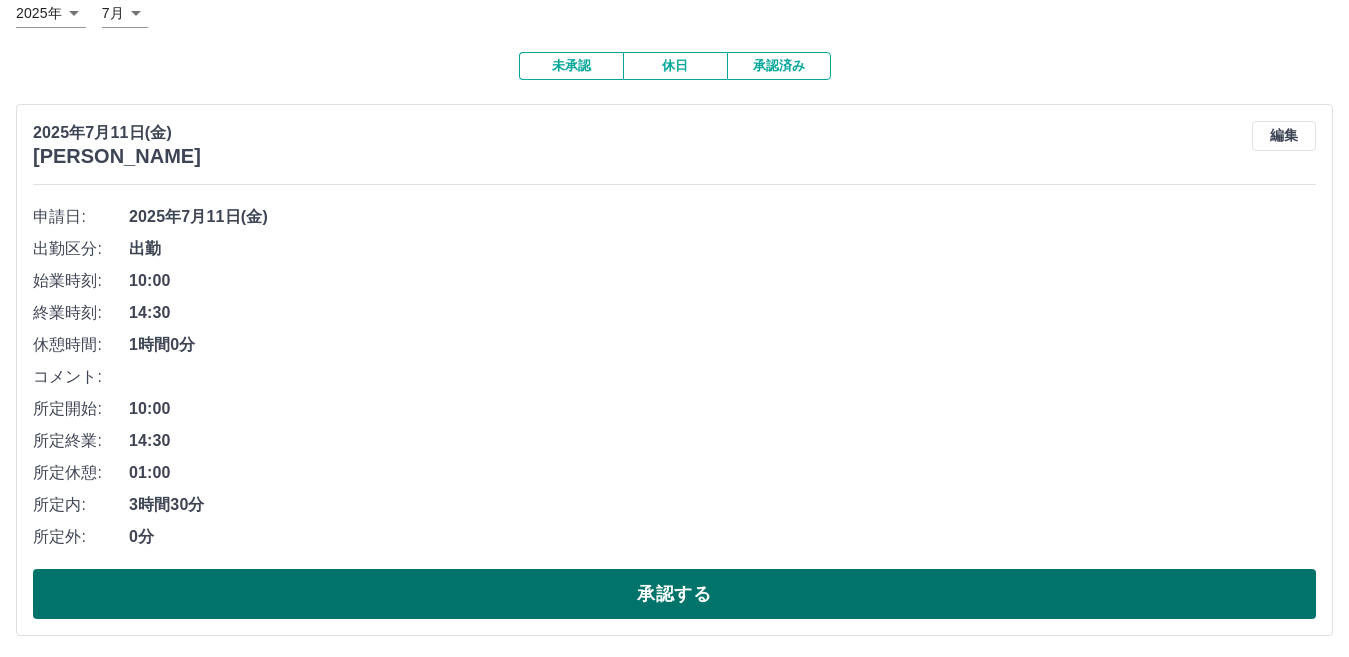 click on "承認する" at bounding box center [674, 594] 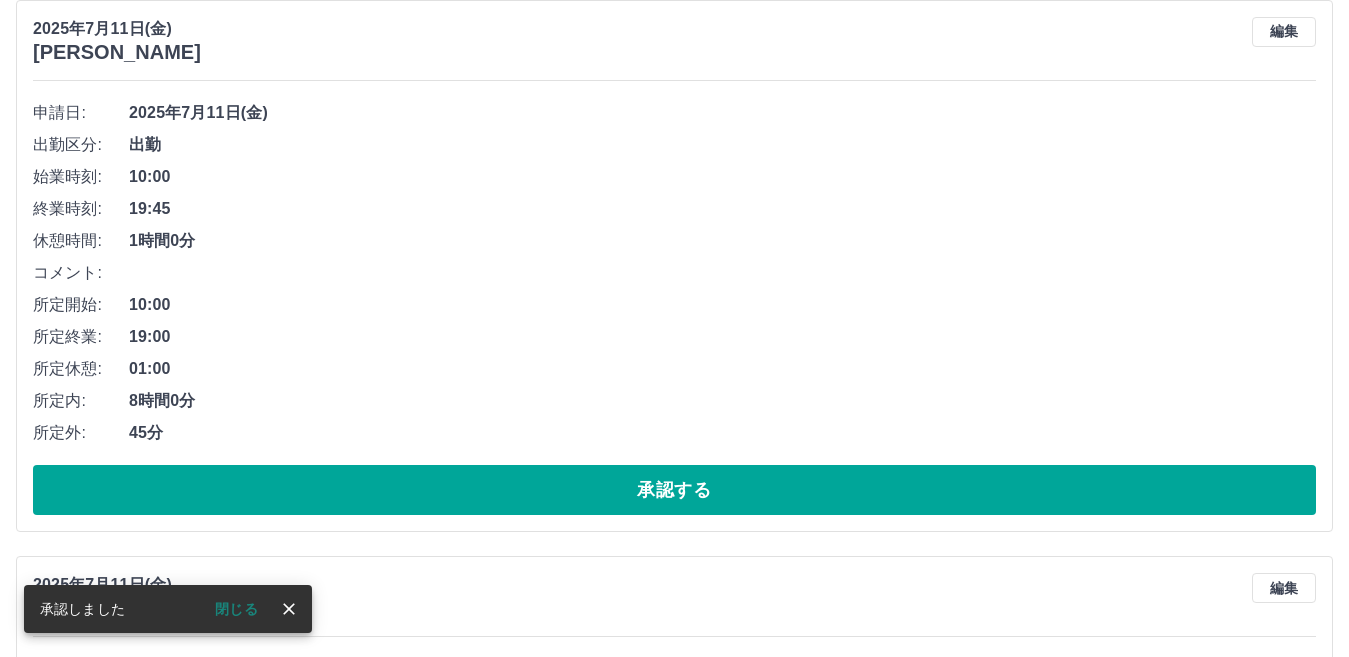 scroll, scrollTop: 276, scrollLeft: 0, axis: vertical 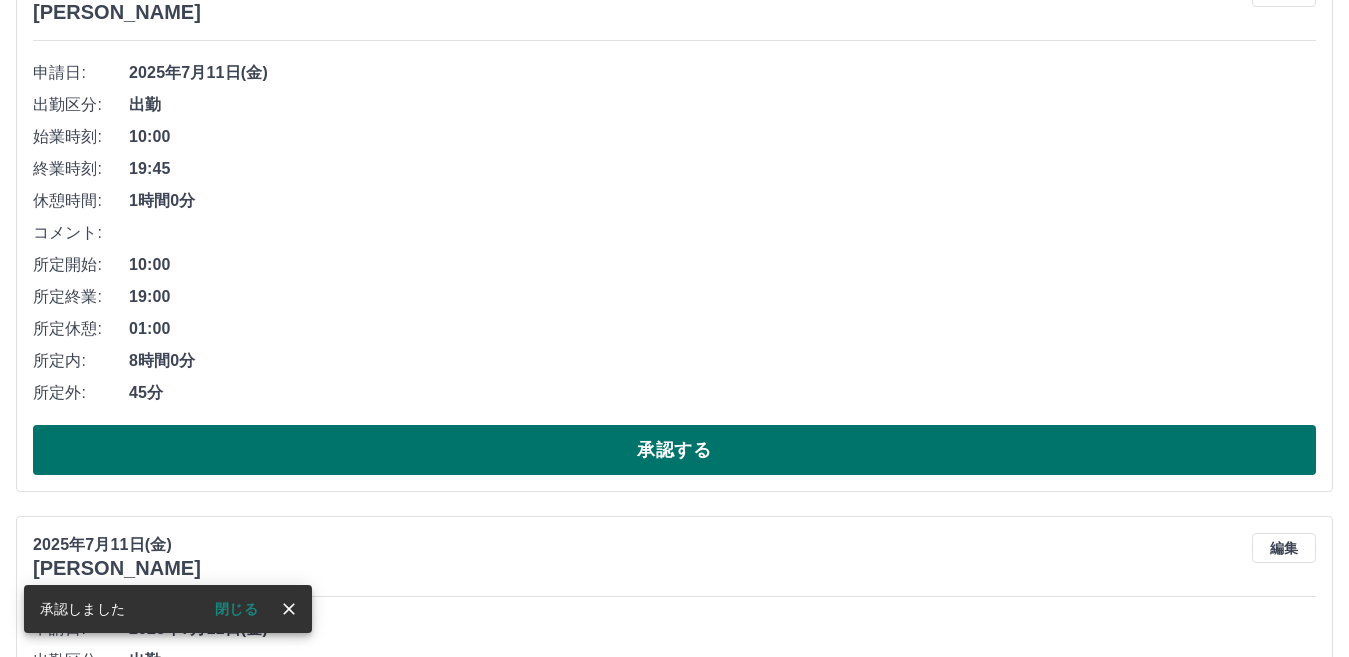 click on "承認する" at bounding box center (674, 450) 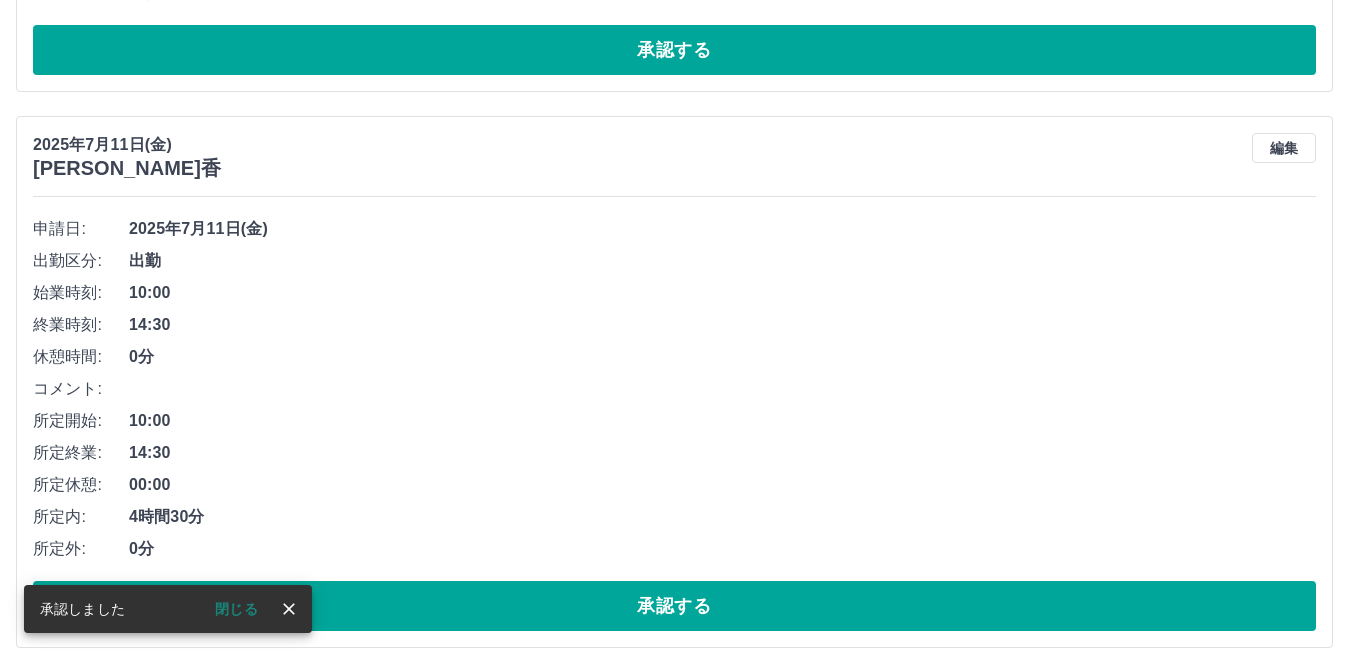 scroll, scrollTop: 120, scrollLeft: 0, axis: vertical 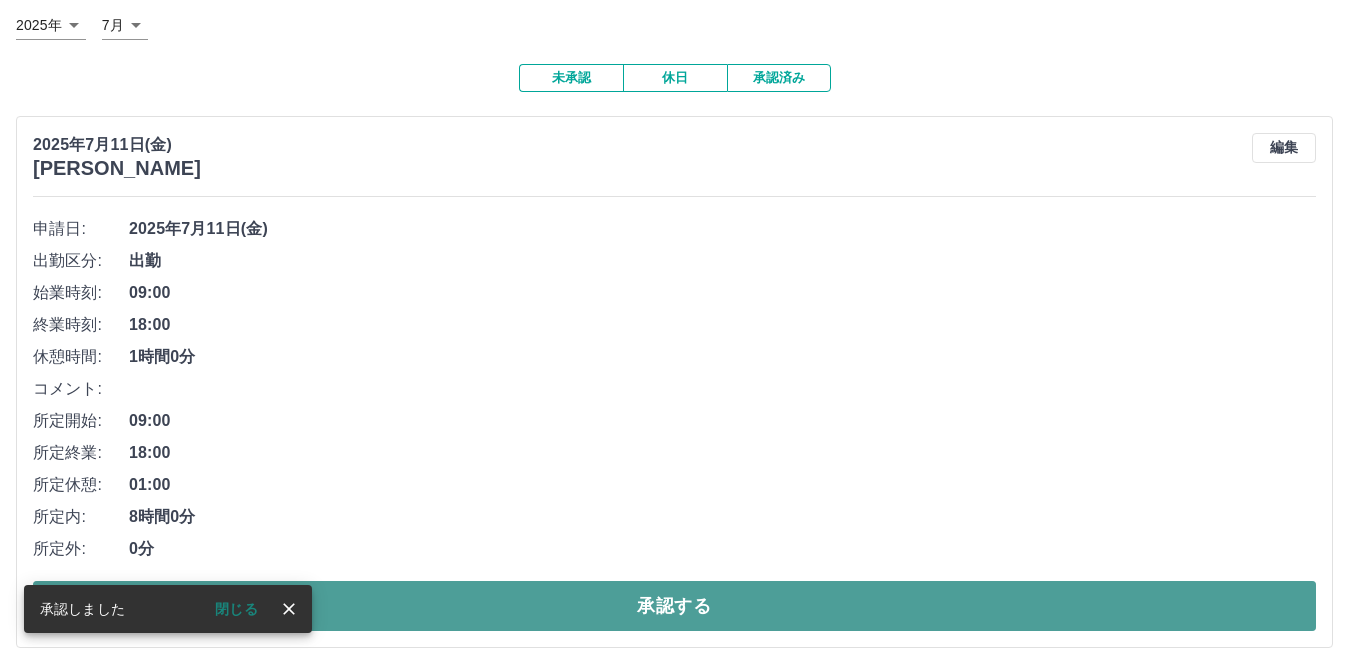 click on "承認する" at bounding box center [674, 606] 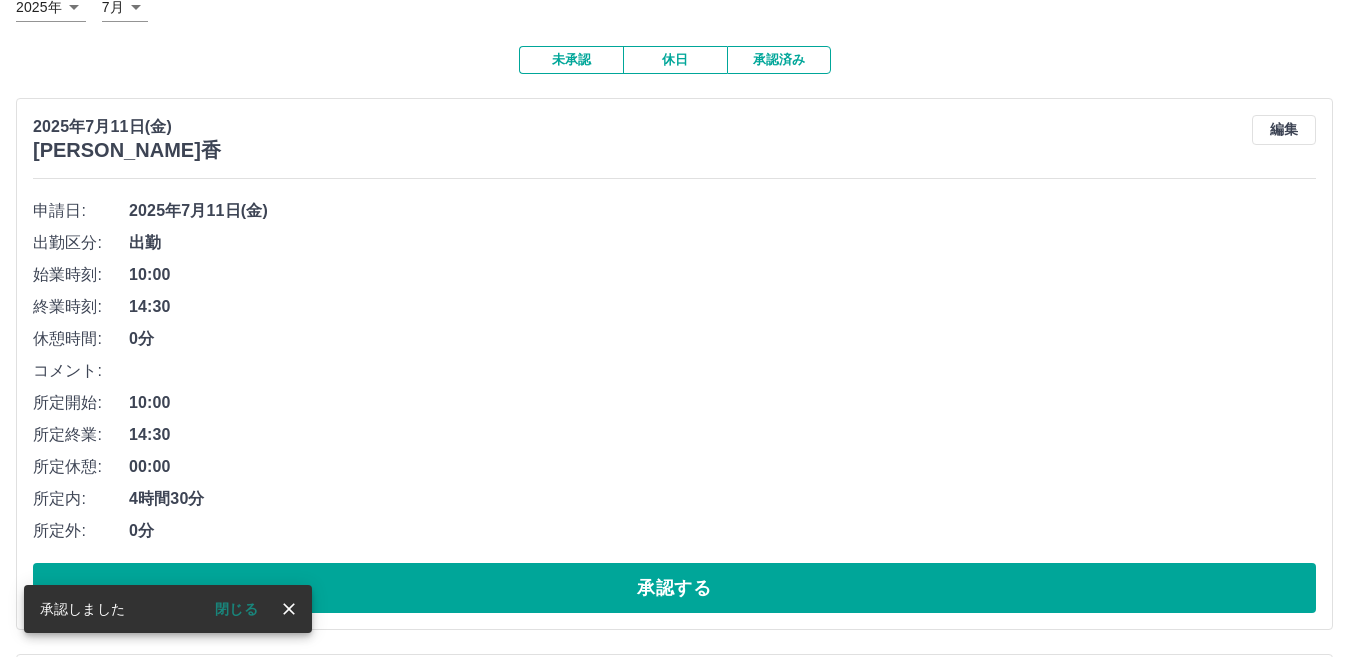 scroll, scrollTop: 264, scrollLeft: 0, axis: vertical 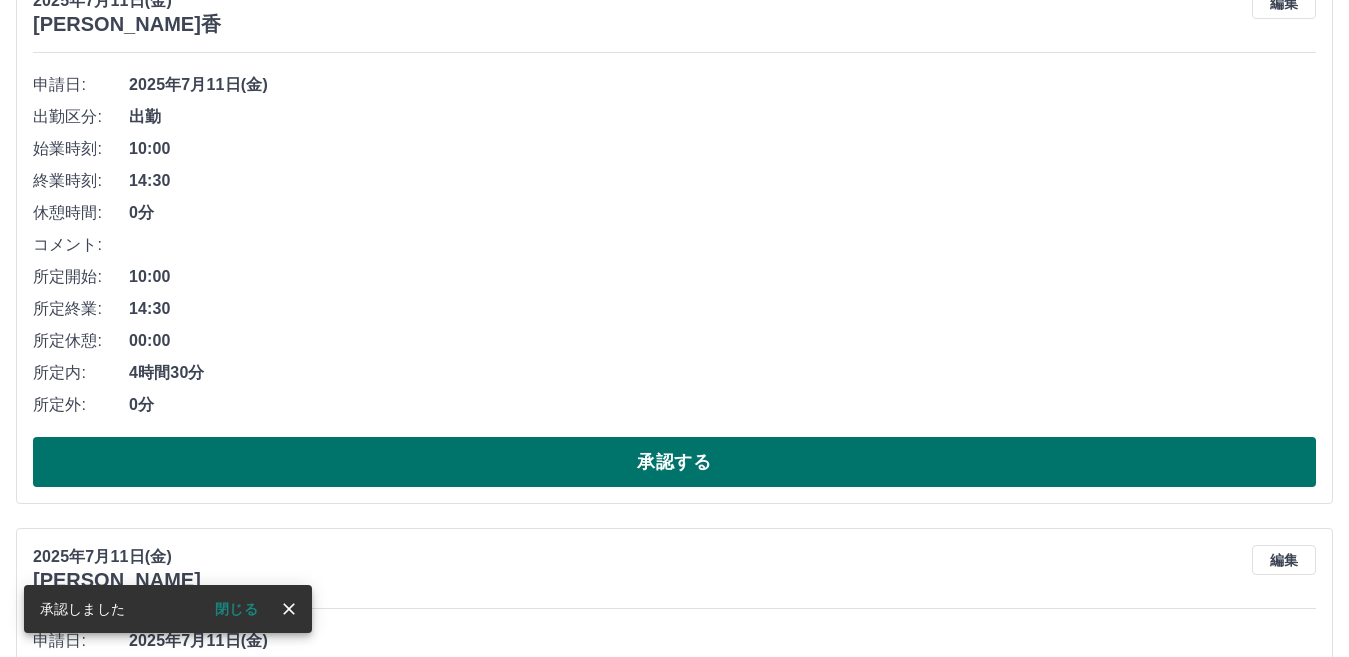 click on "承認する" at bounding box center [674, 462] 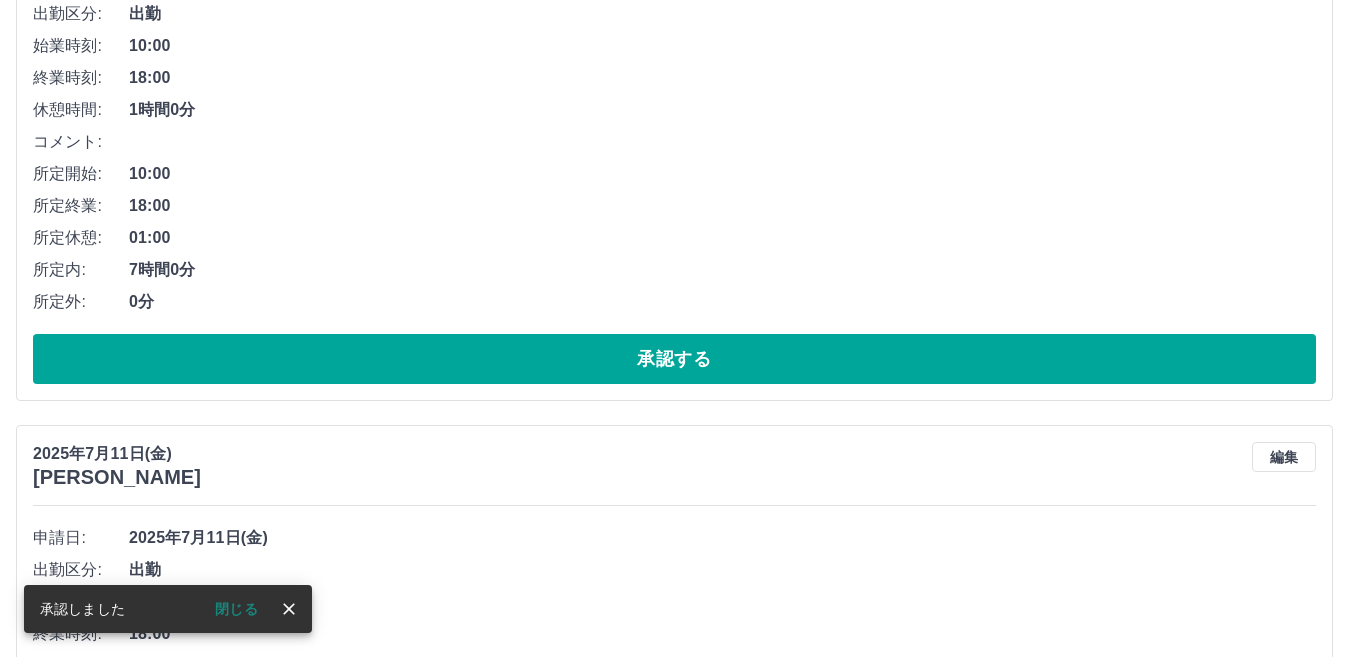 scroll, scrollTop: 408, scrollLeft: 0, axis: vertical 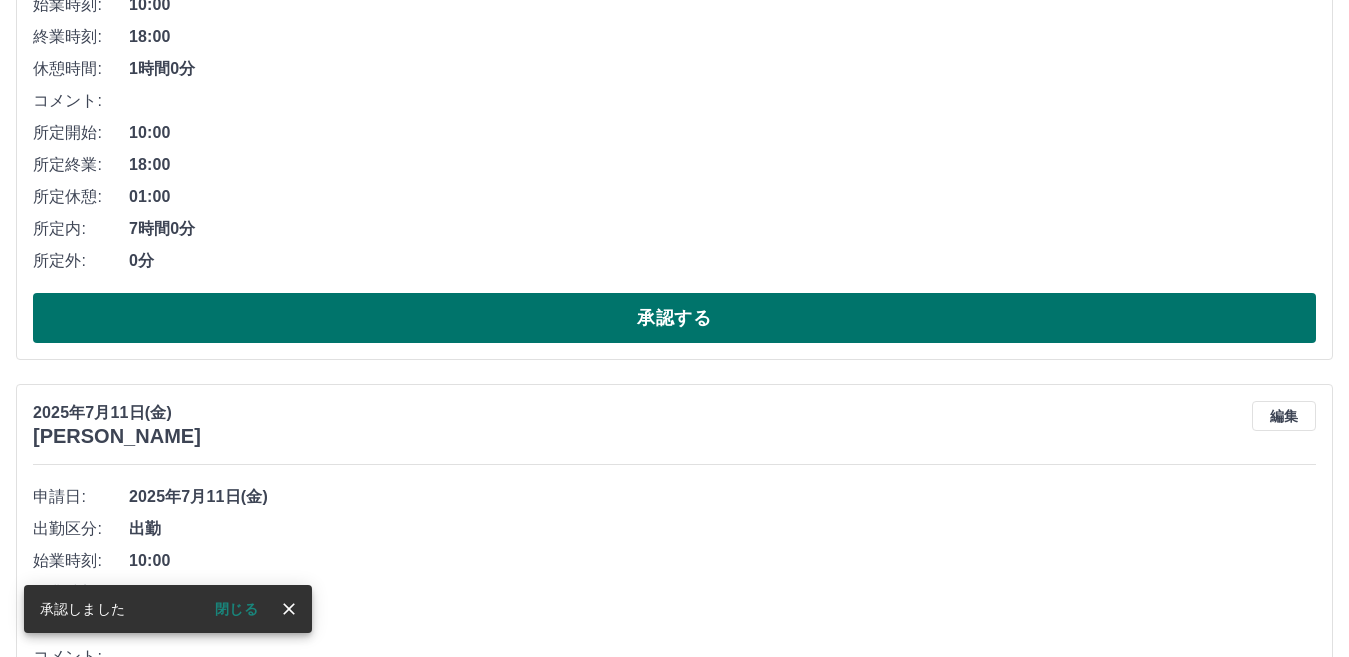click on "承認する" at bounding box center (674, 318) 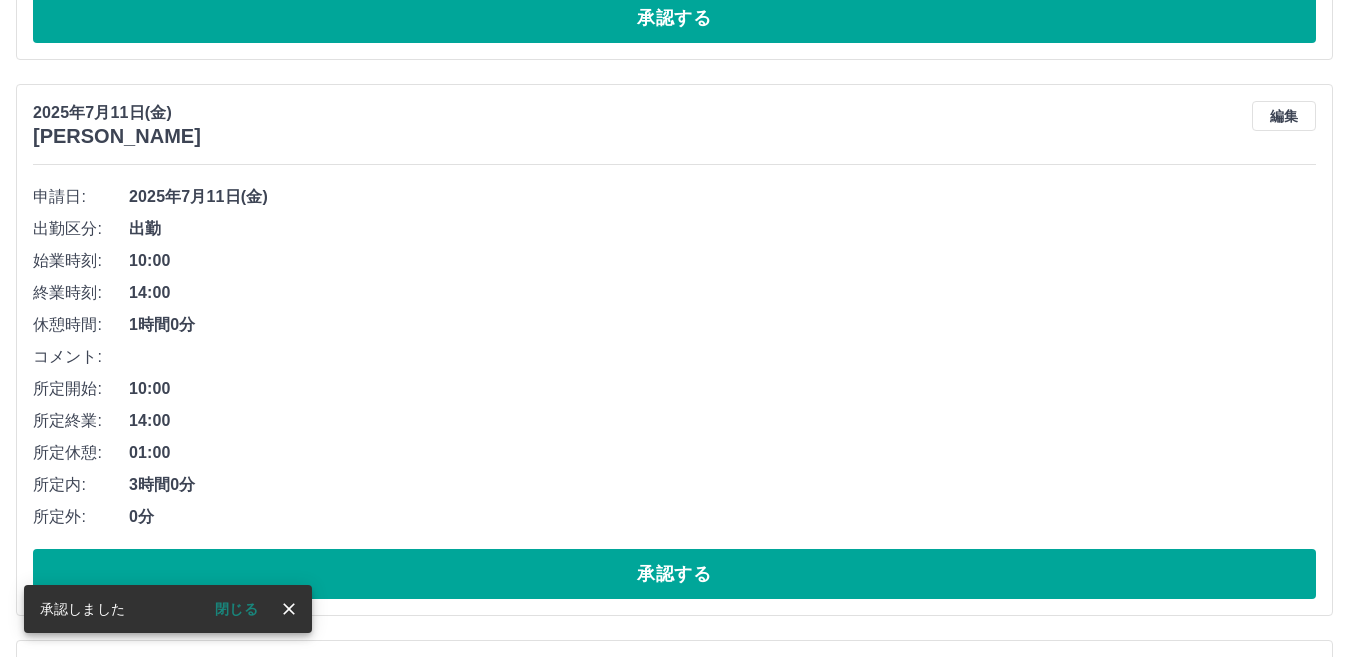 scroll, scrollTop: 152, scrollLeft: 0, axis: vertical 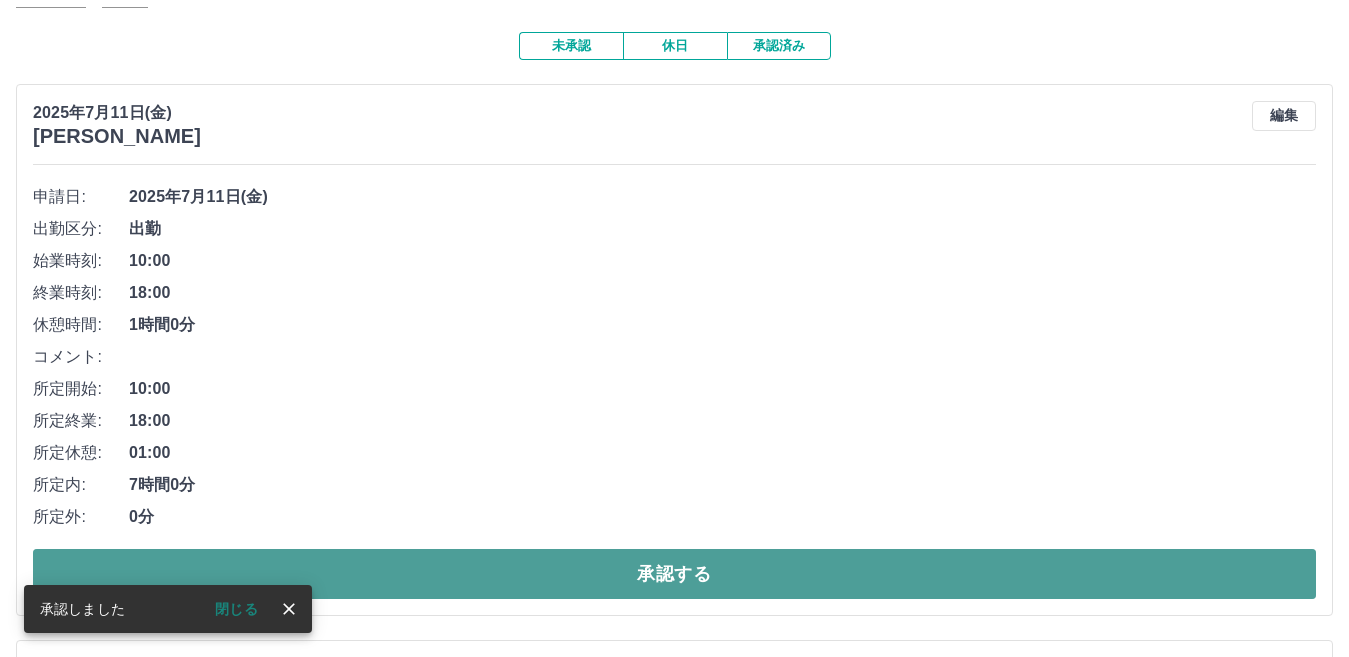 click on "承認する" at bounding box center (674, 574) 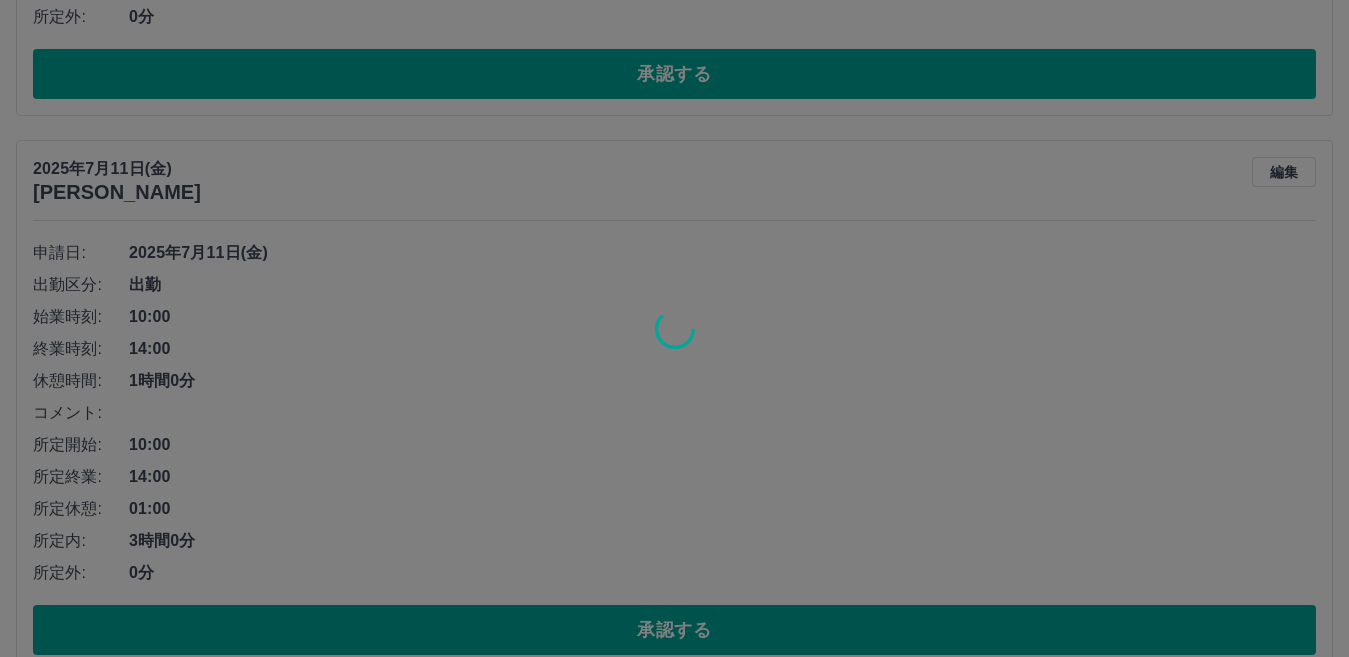 scroll, scrollTop: 96, scrollLeft: 0, axis: vertical 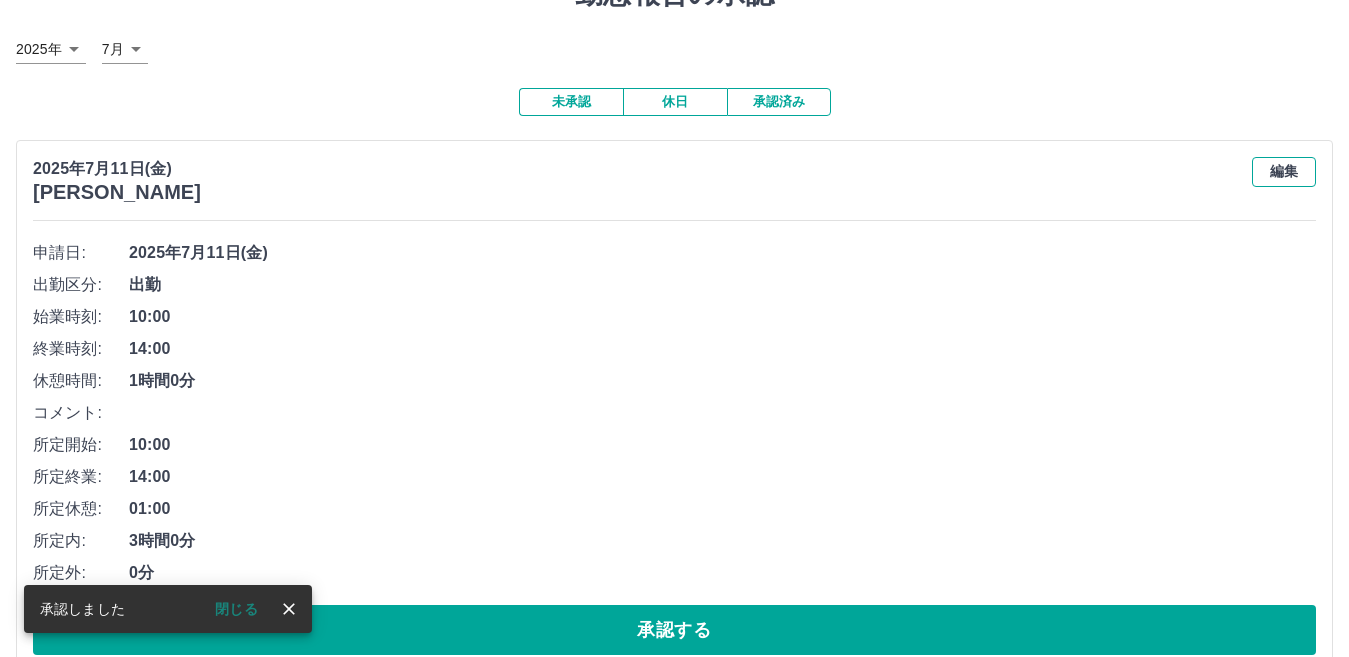 click on "編集" at bounding box center (1284, 172) 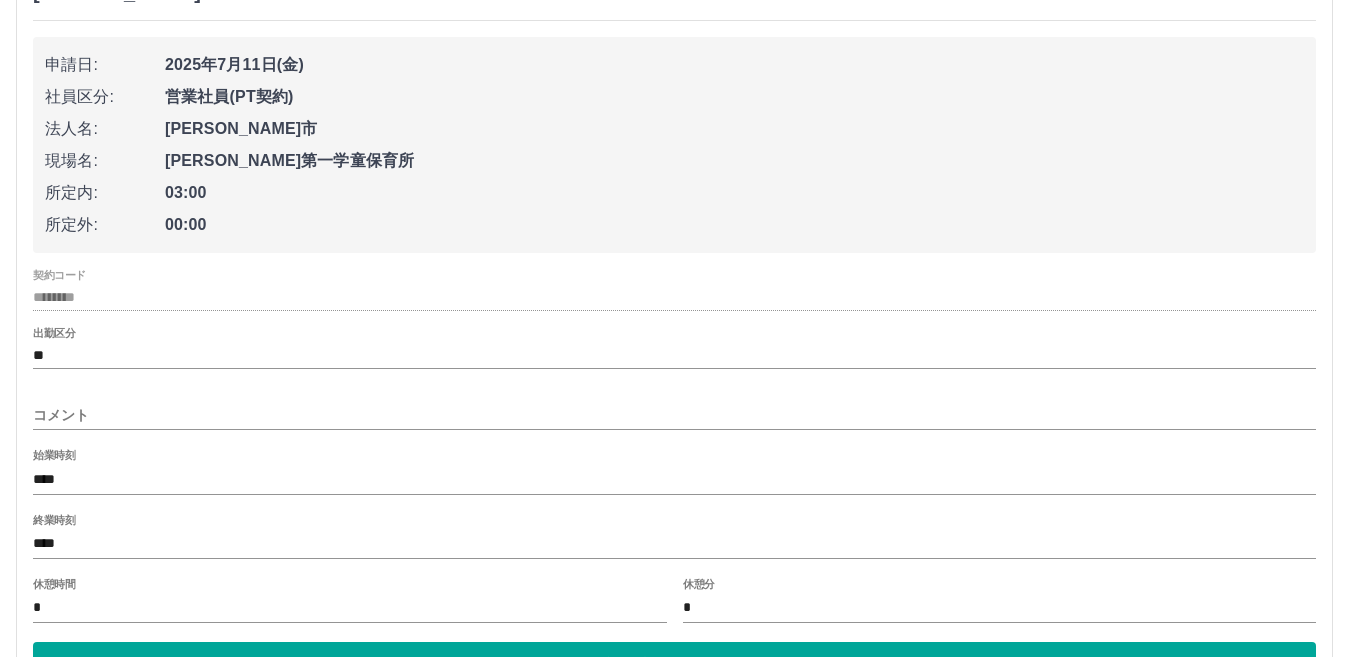 scroll, scrollTop: 396, scrollLeft: 0, axis: vertical 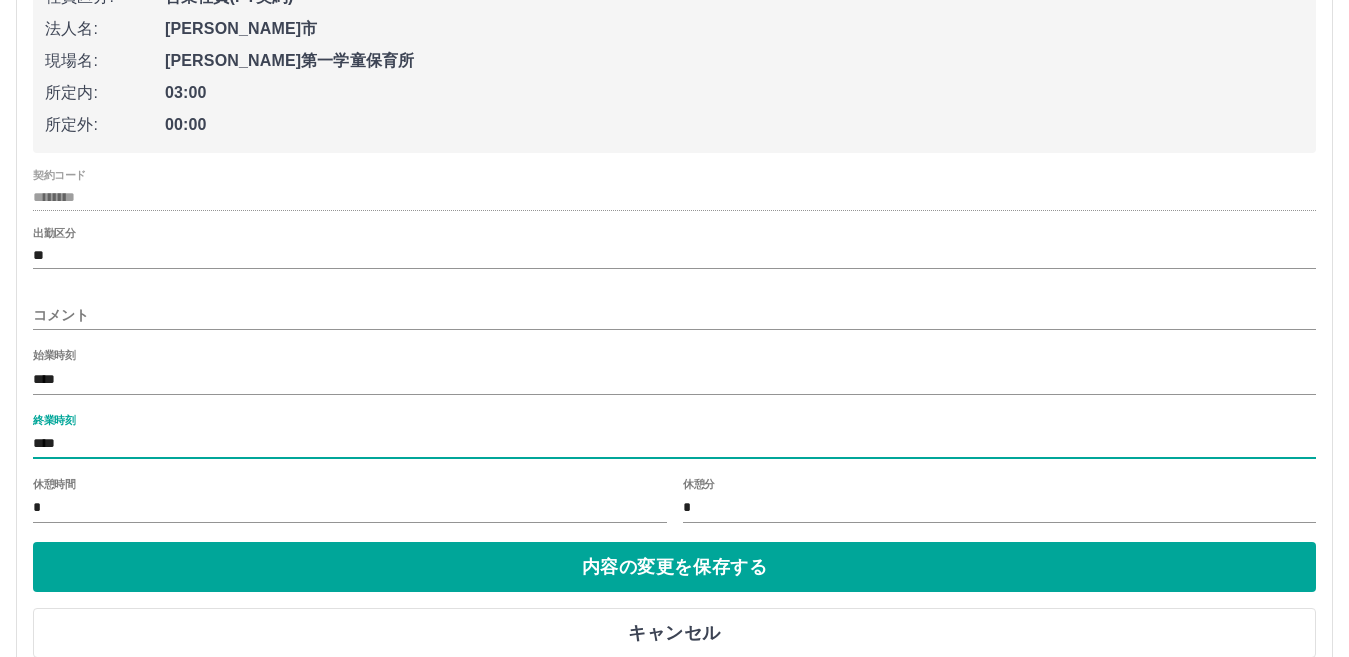 click on "****" at bounding box center [674, 444] 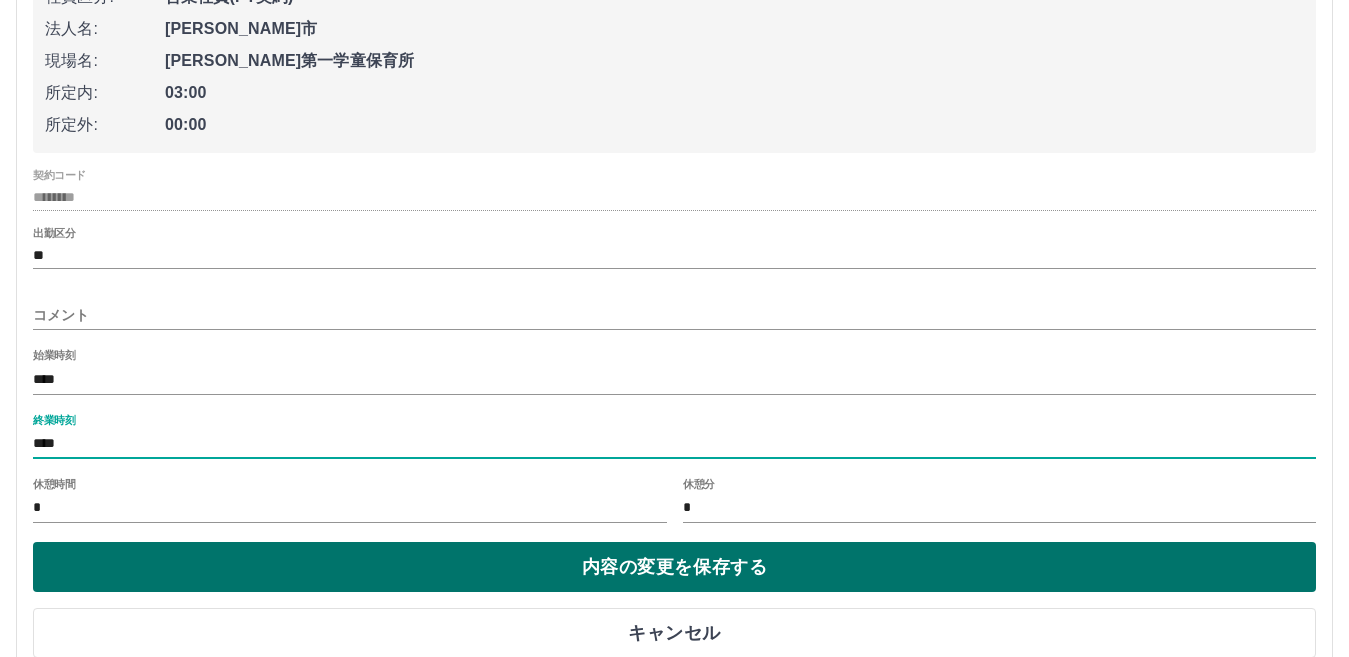 type on "****" 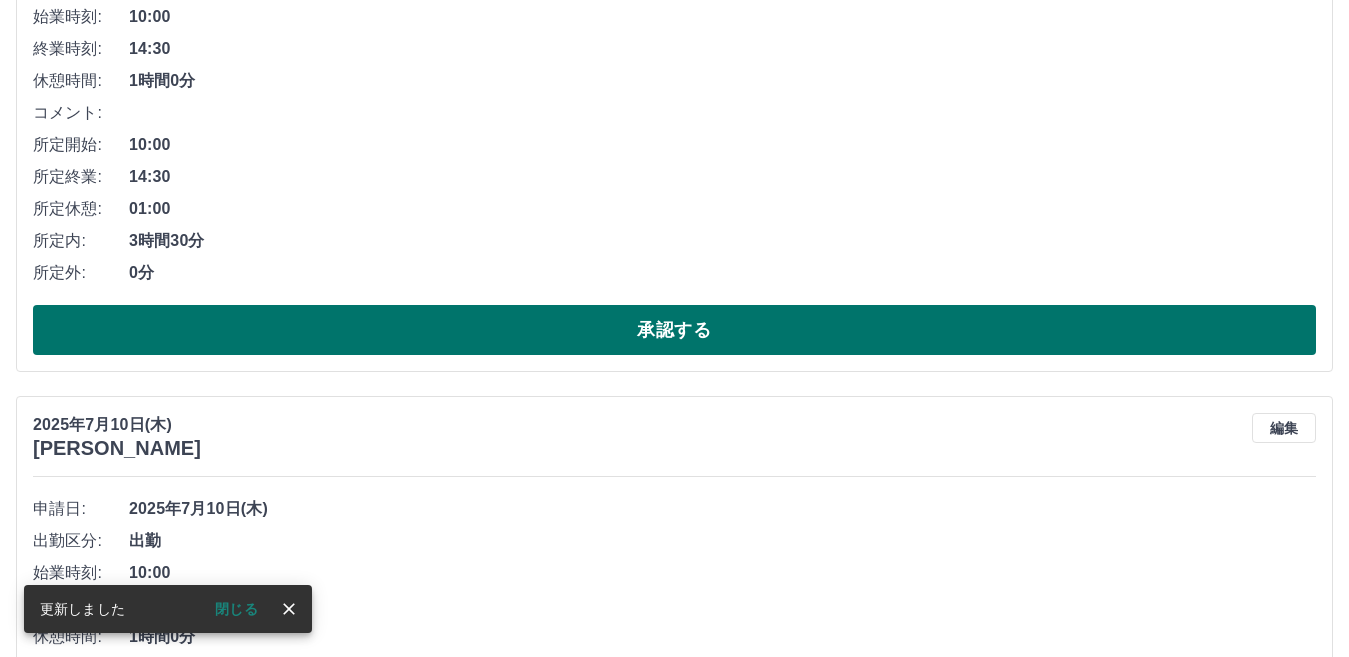 drag, startPoint x: 538, startPoint y: 342, endPoint x: 548, endPoint y: 339, distance: 10.440307 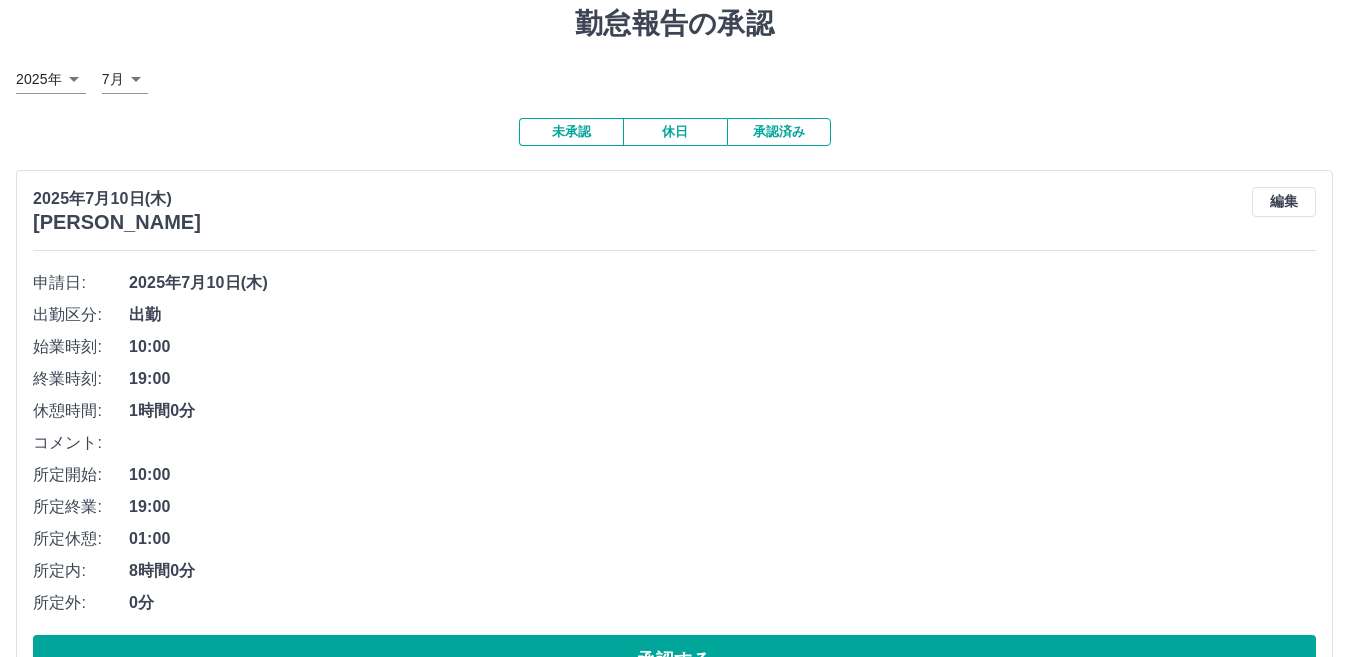 scroll, scrollTop: 100, scrollLeft: 0, axis: vertical 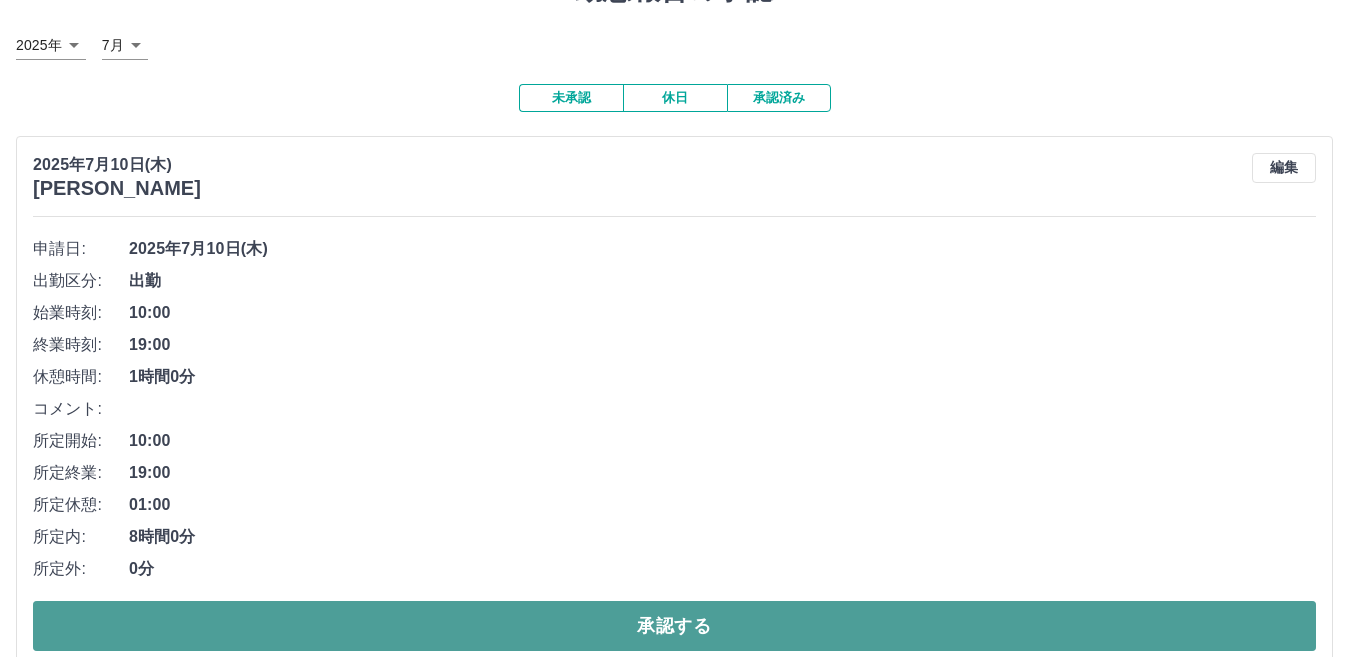 click on "承認する" at bounding box center [674, 626] 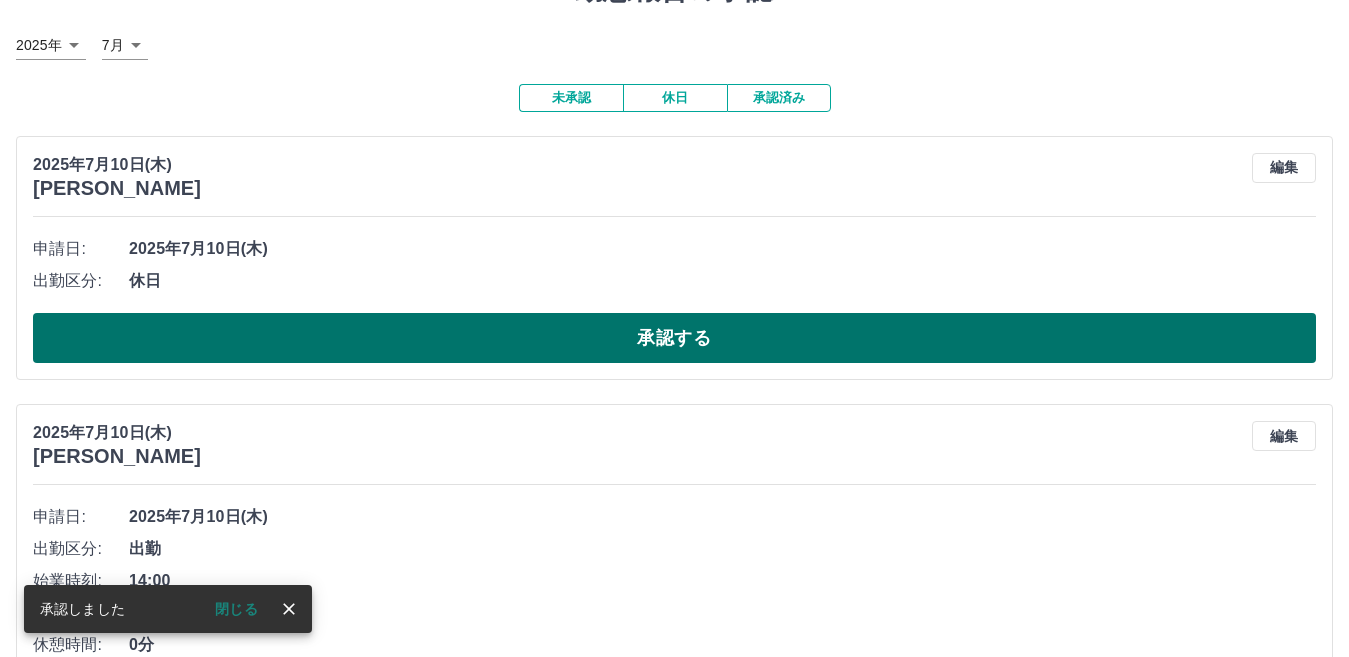 click on "承認する" at bounding box center (674, 338) 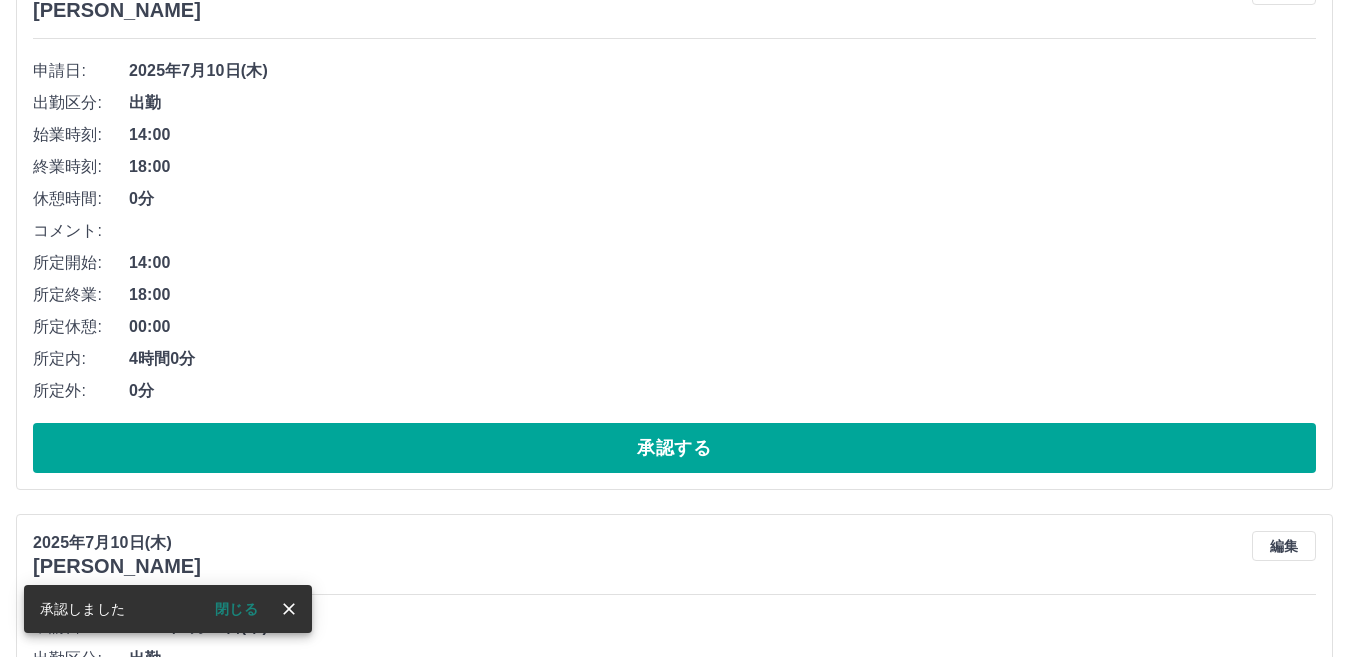 scroll, scrollTop: 300, scrollLeft: 0, axis: vertical 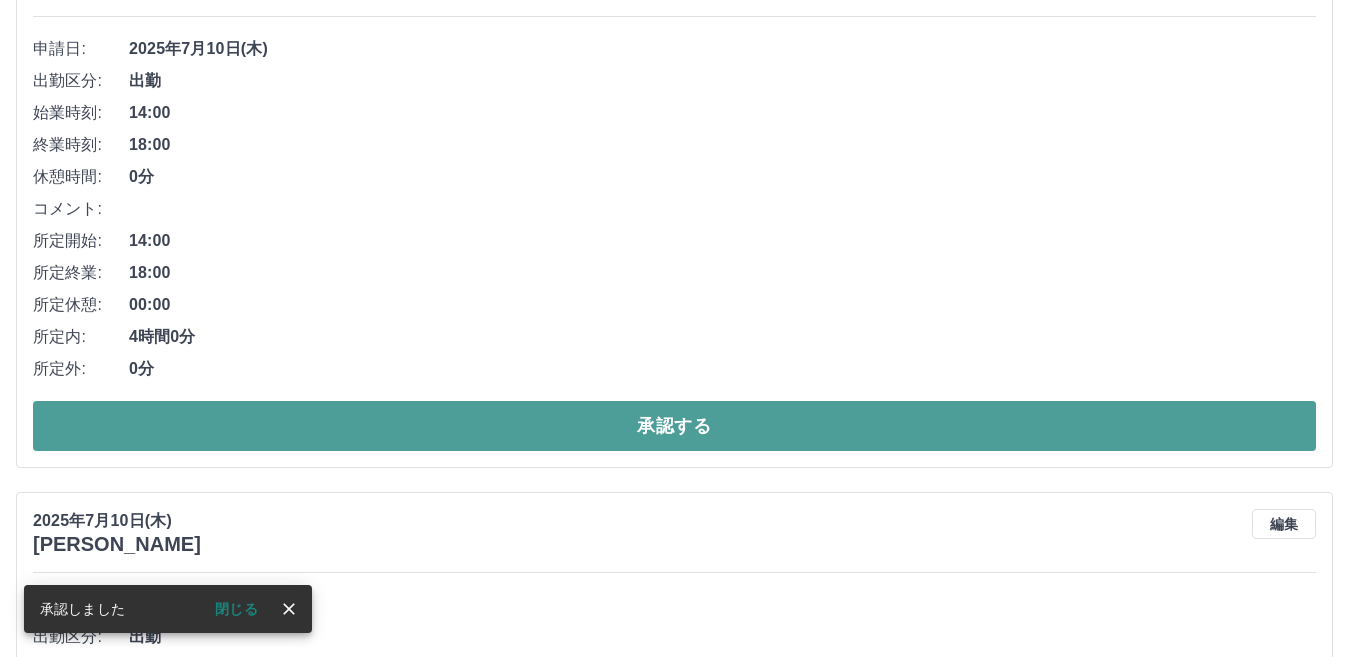 click on "承認する" at bounding box center (674, 426) 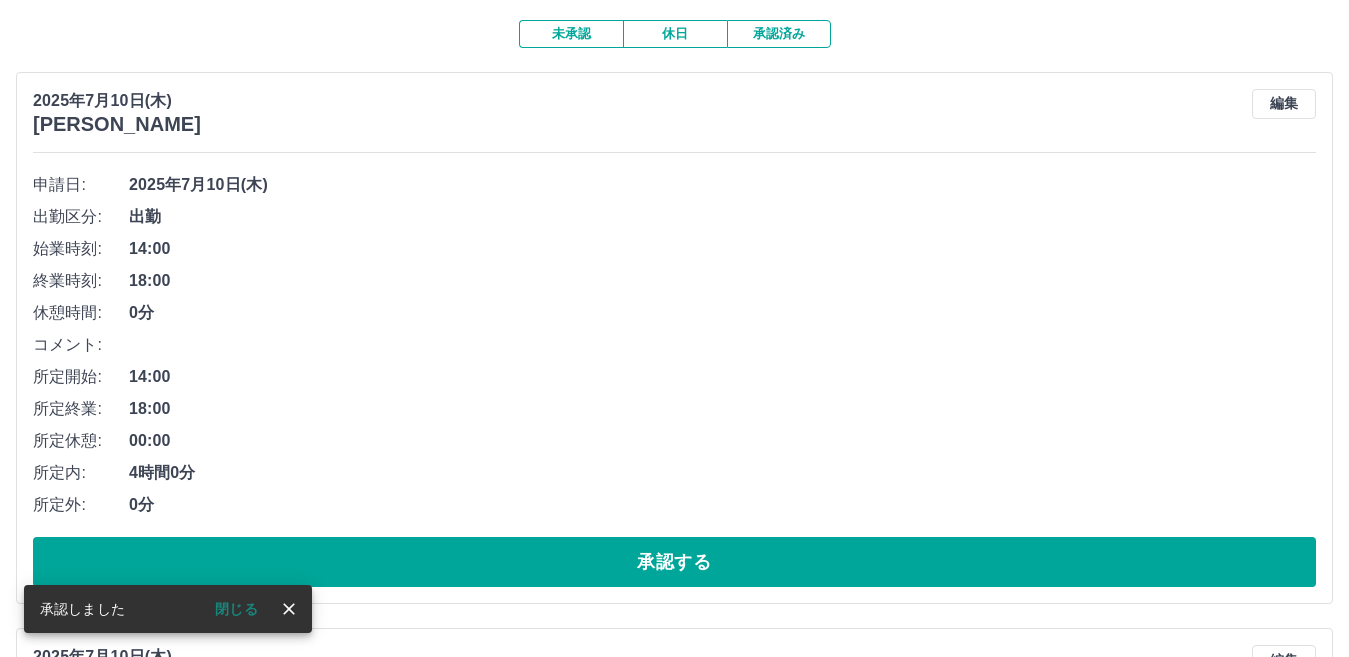 scroll, scrollTop: 200, scrollLeft: 0, axis: vertical 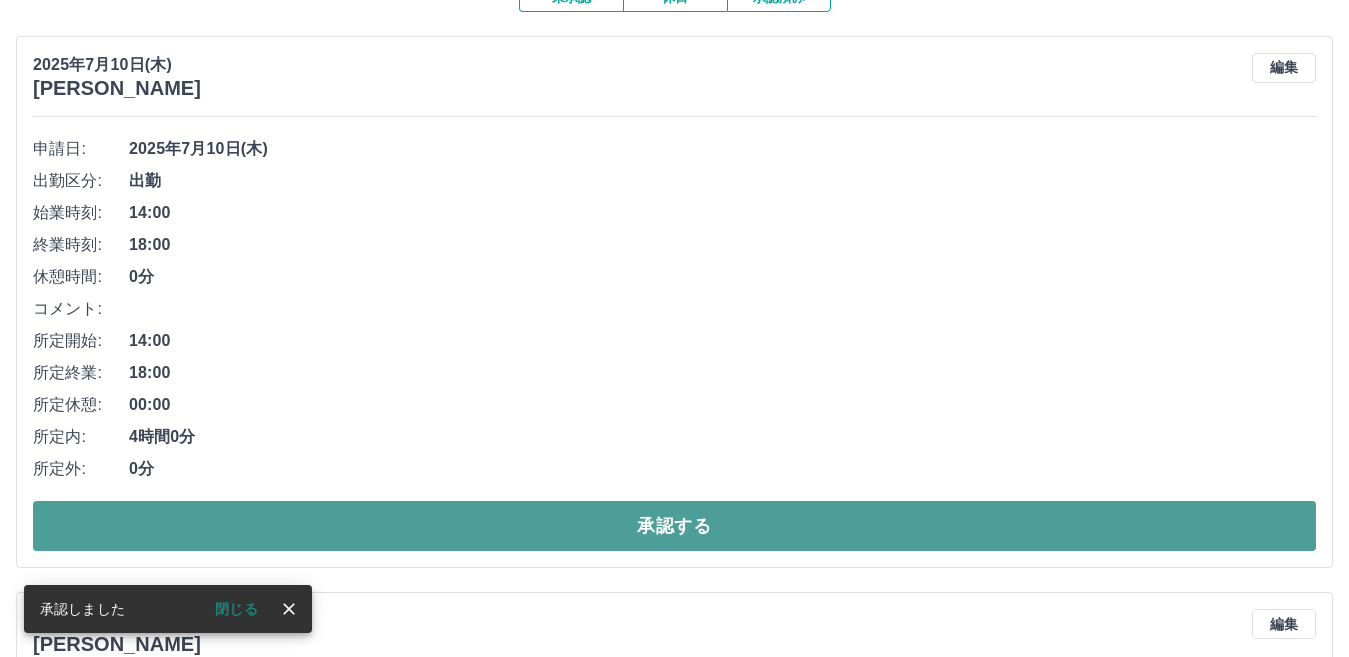 click on "承認する" at bounding box center [674, 526] 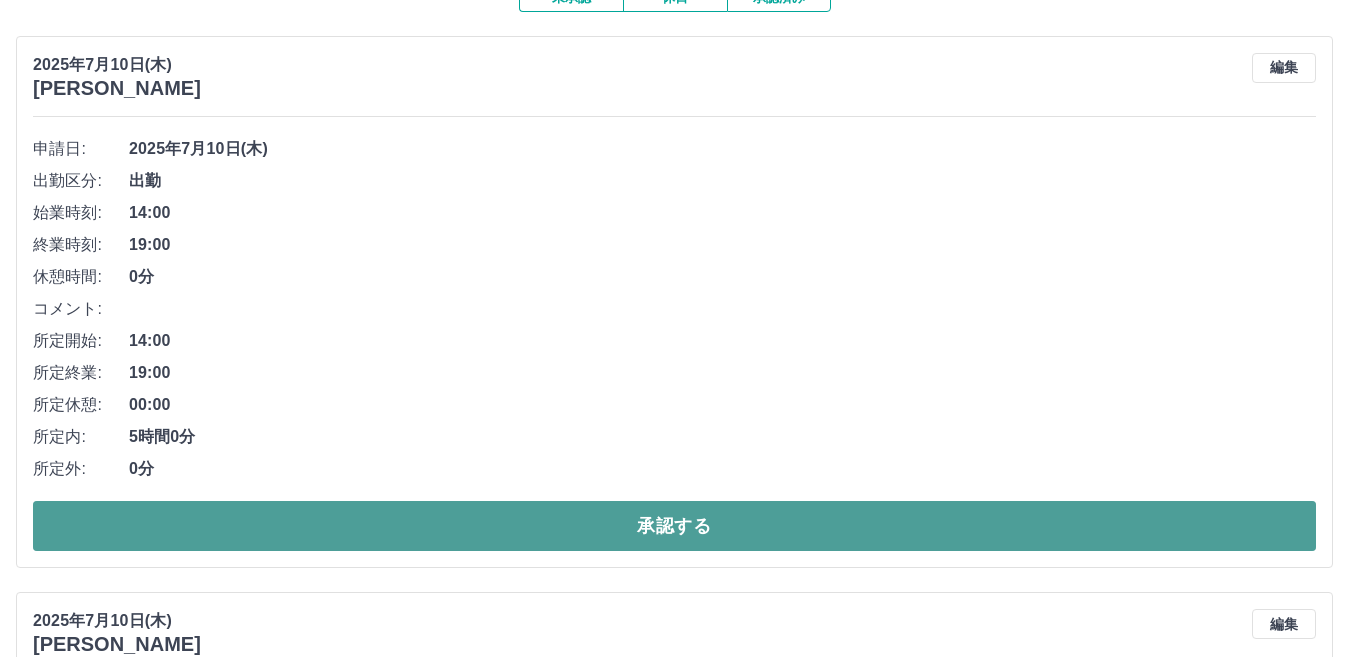 click on "承認する" at bounding box center (674, 526) 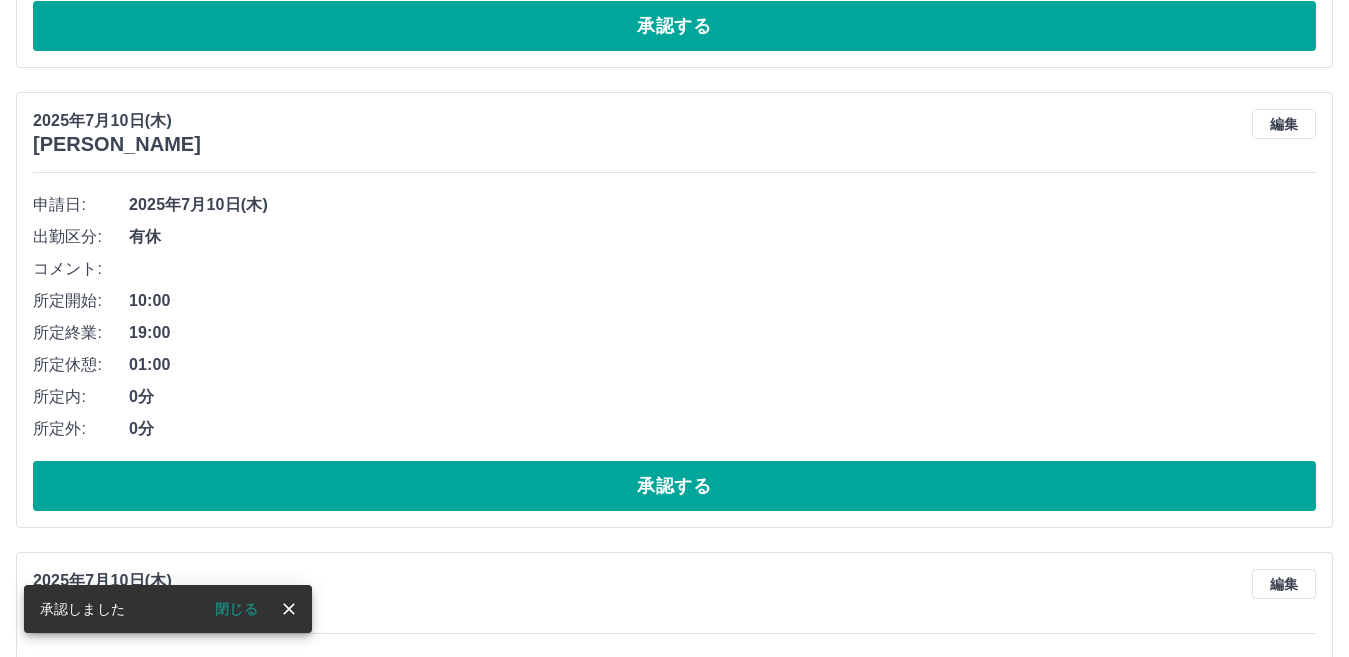 scroll, scrollTop: 144, scrollLeft: 0, axis: vertical 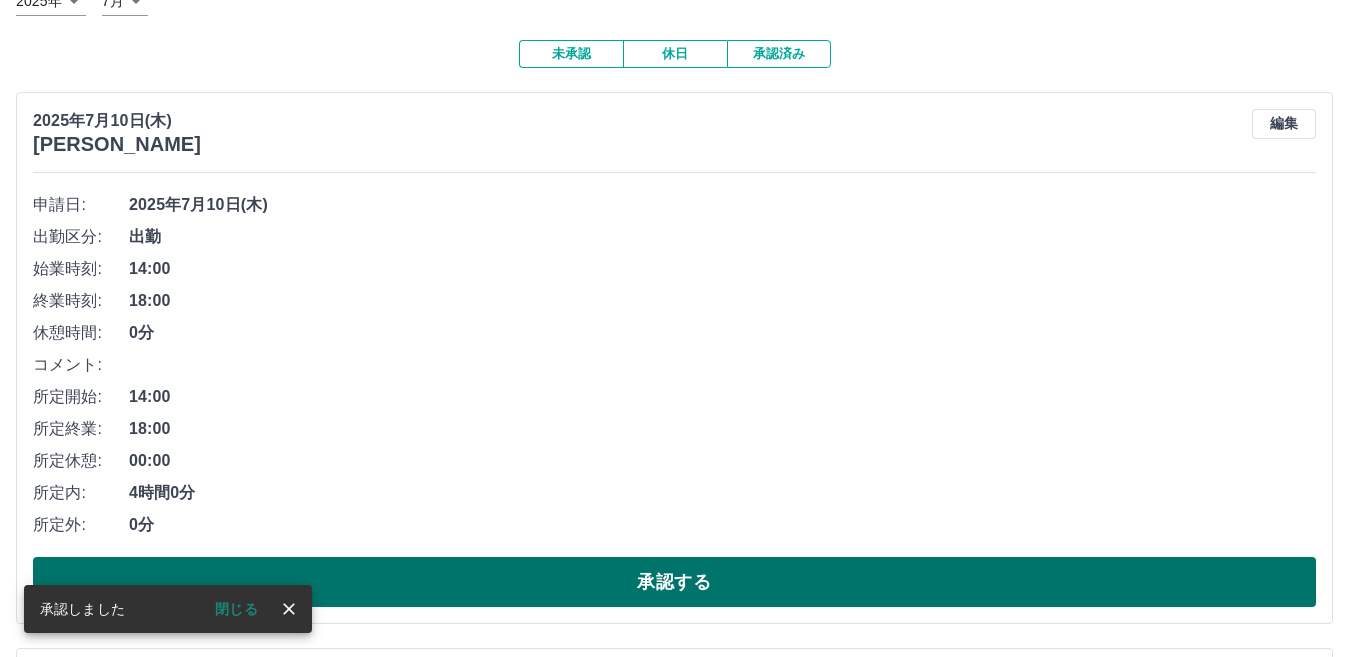 click on "承認する" at bounding box center (674, 582) 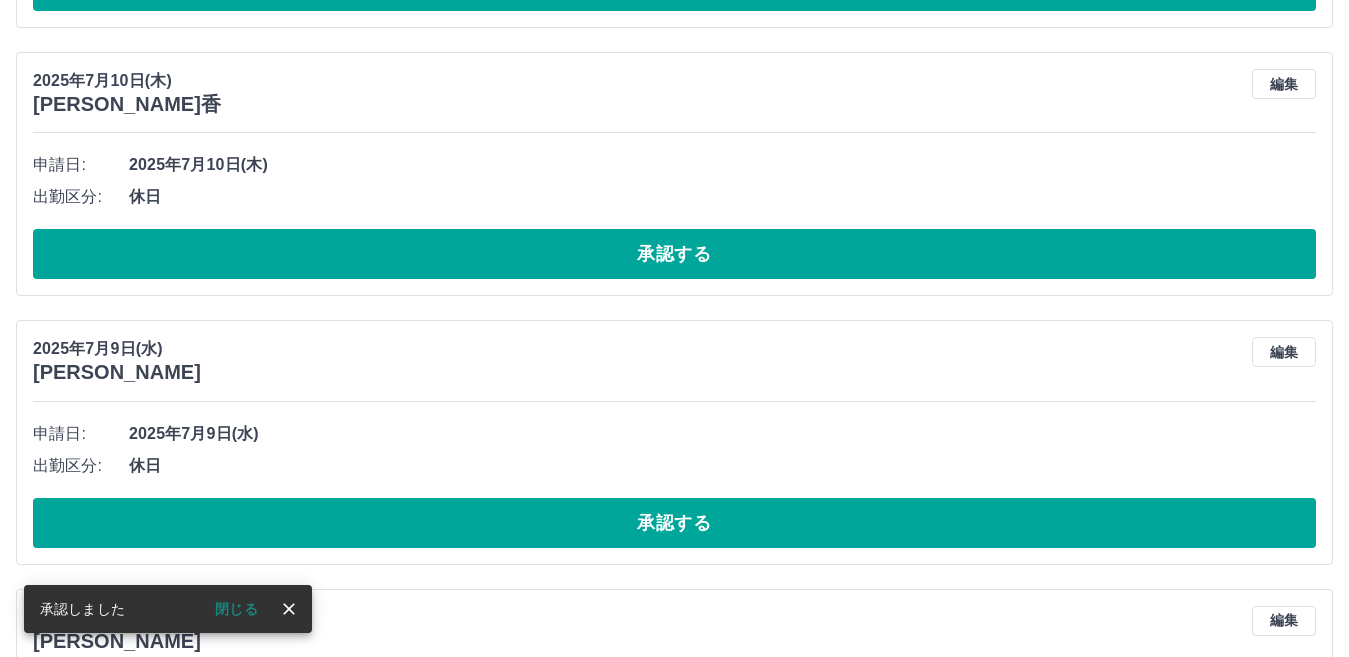 scroll, scrollTop: 88, scrollLeft: 0, axis: vertical 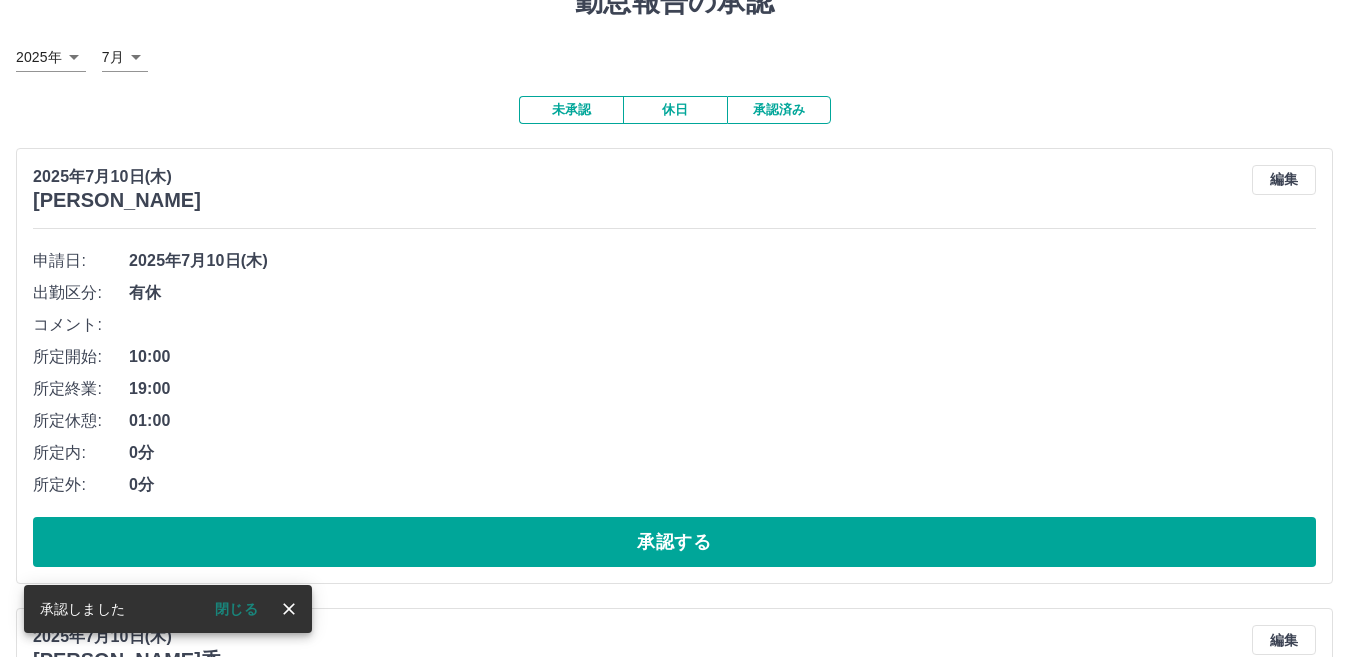 click on "承認する" at bounding box center [674, 542] 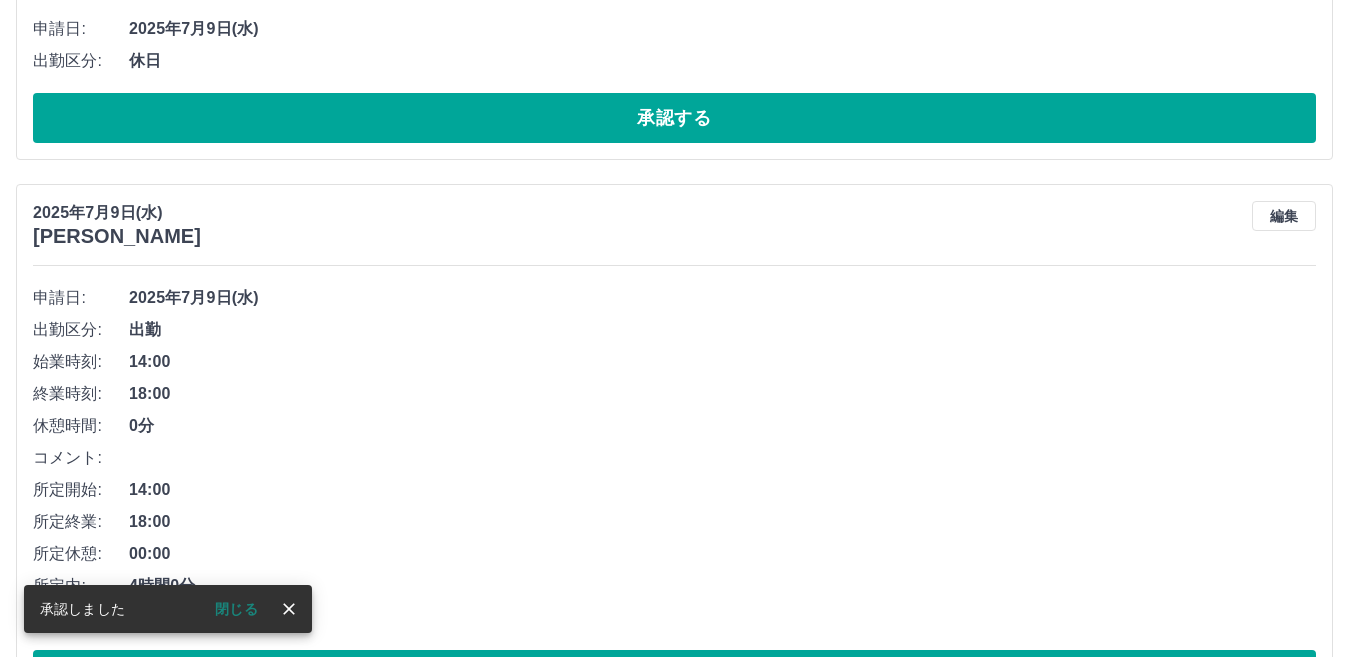 scroll, scrollTop: 128, scrollLeft: 0, axis: vertical 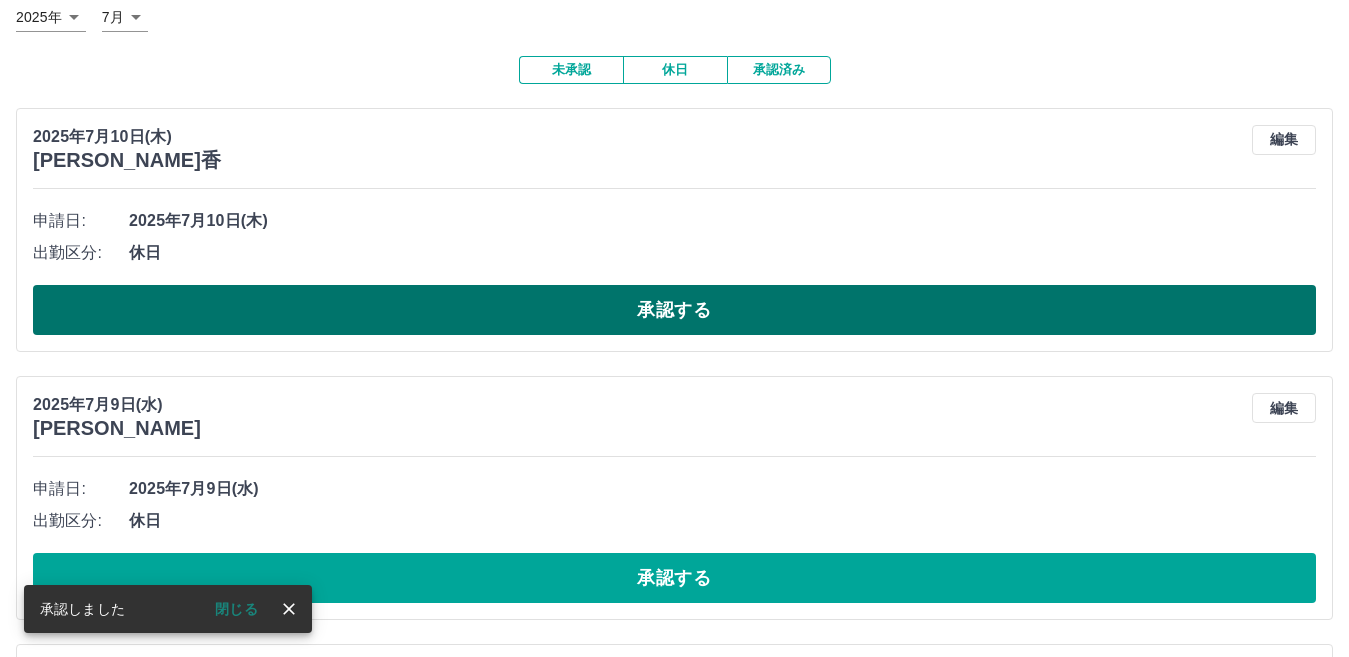 click on "承認する" at bounding box center [674, 310] 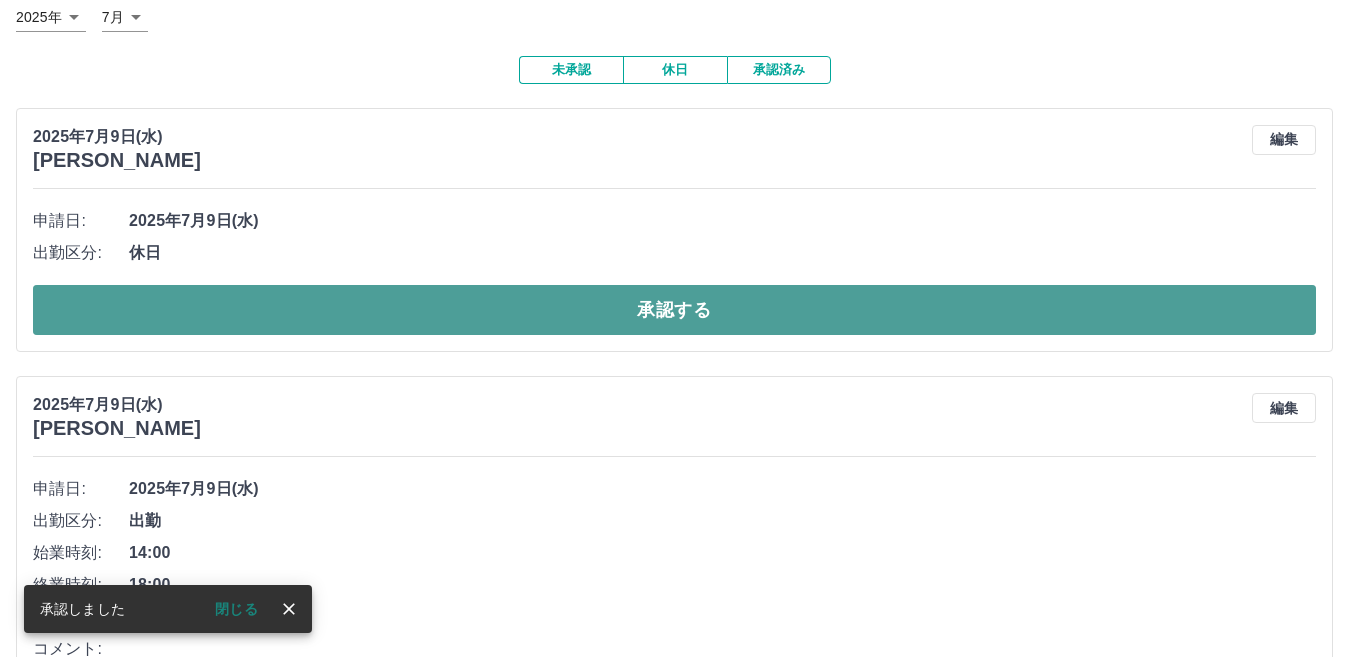click on "承認する" at bounding box center [674, 310] 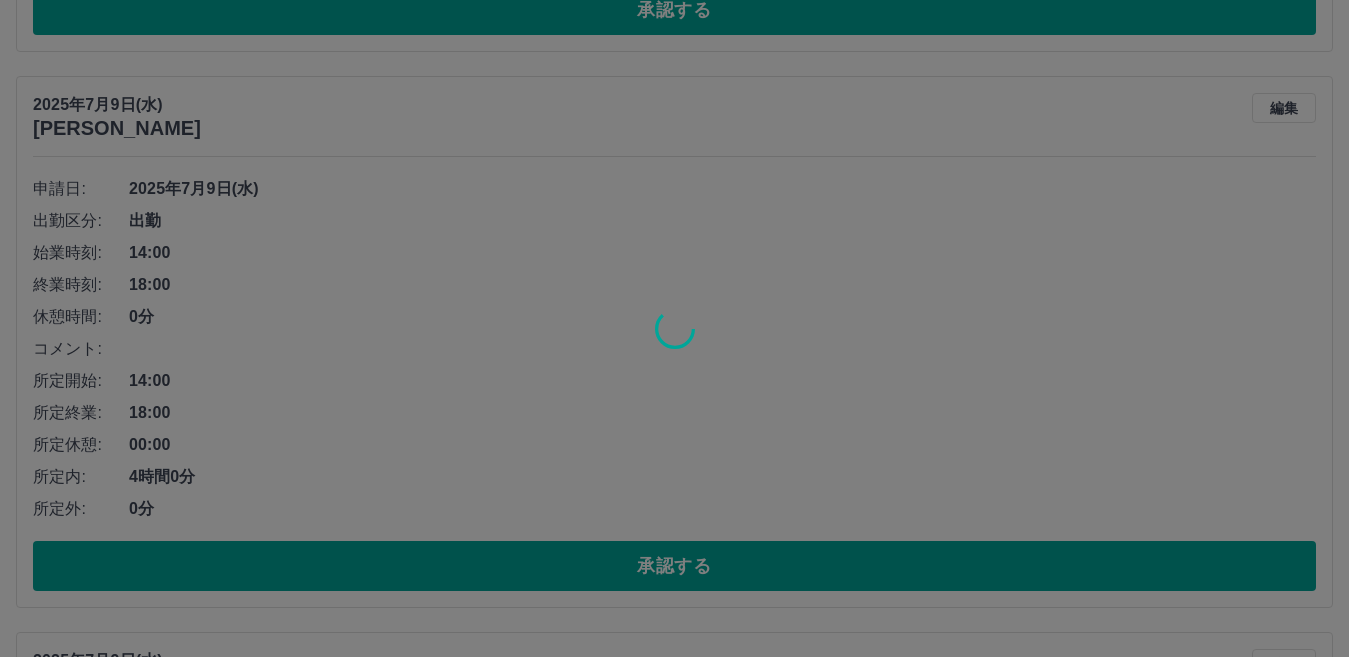 scroll, scrollTop: 160, scrollLeft: 0, axis: vertical 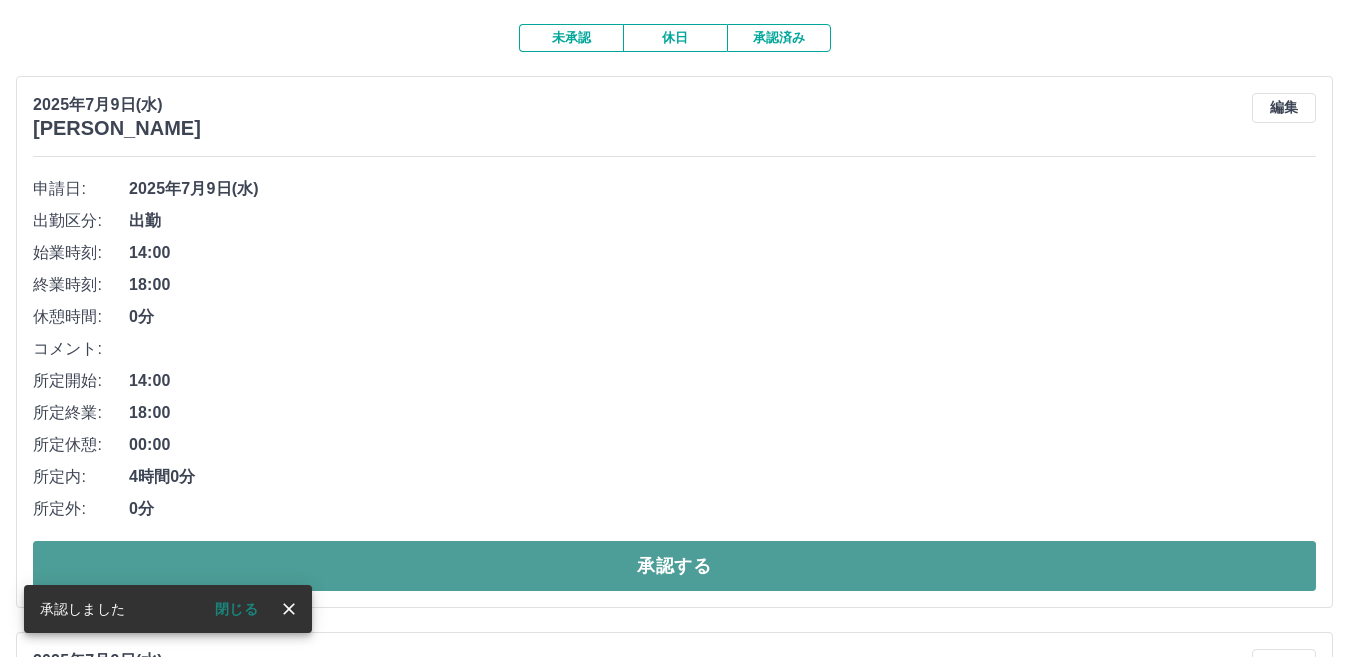 click on "承認する" at bounding box center [674, 566] 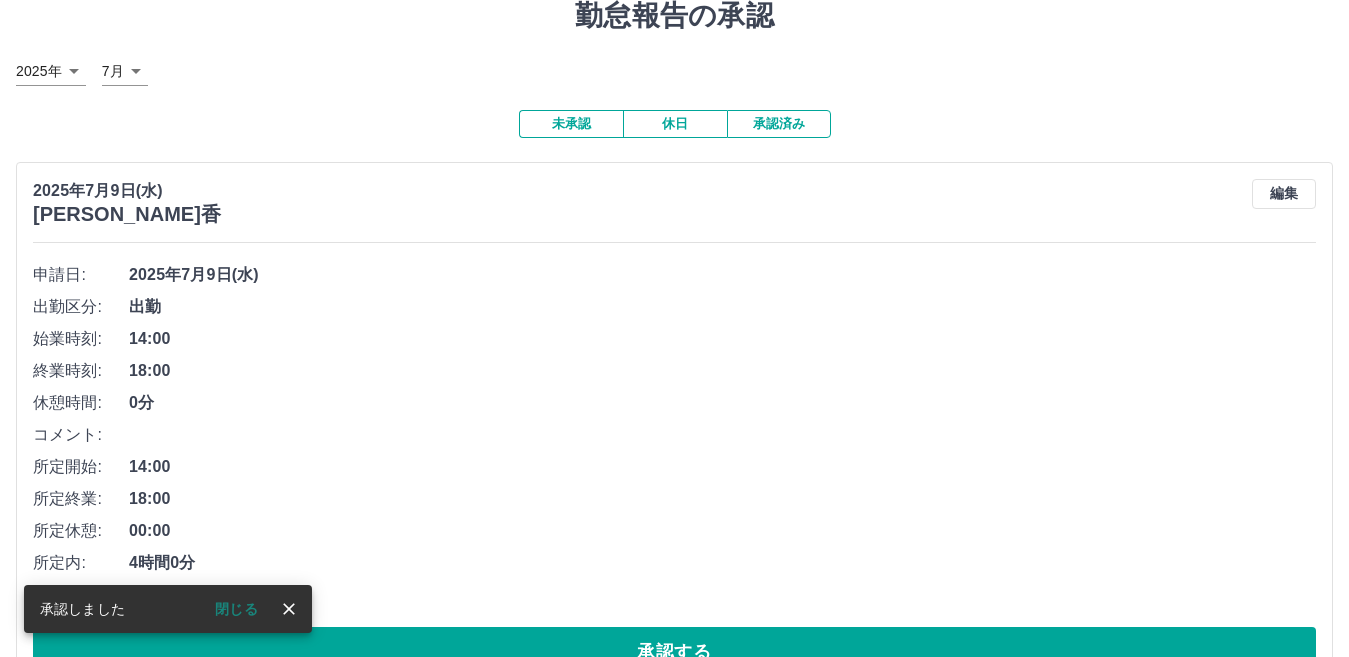 scroll, scrollTop: 404, scrollLeft: 0, axis: vertical 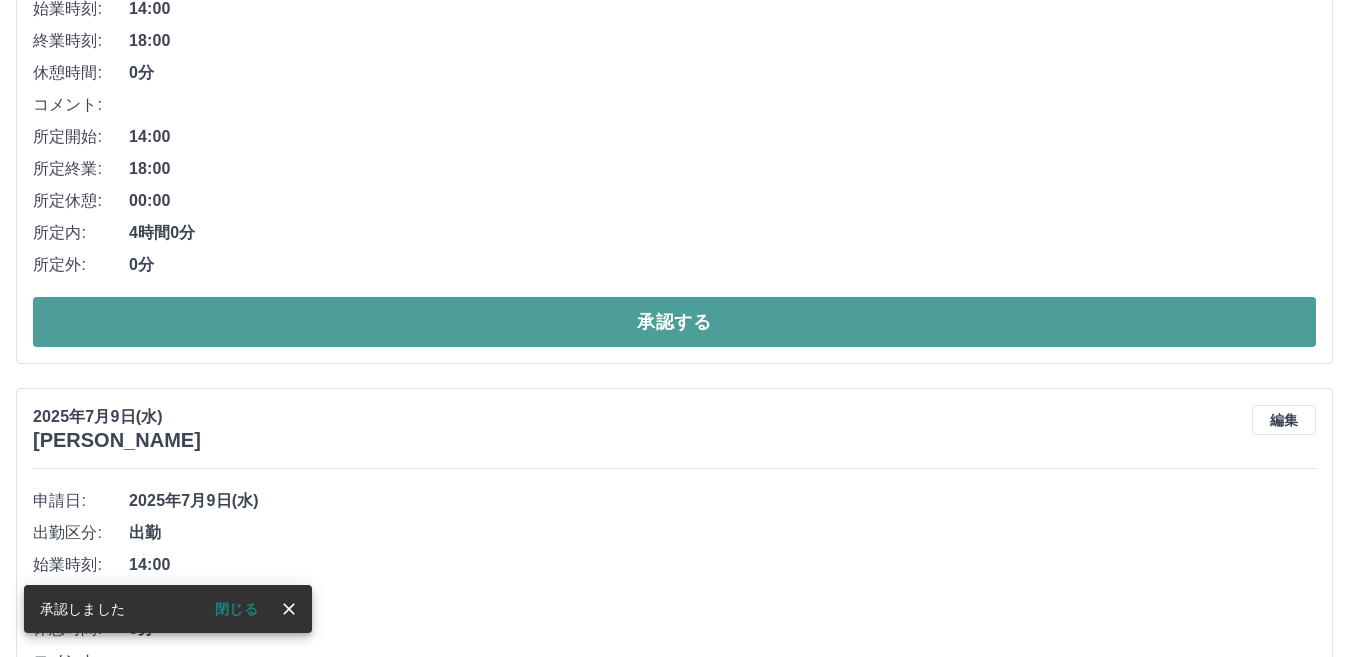 click on "承認する" at bounding box center (674, 322) 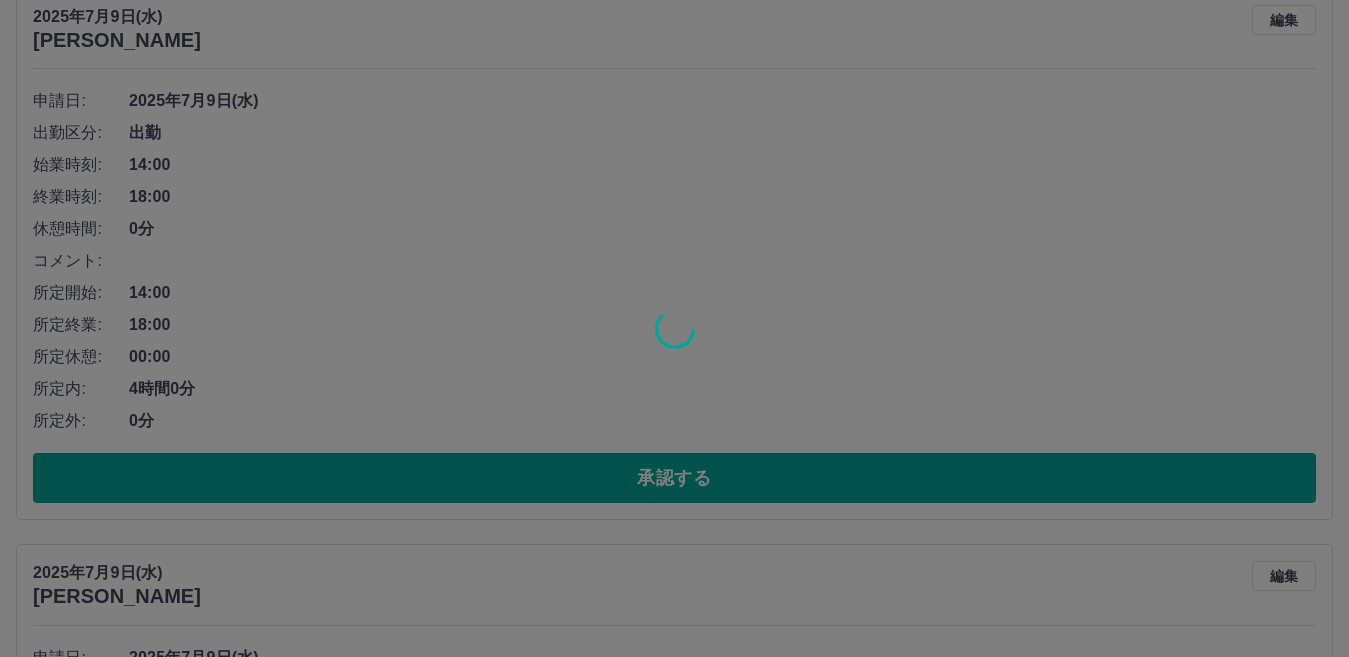 scroll, scrollTop: 248, scrollLeft: 0, axis: vertical 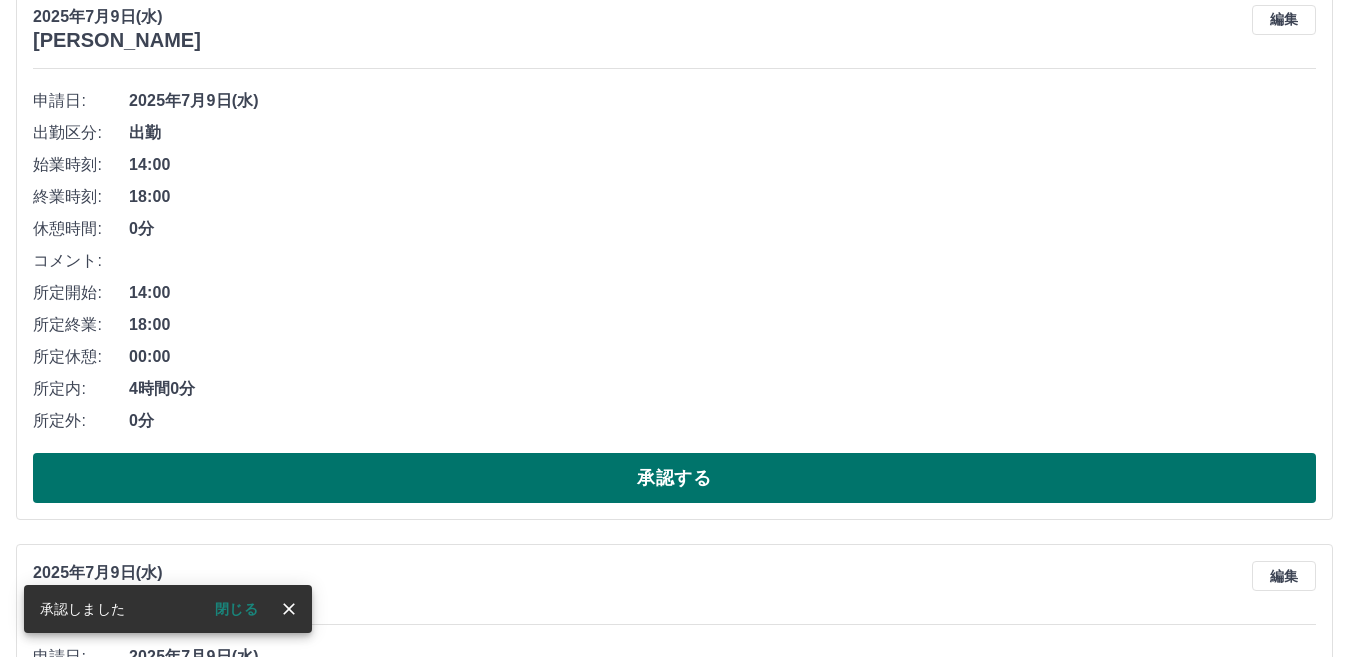 click on "承認する" at bounding box center [674, 478] 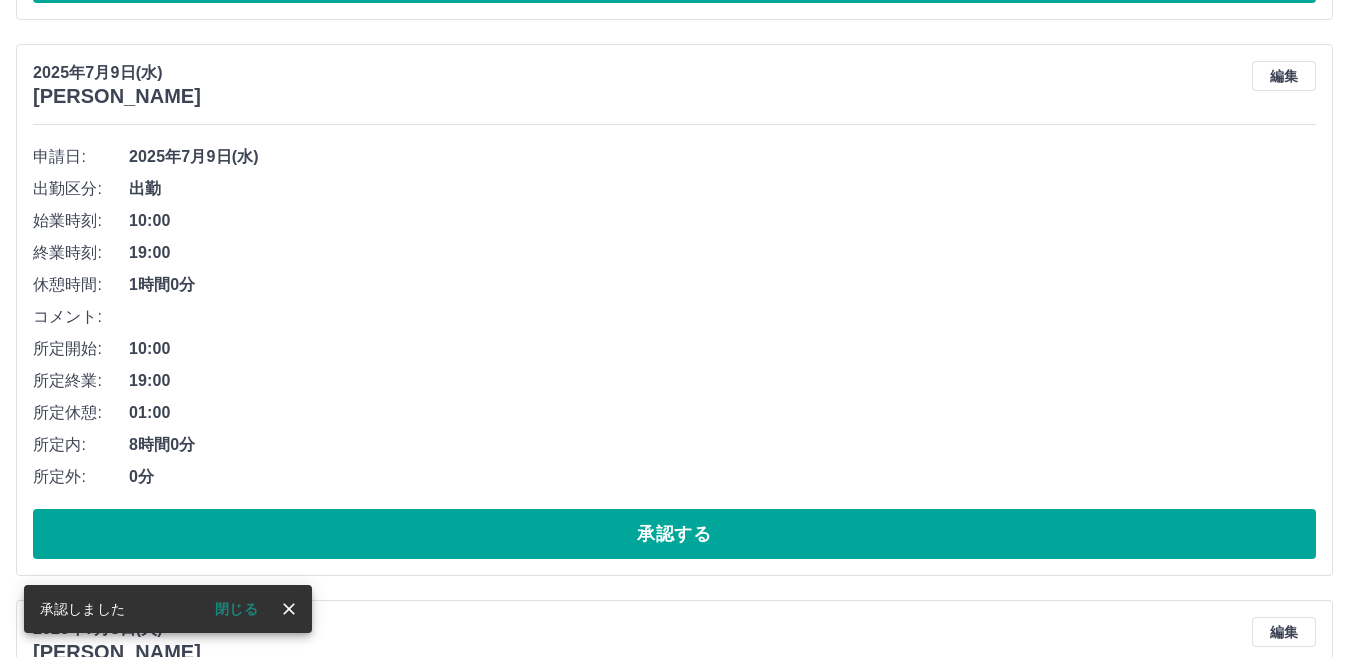scroll, scrollTop: 192, scrollLeft: 0, axis: vertical 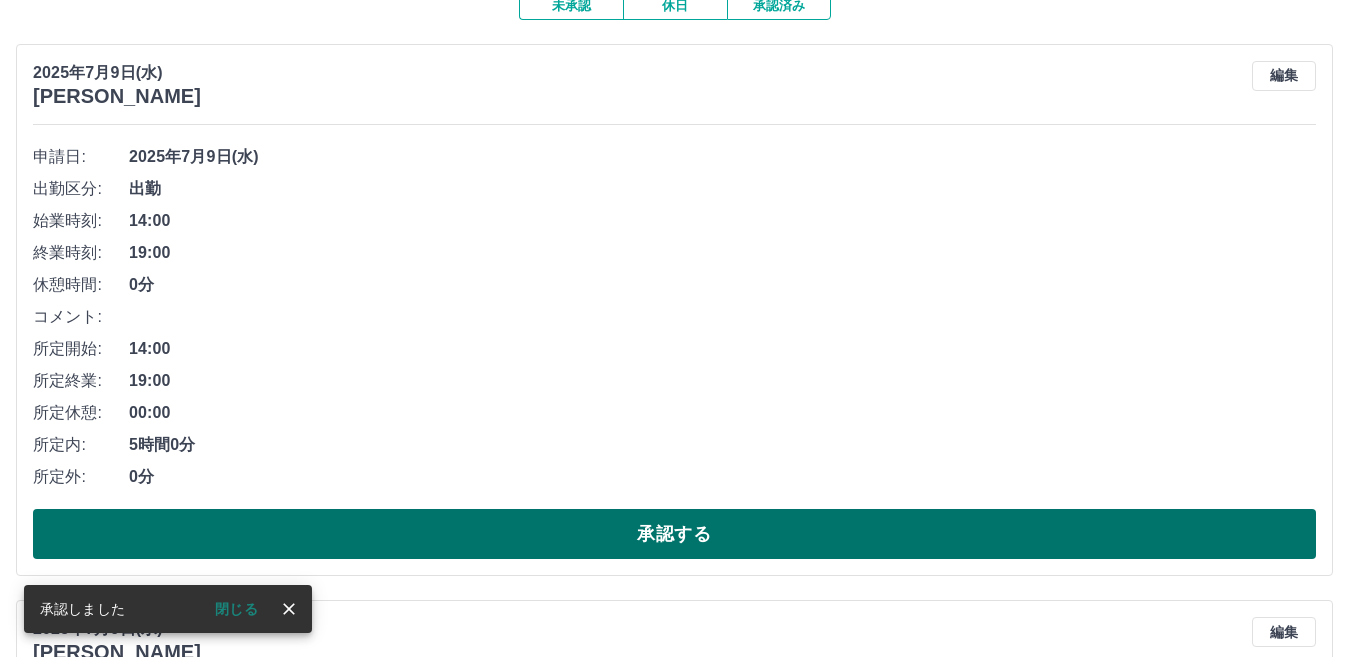 click on "承認する" at bounding box center (674, 534) 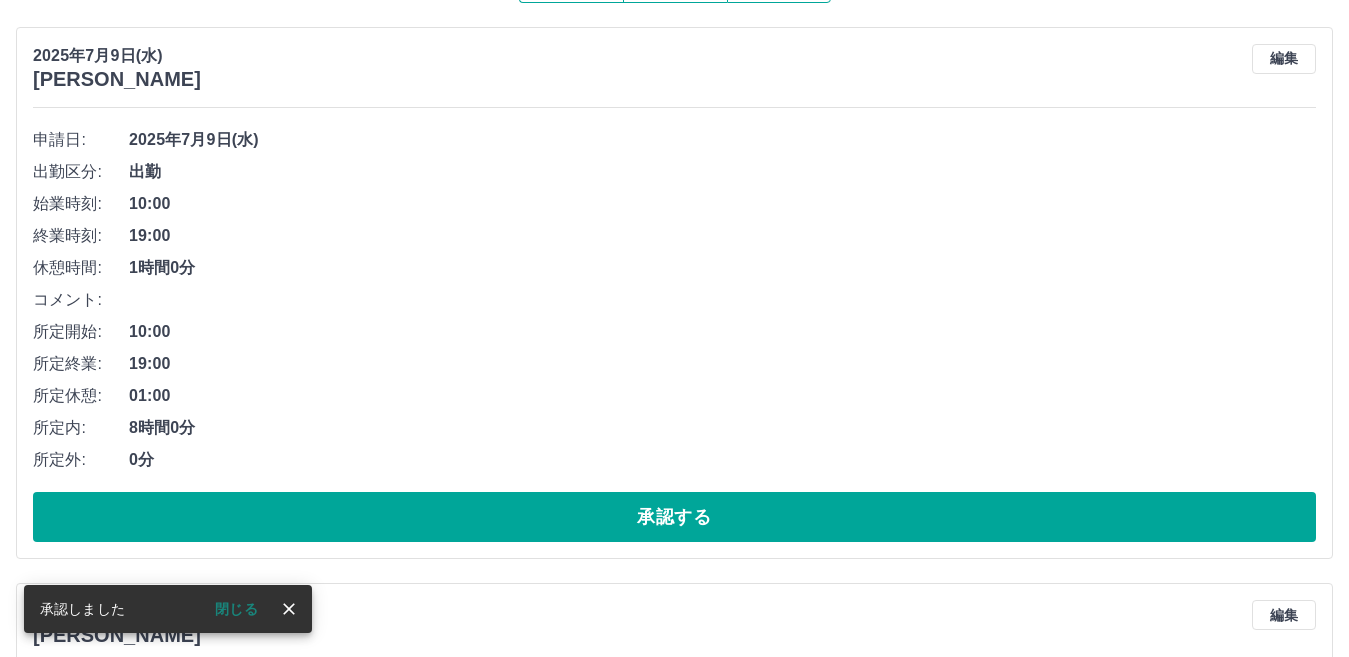 scroll, scrollTop: 436, scrollLeft: 0, axis: vertical 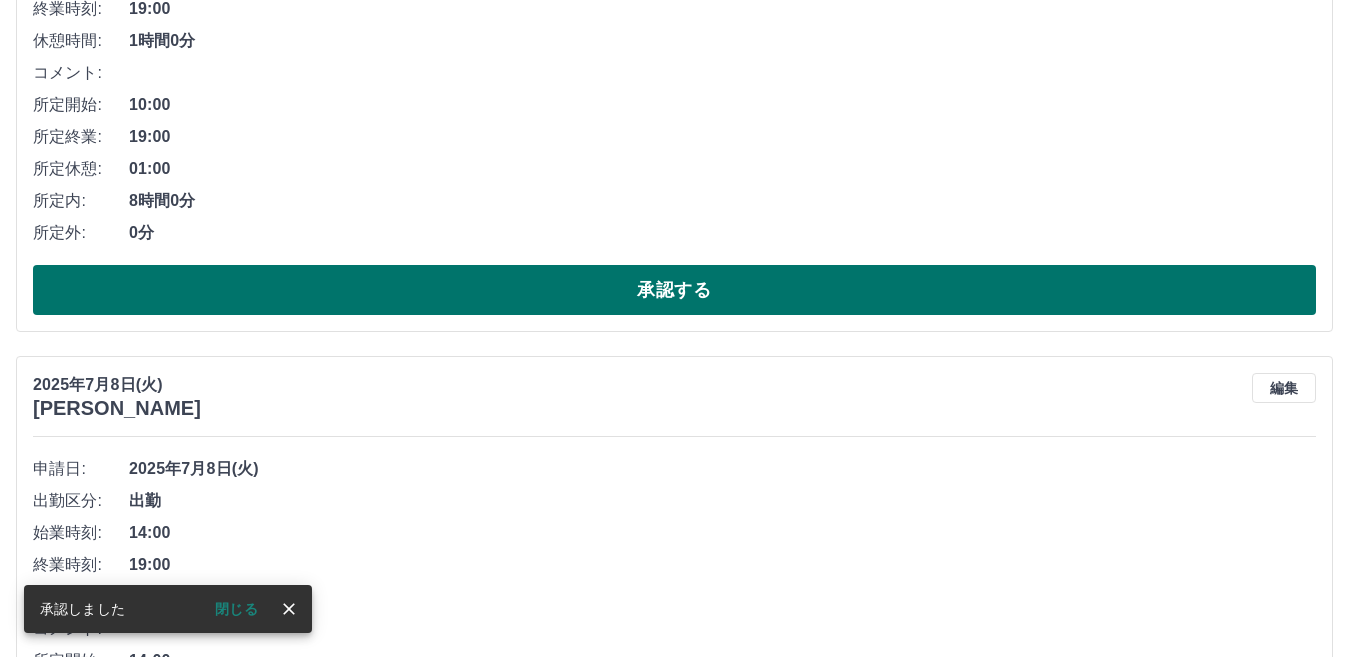 click on "承認する" at bounding box center (674, 290) 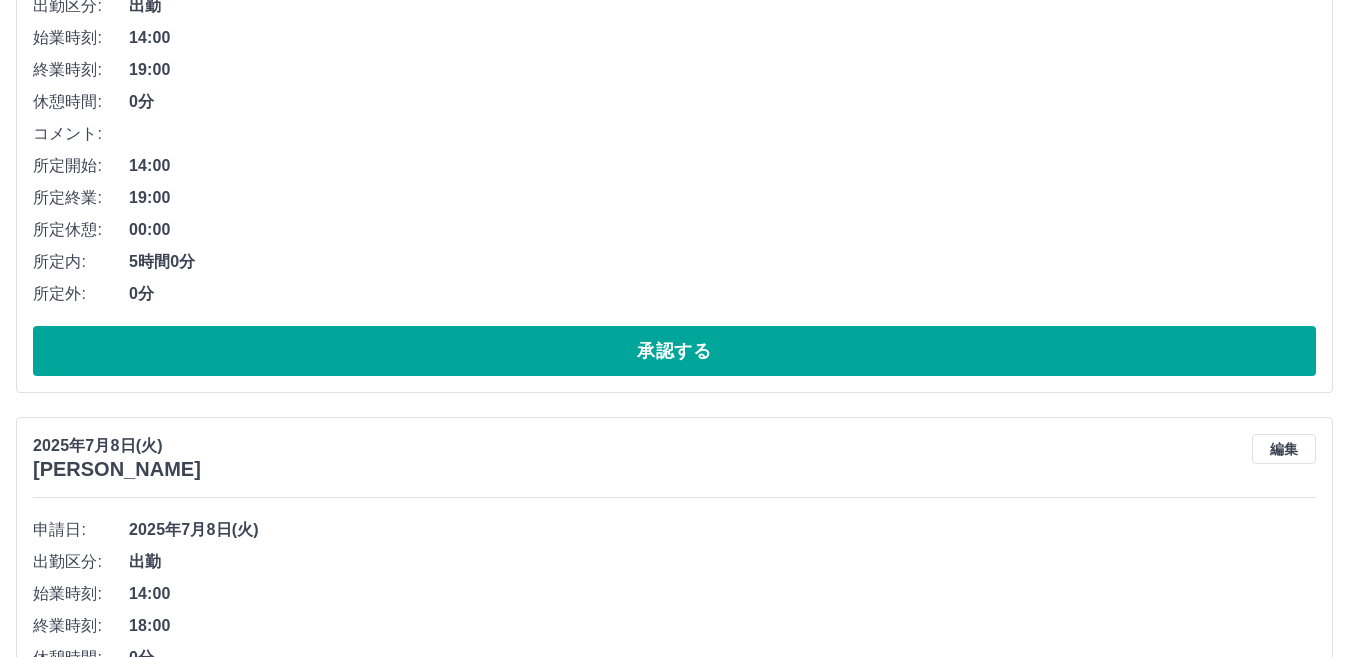 scroll, scrollTop: 380, scrollLeft: 0, axis: vertical 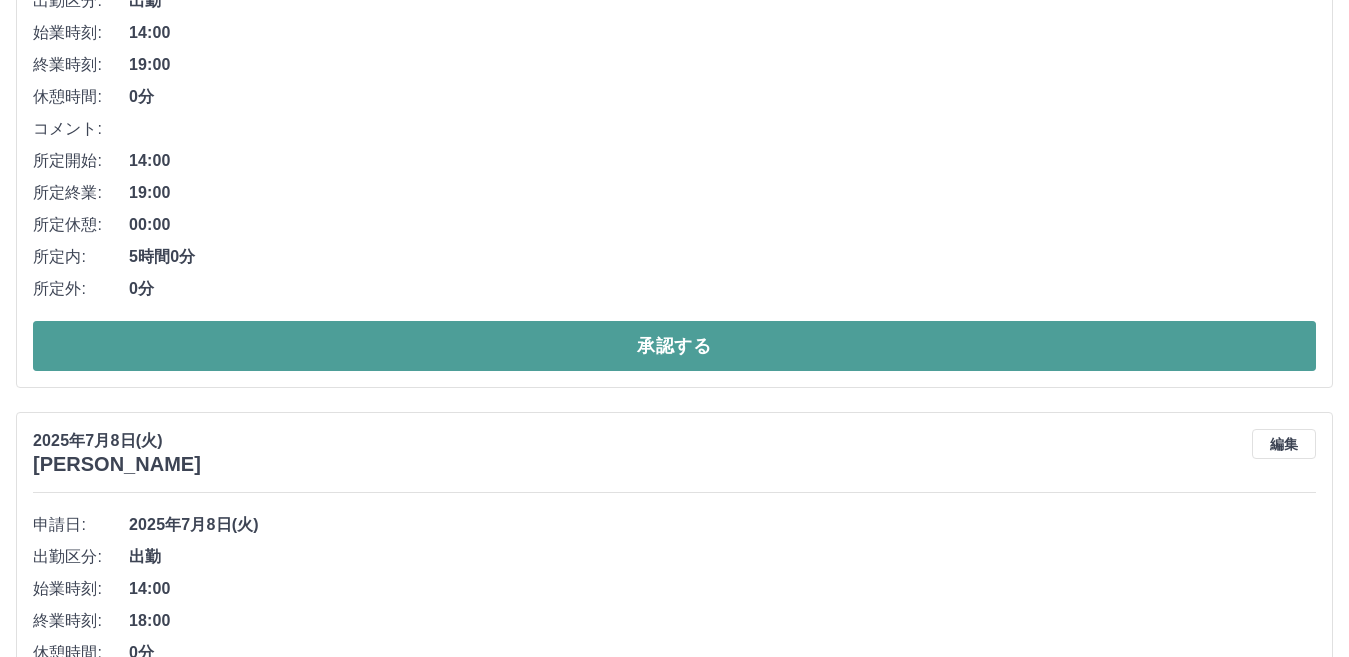 click on "承認する" at bounding box center [674, 346] 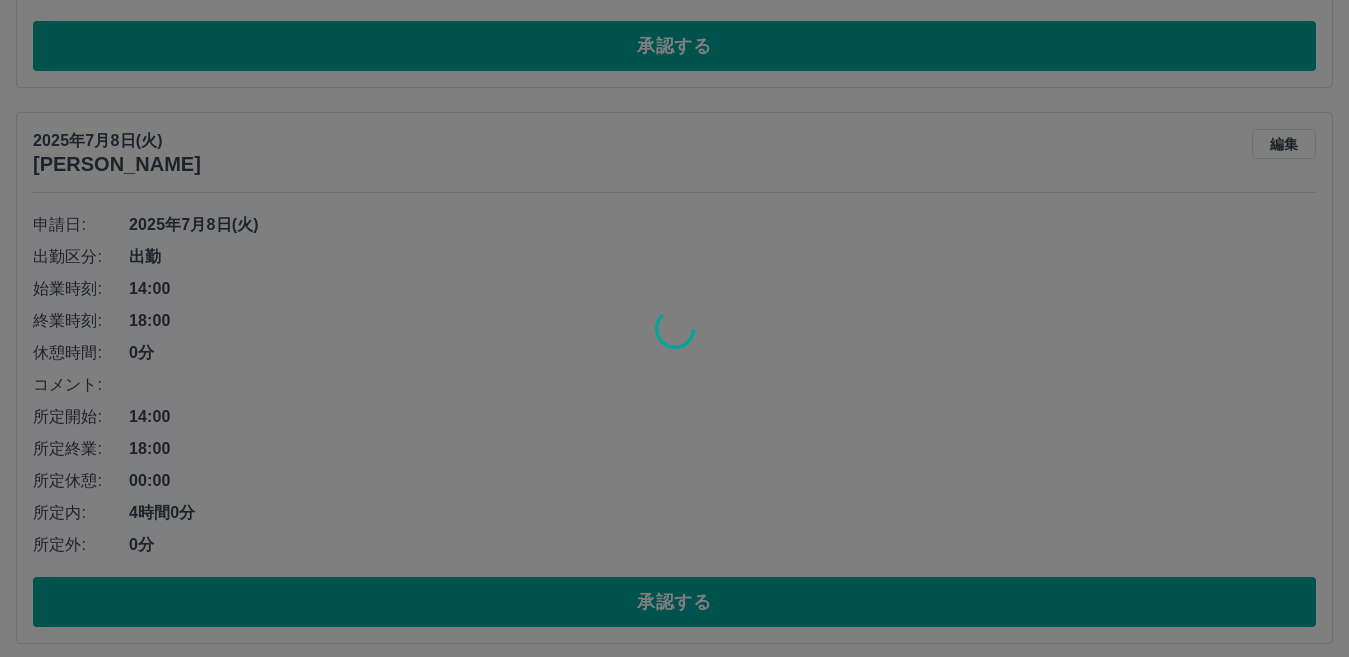 scroll, scrollTop: 124, scrollLeft: 0, axis: vertical 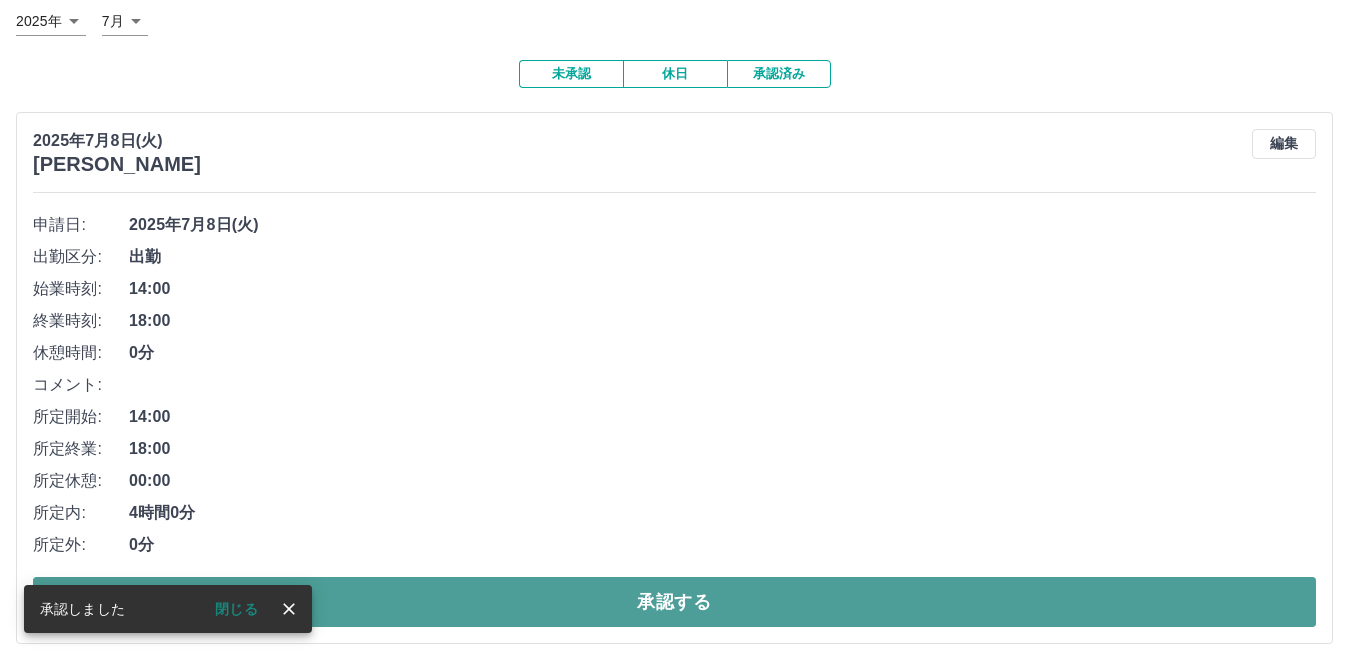 click on "承認する" at bounding box center [674, 602] 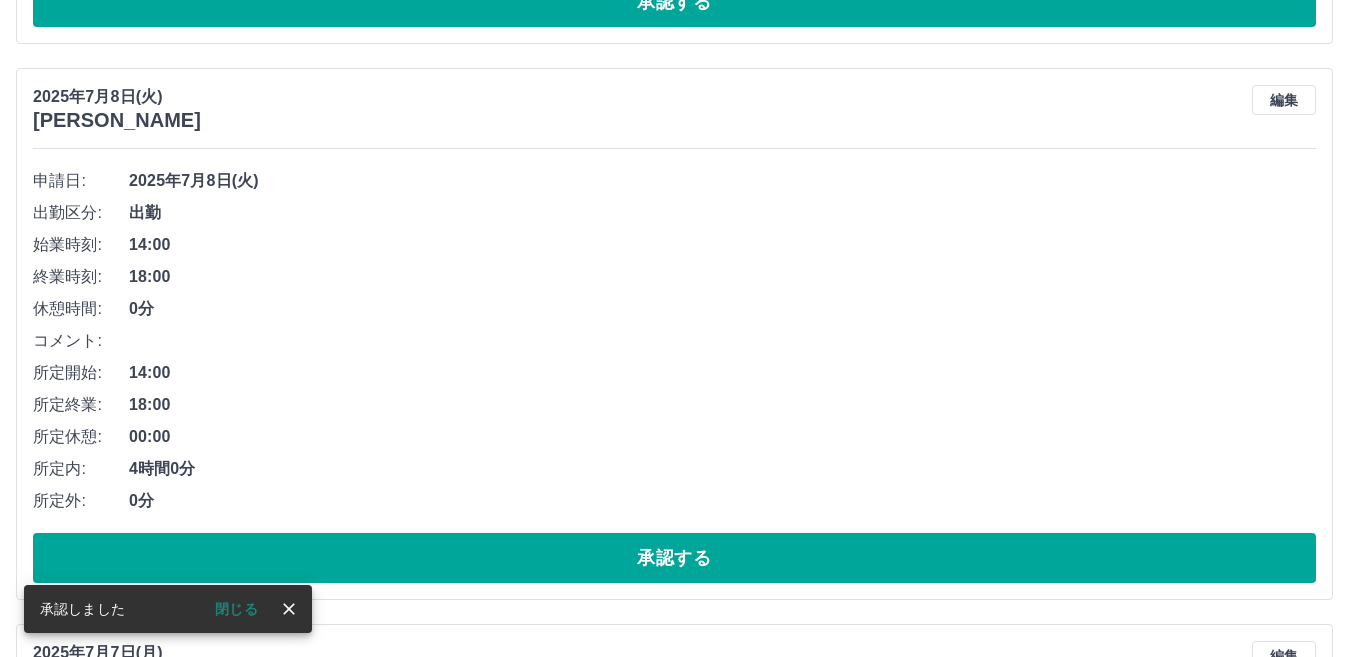 scroll, scrollTop: 168, scrollLeft: 0, axis: vertical 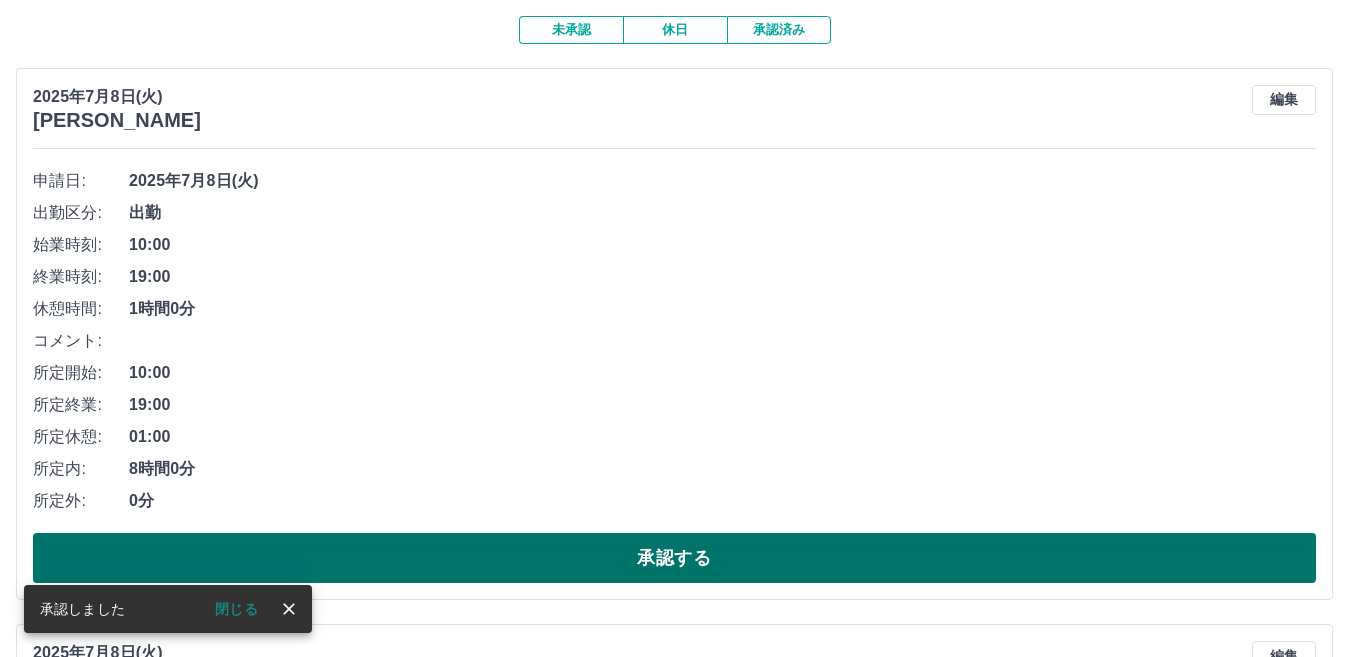 click on "承認する" at bounding box center (674, 558) 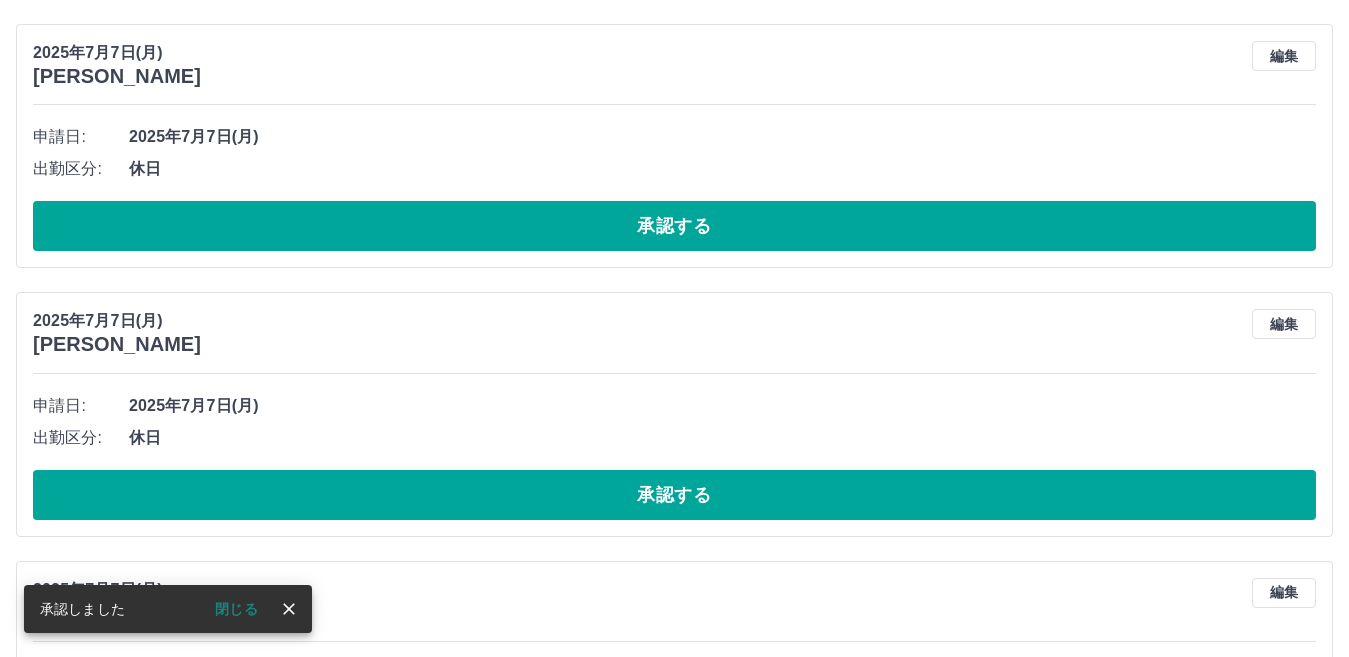 scroll, scrollTop: 212, scrollLeft: 0, axis: vertical 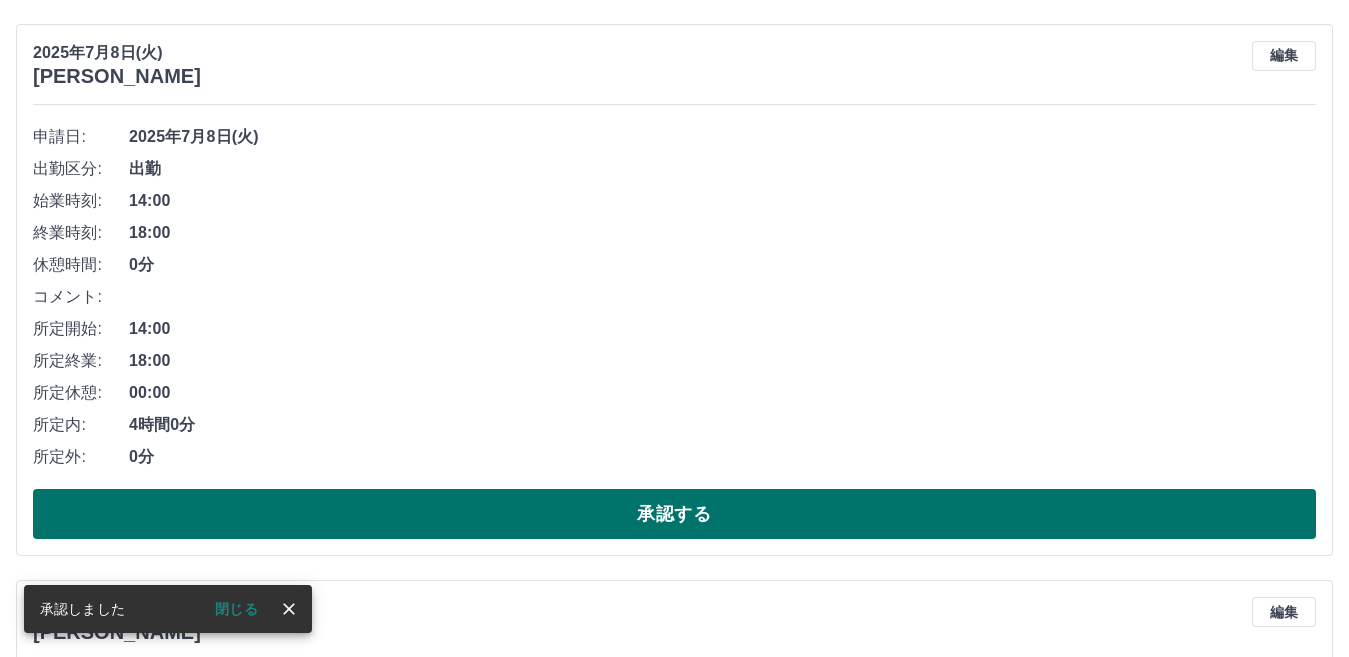 click on "承認する" at bounding box center [674, 514] 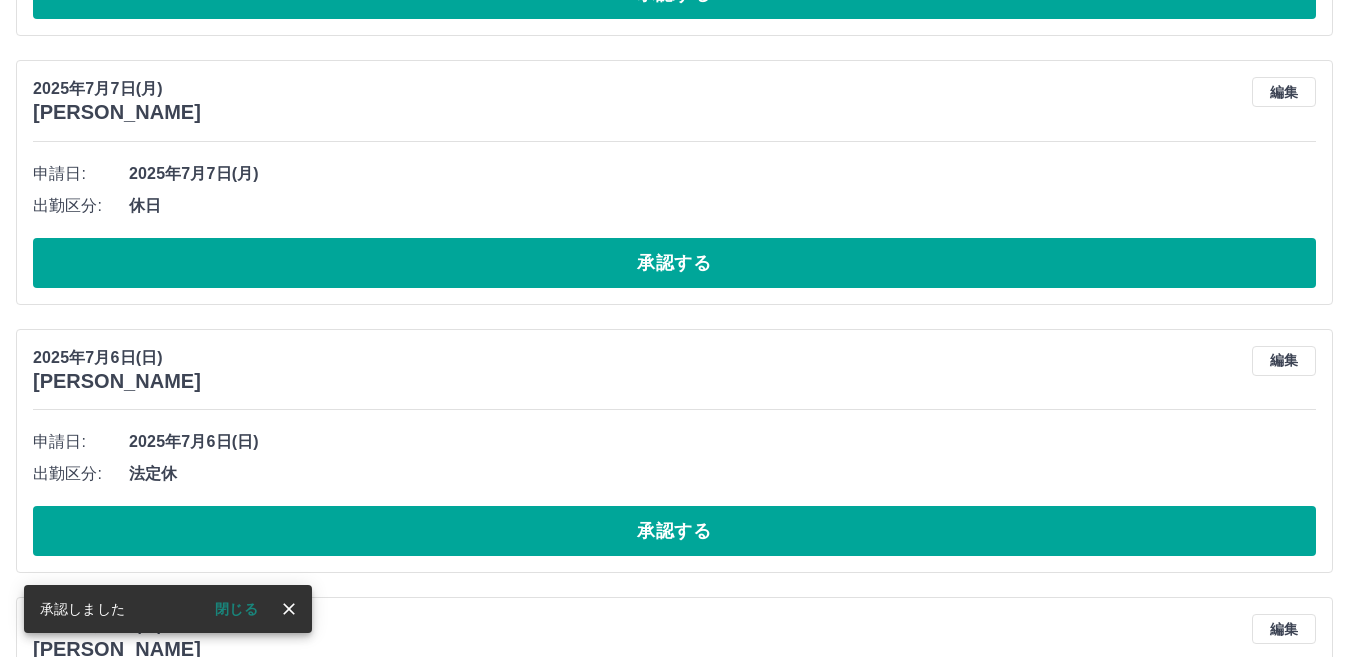 scroll, scrollTop: 156, scrollLeft: 0, axis: vertical 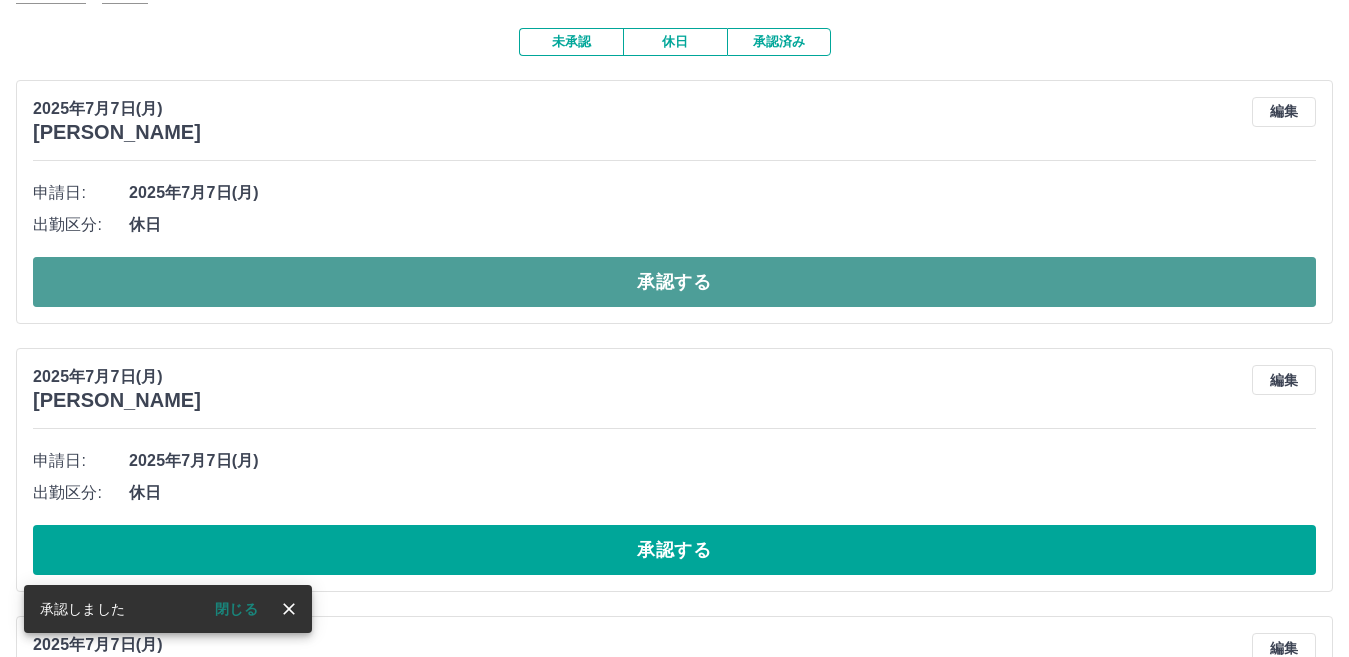 click on "承認する" at bounding box center [674, 282] 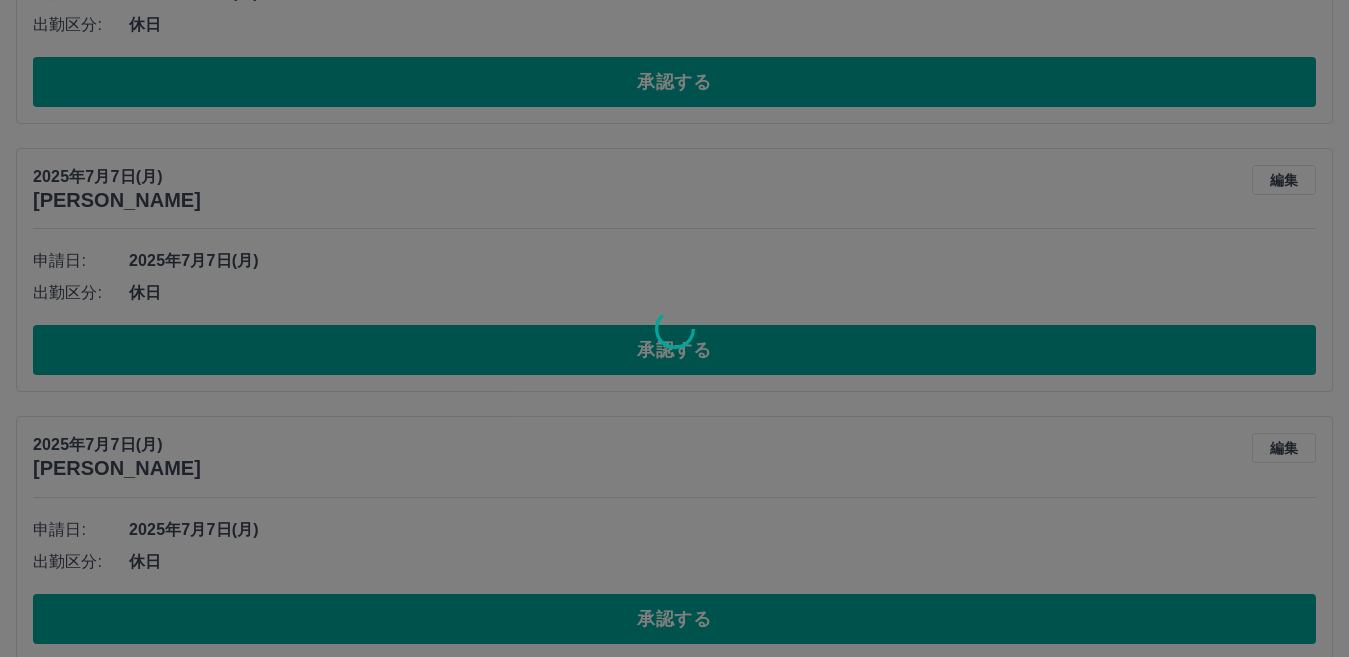 scroll, scrollTop: 88, scrollLeft: 0, axis: vertical 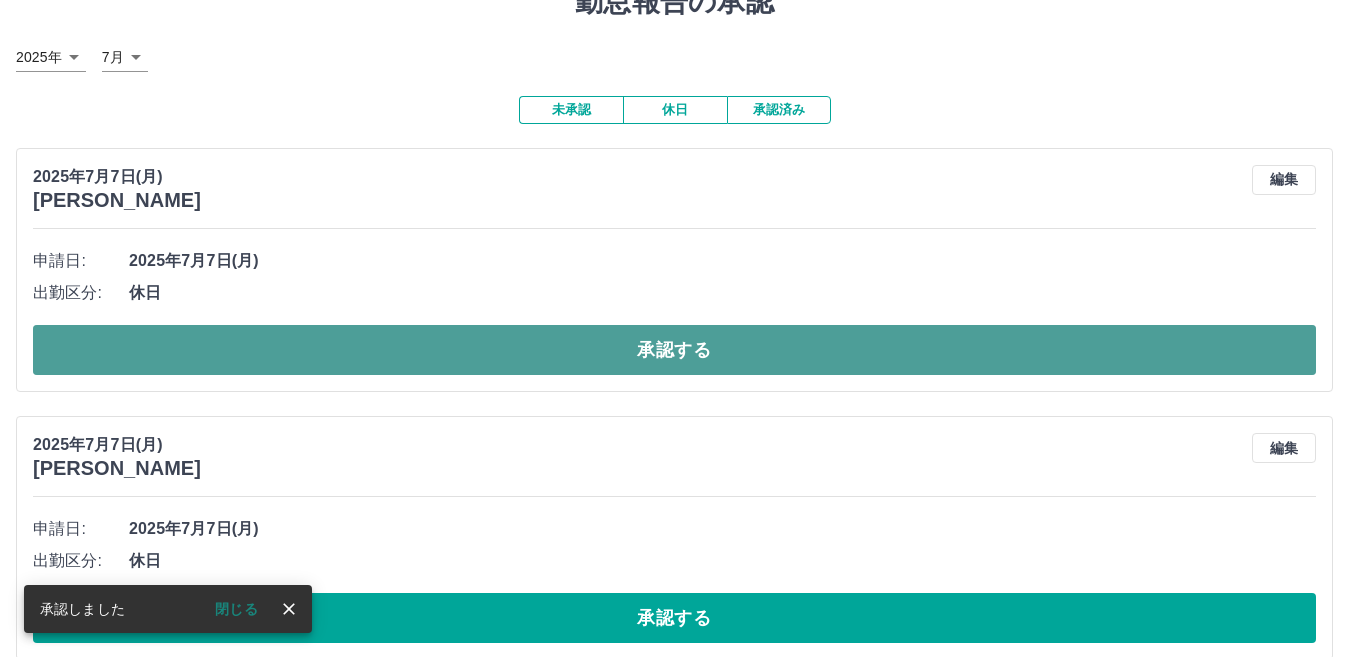 click on "承認する" at bounding box center [674, 350] 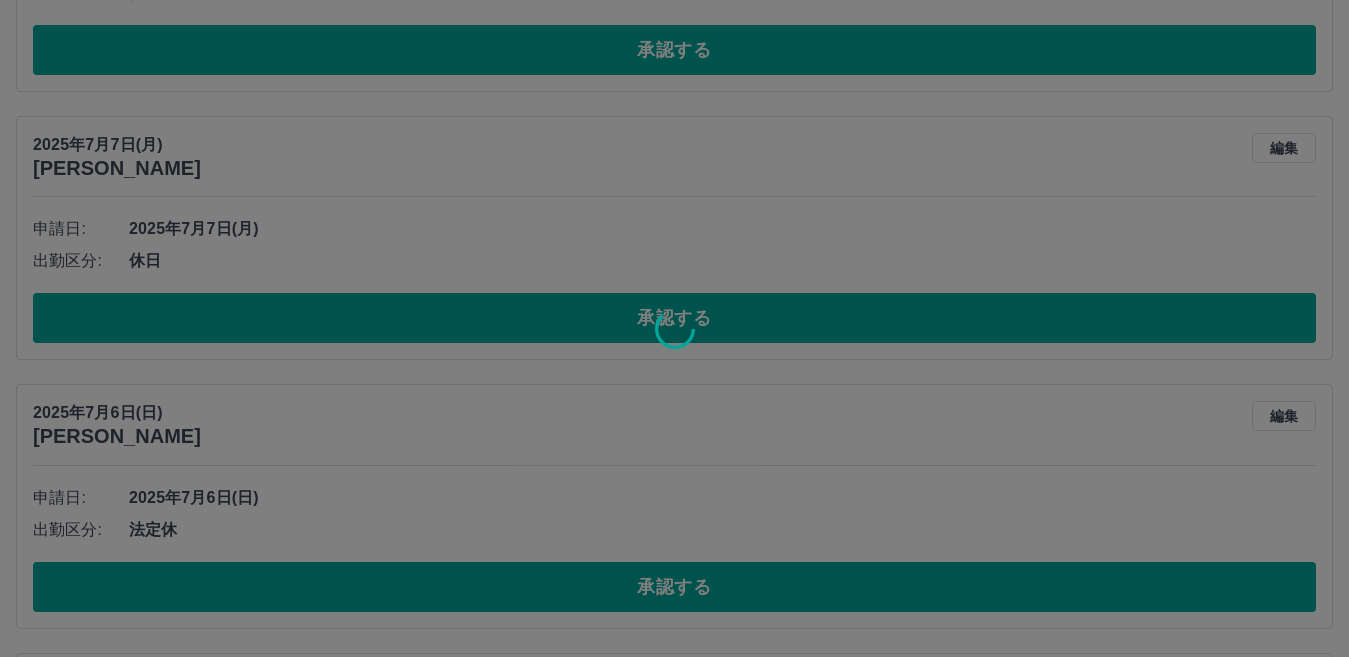 scroll, scrollTop: 120, scrollLeft: 0, axis: vertical 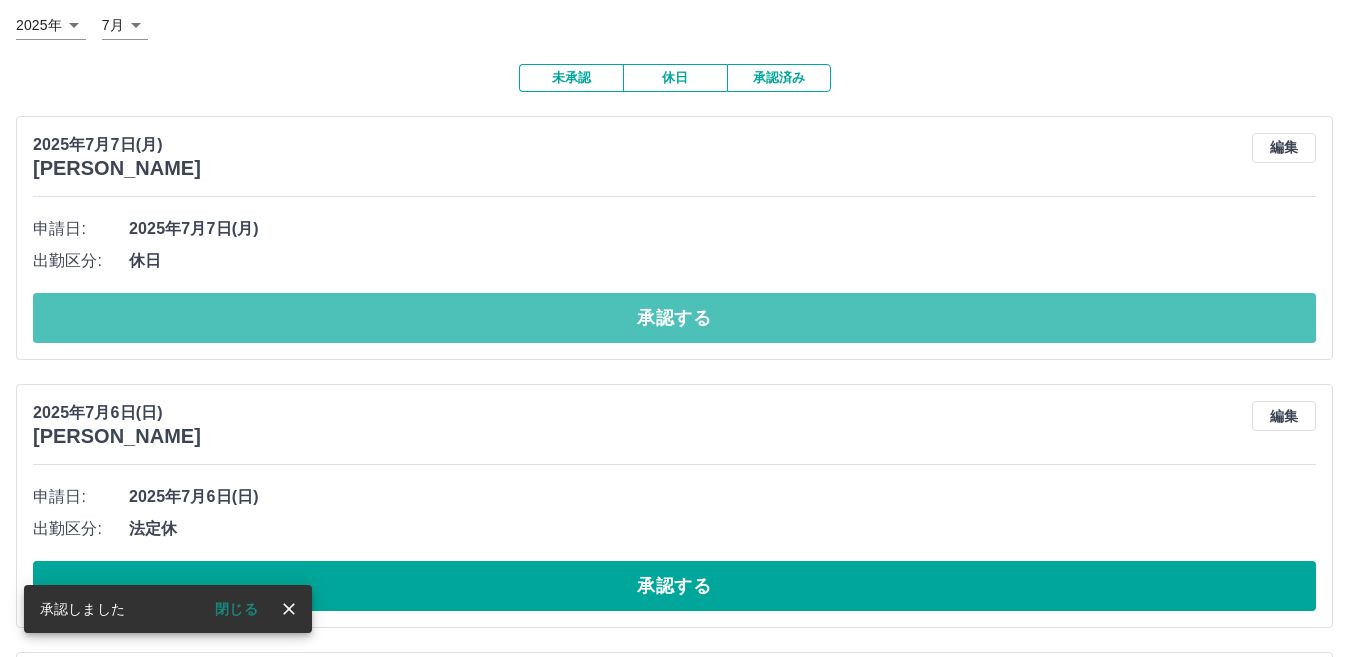 click on "承認する" at bounding box center (674, 318) 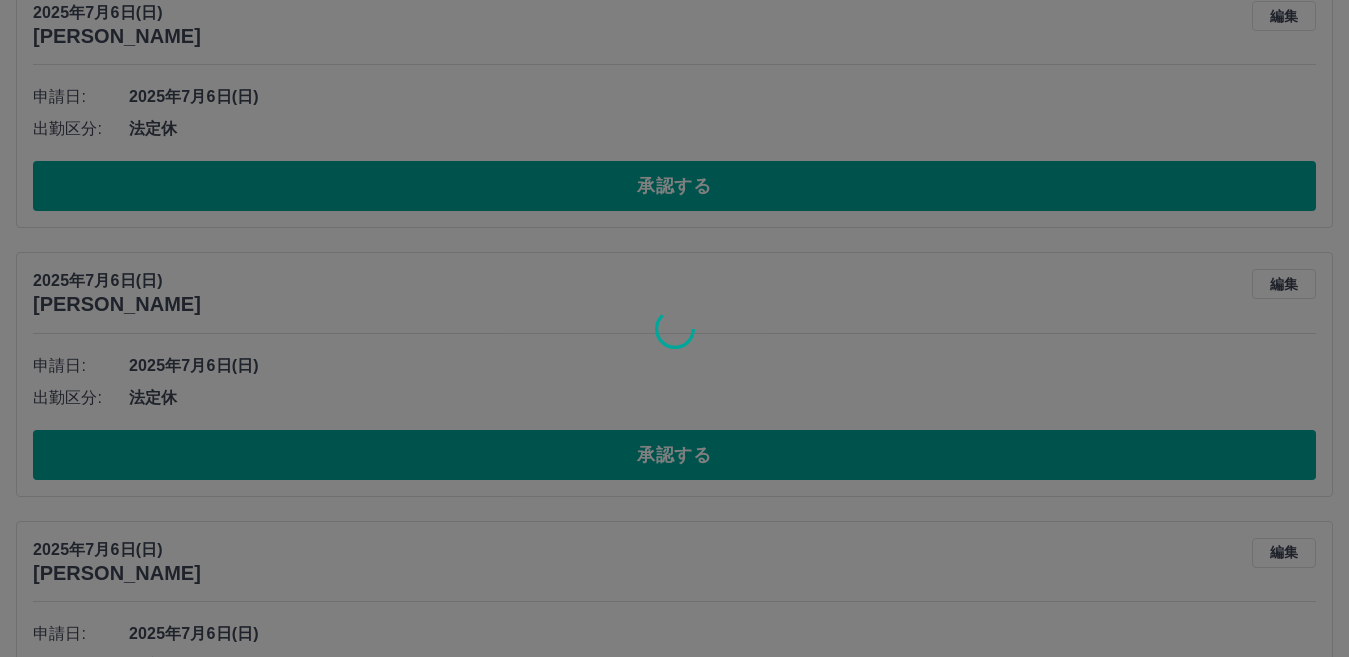scroll, scrollTop: 252, scrollLeft: 0, axis: vertical 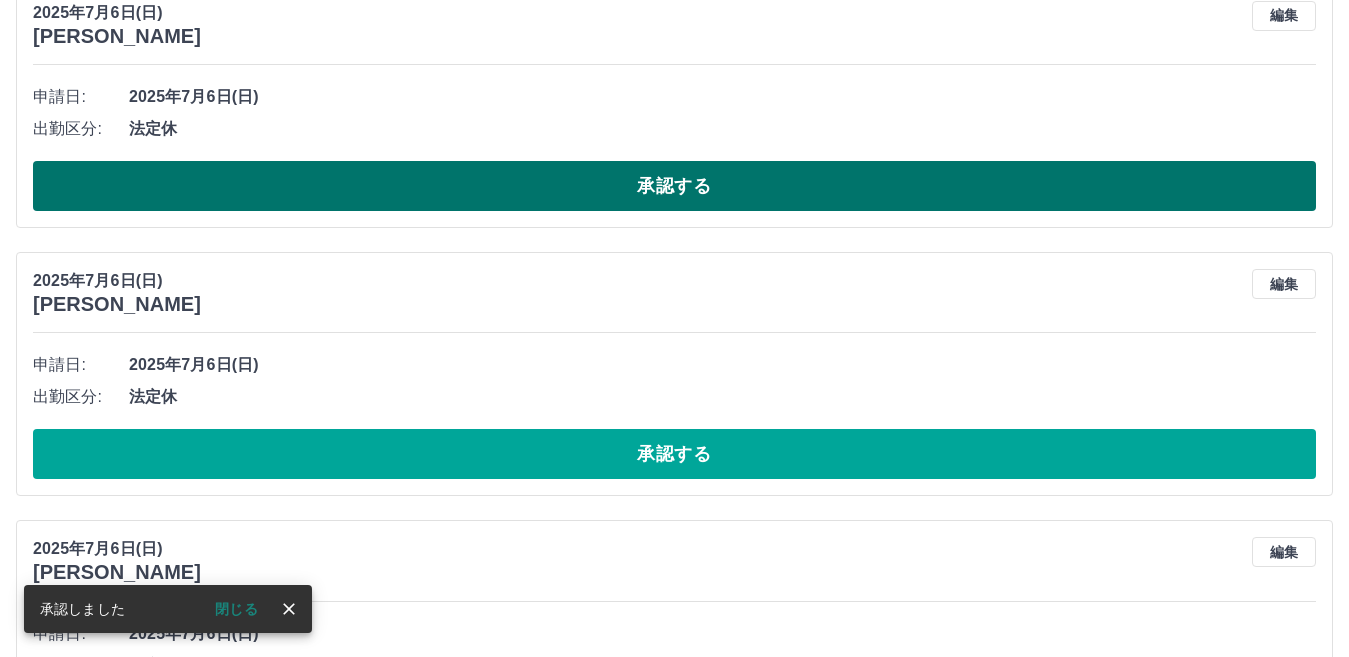 click on "承認する" at bounding box center [674, 186] 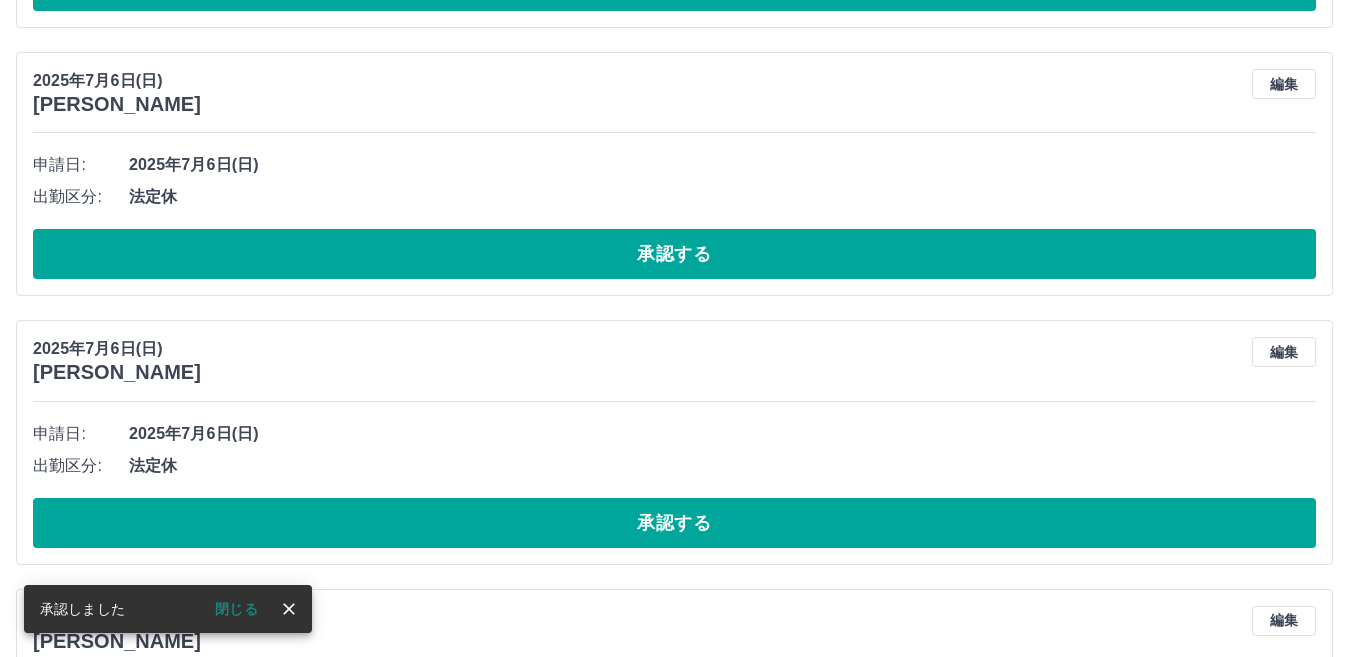 scroll, scrollTop: 184, scrollLeft: 0, axis: vertical 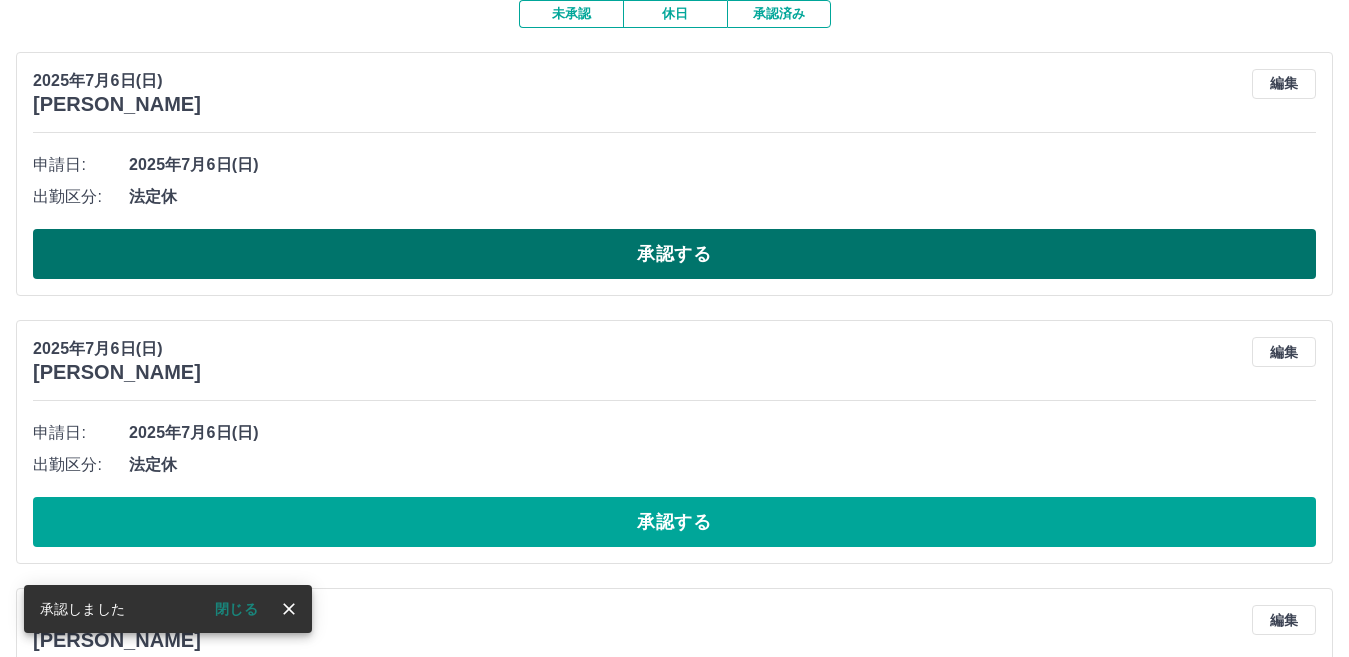 click on "承認する" at bounding box center (674, 254) 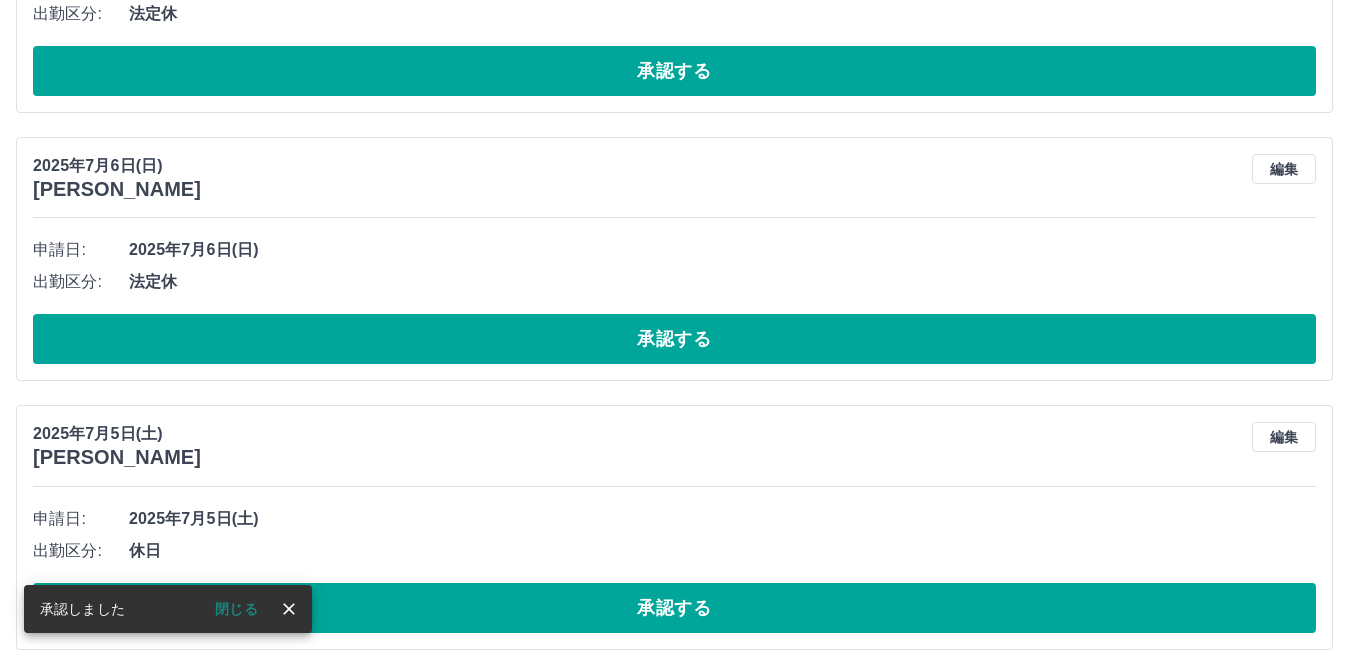 scroll, scrollTop: 416, scrollLeft: 0, axis: vertical 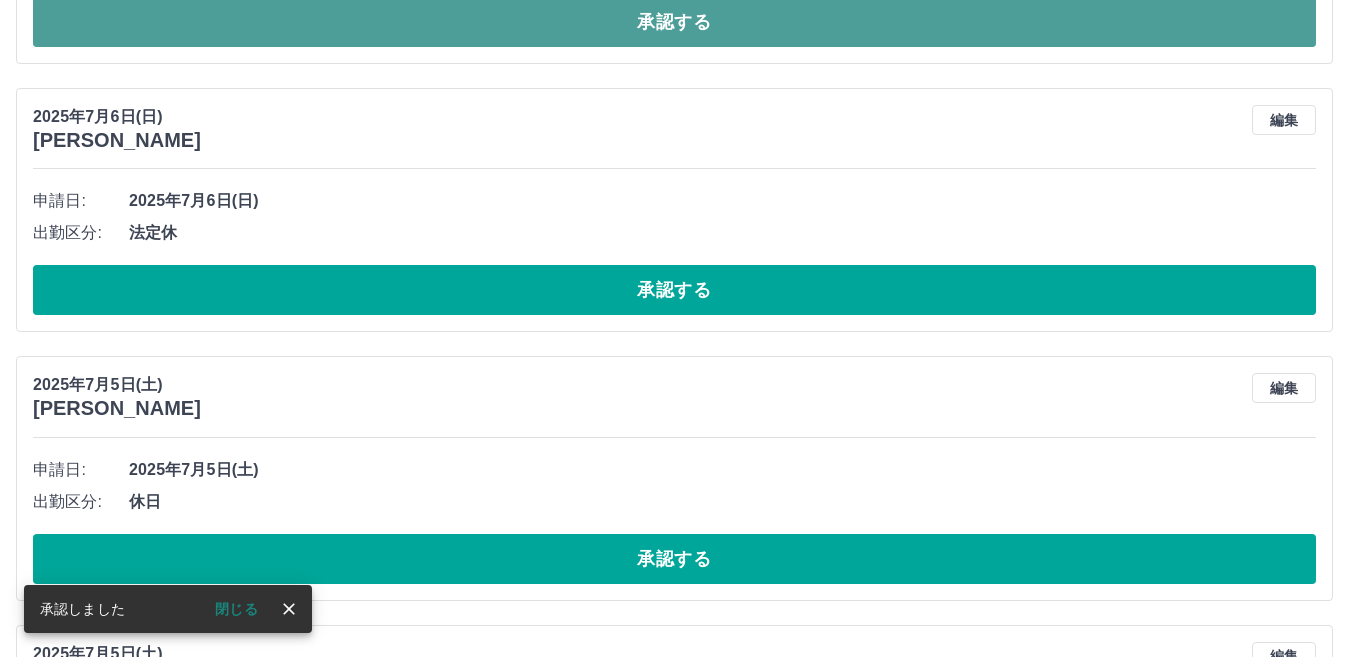 click on "承認する" at bounding box center [674, 22] 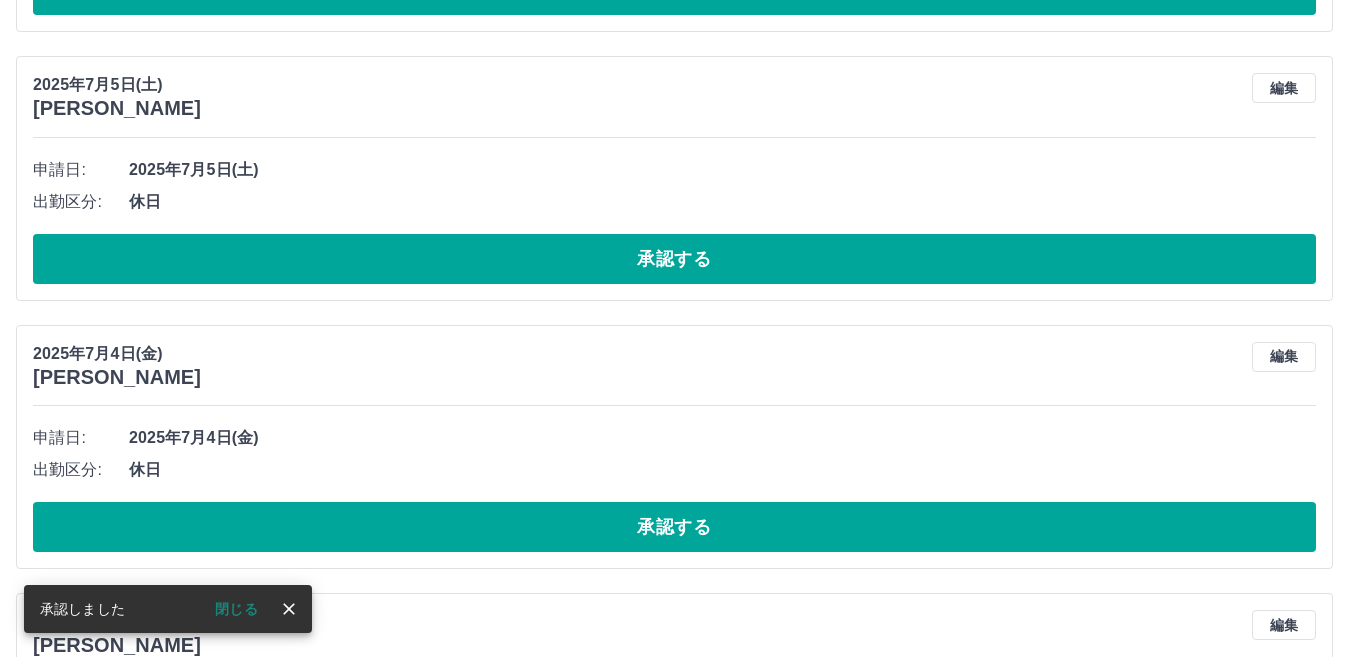 scroll, scrollTop: 448, scrollLeft: 0, axis: vertical 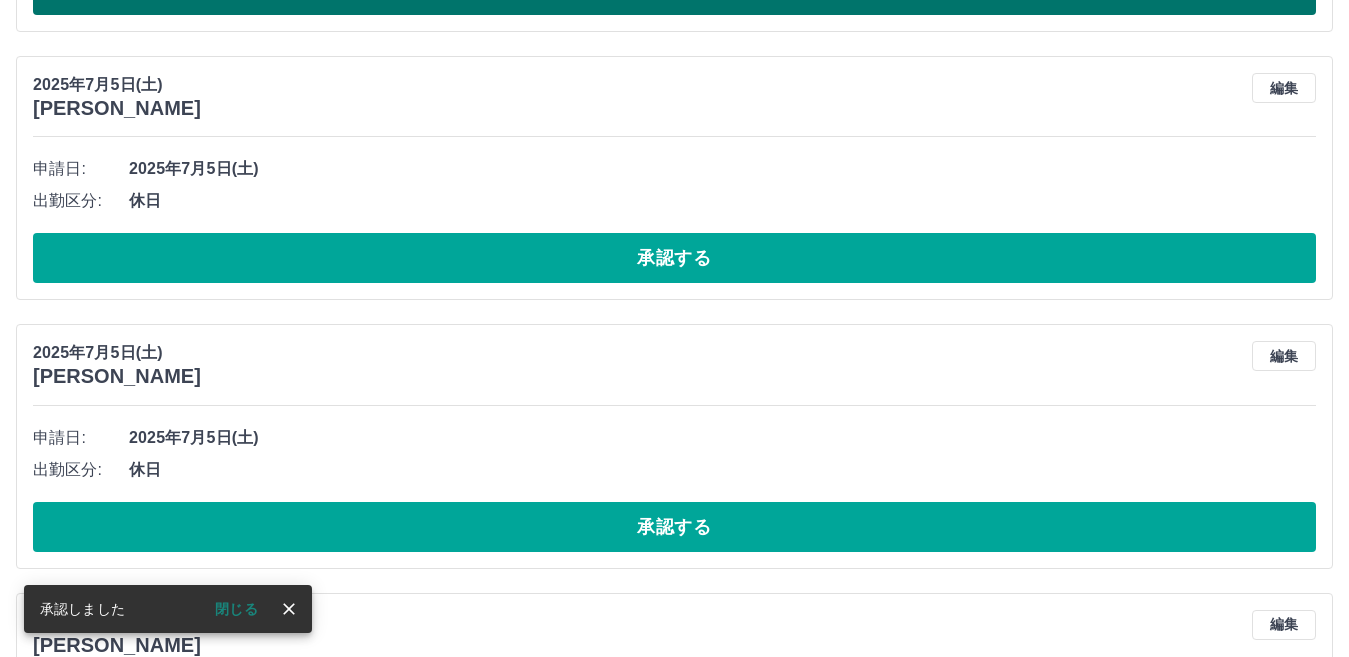 click on "承認する" at bounding box center (674, -10) 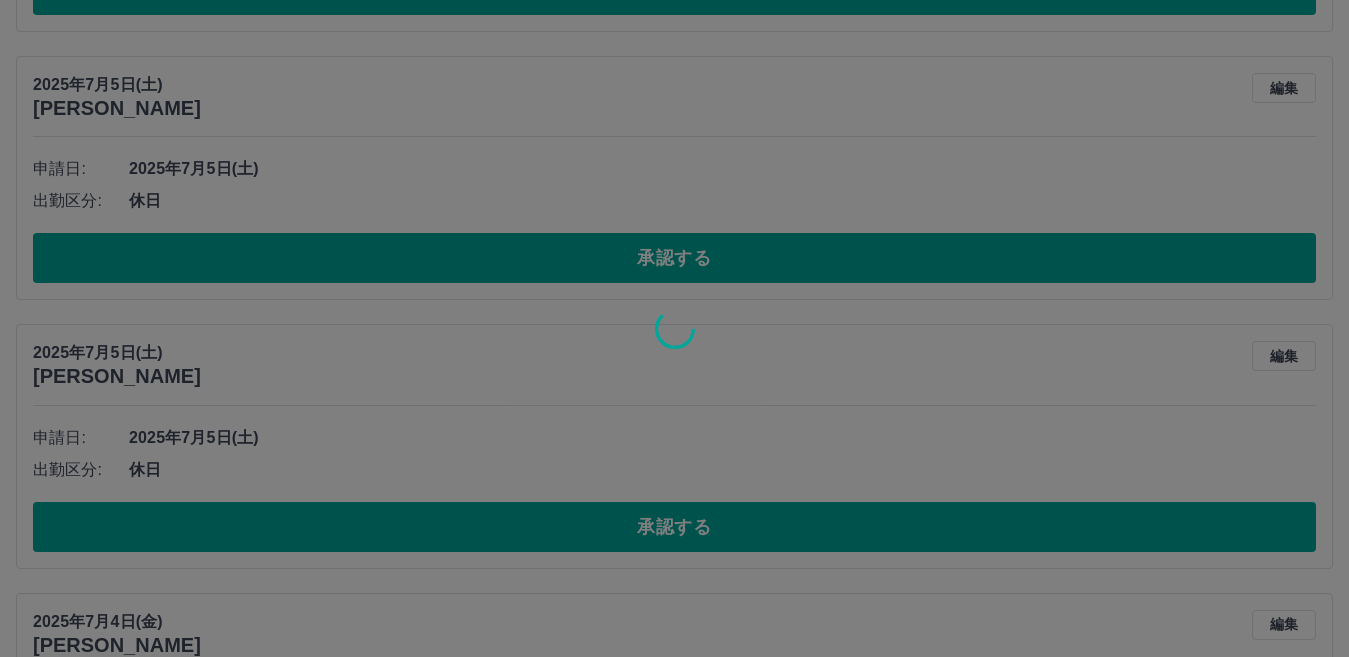 scroll, scrollTop: 180, scrollLeft: 0, axis: vertical 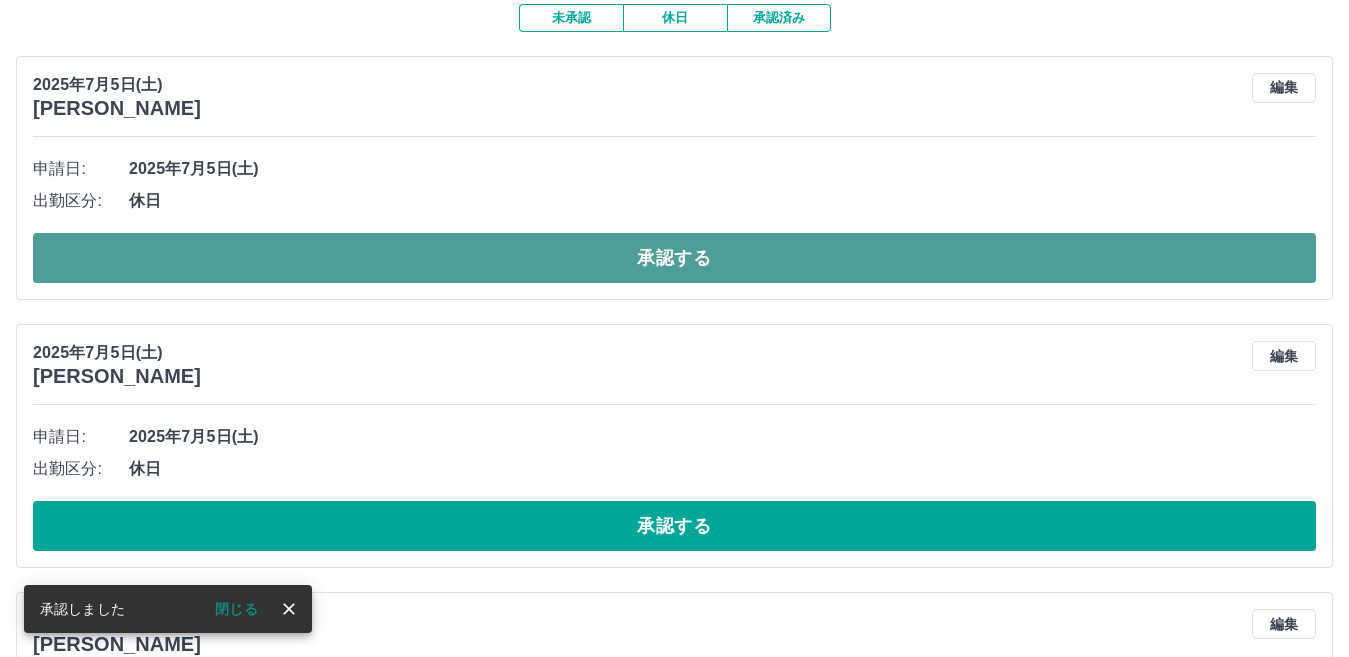 click on "承認する" at bounding box center (674, 258) 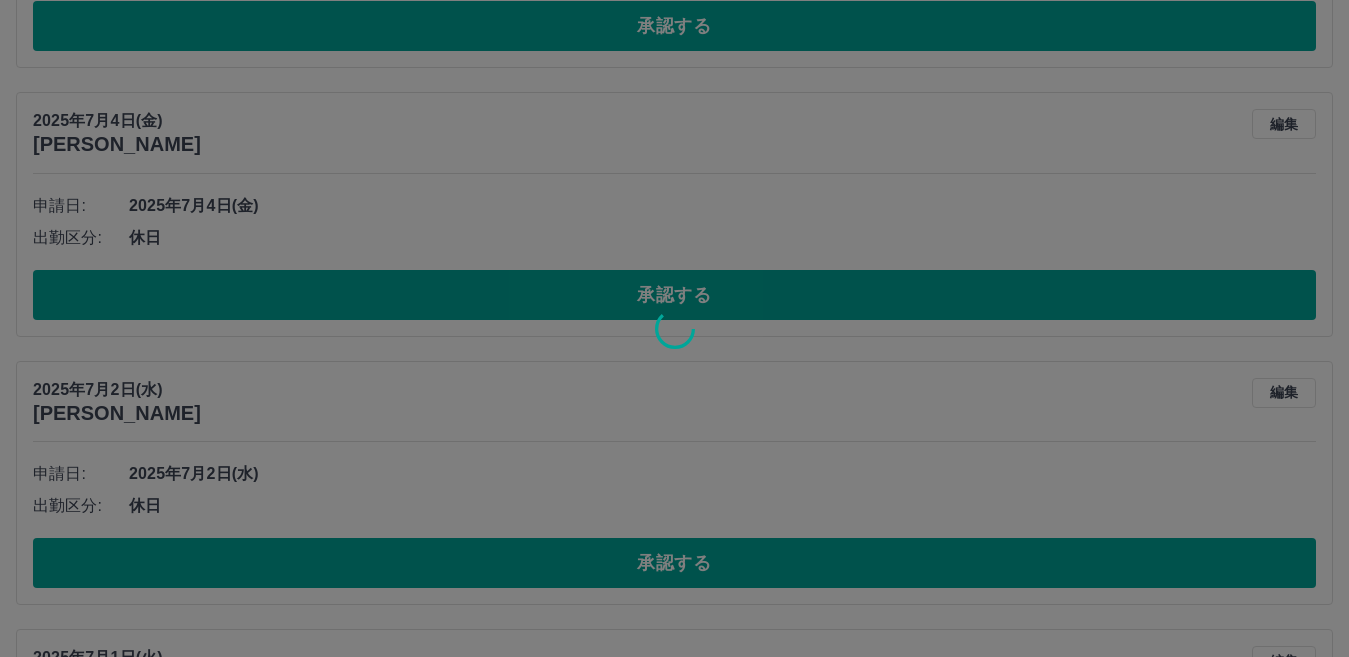scroll, scrollTop: 512, scrollLeft: 0, axis: vertical 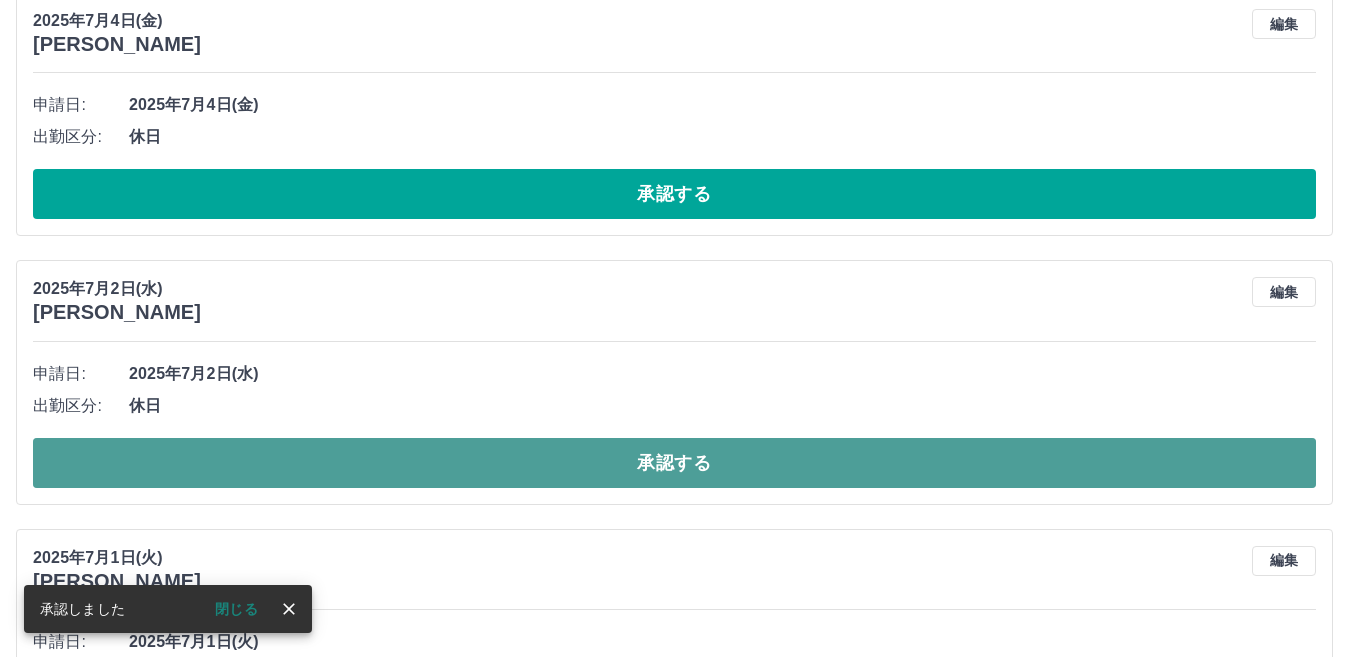 click on "承認する" at bounding box center [674, 463] 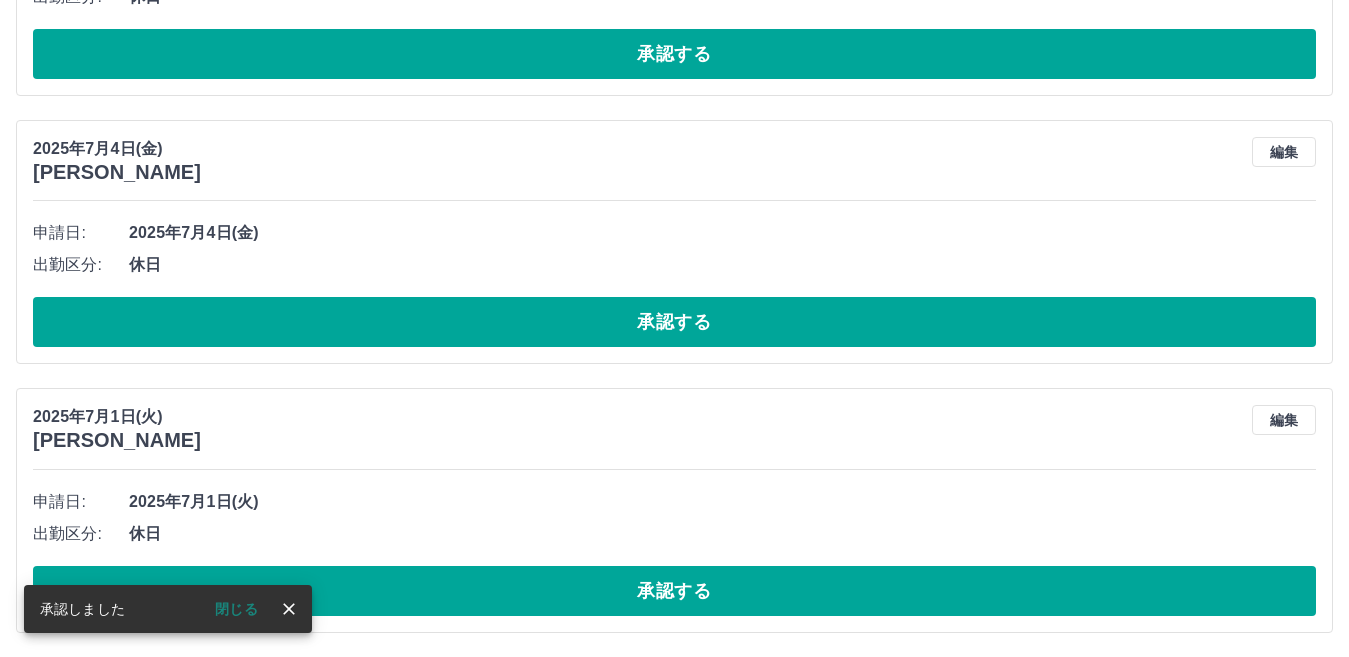 scroll, scrollTop: 386, scrollLeft: 0, axis: vertical 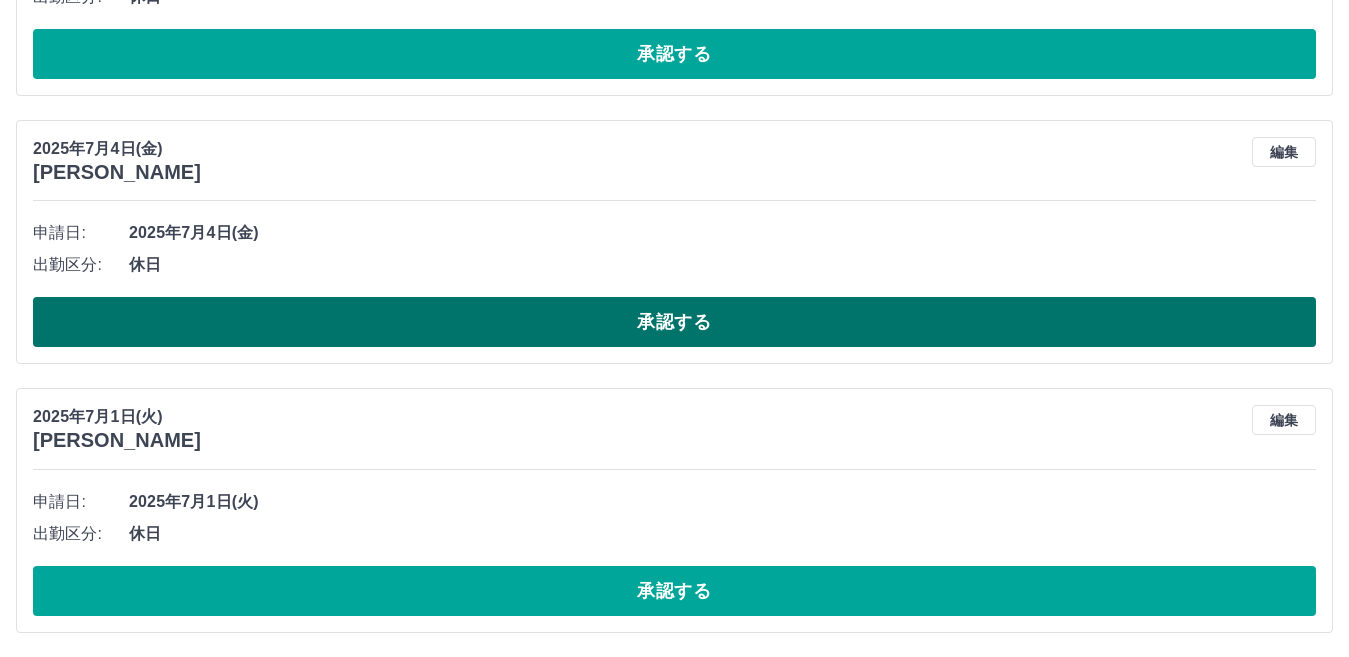 click on "承認する" at bounding box center [674, 322] 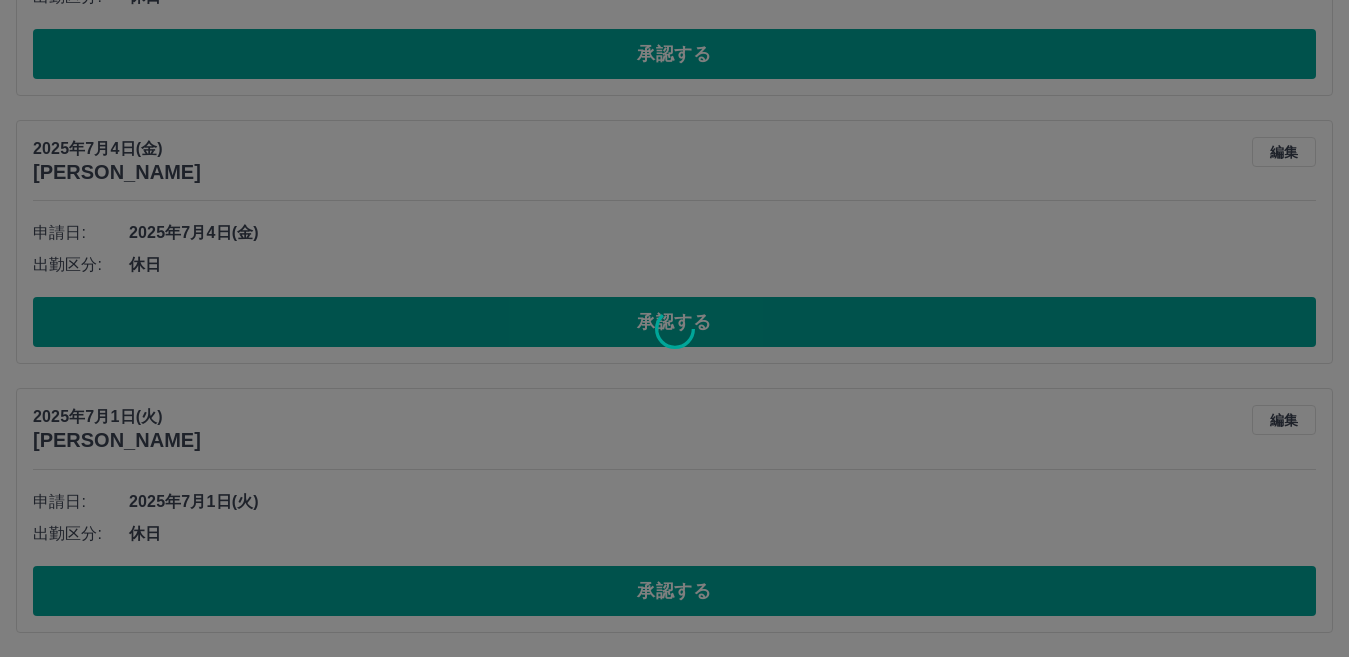 scroll, scrollTop: 117, scrollLeft: 0, axis: vertical 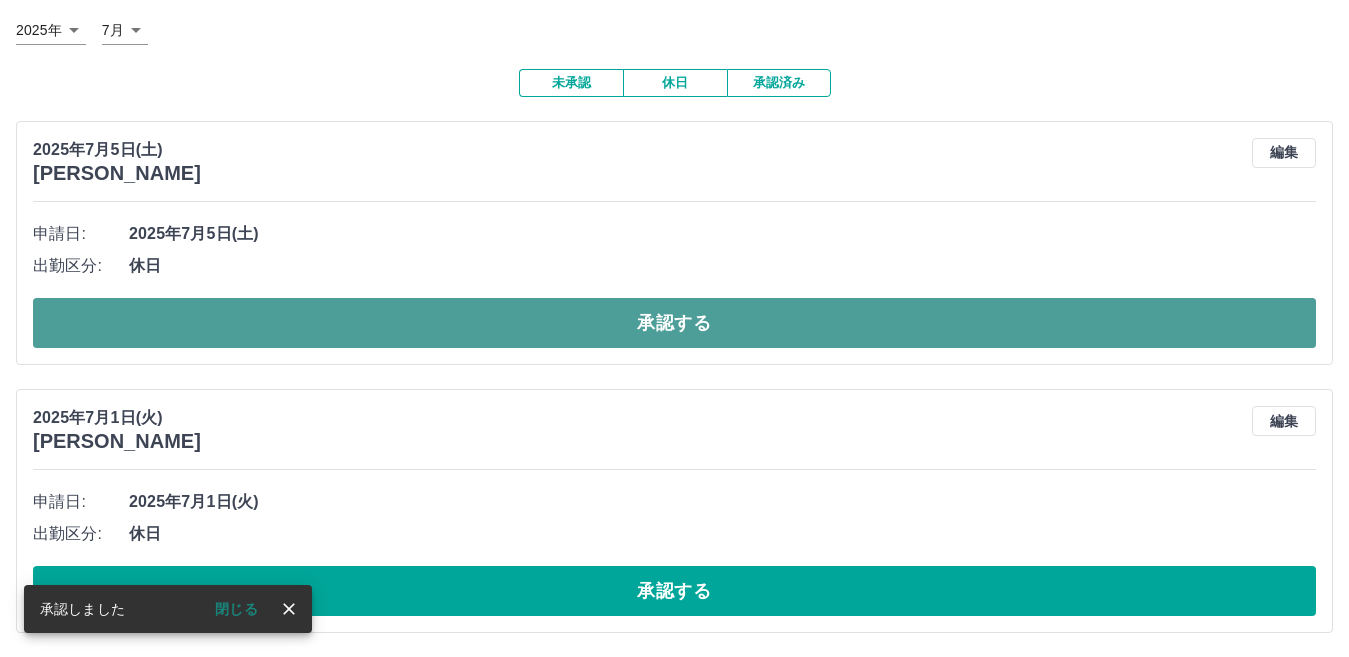 click on "承認する" at bounding box center (674, 323) 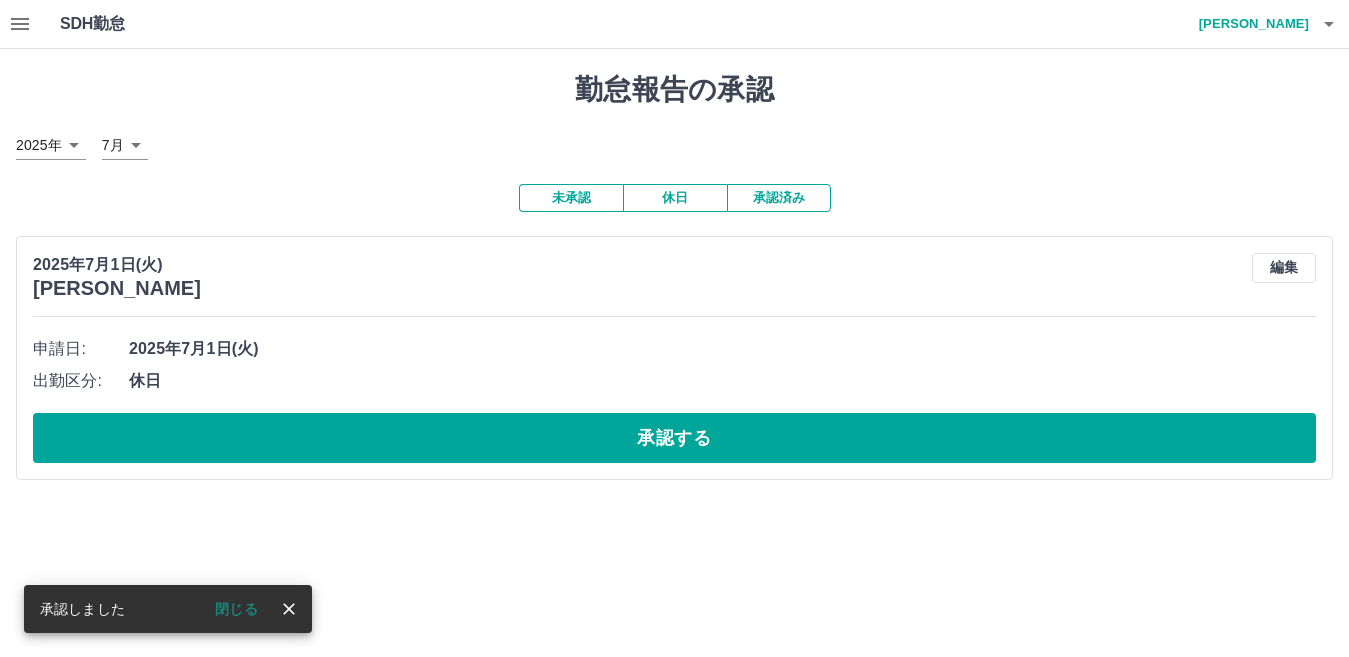 scroll, scrollTop: 0, scrollLeft: 0, axis: both 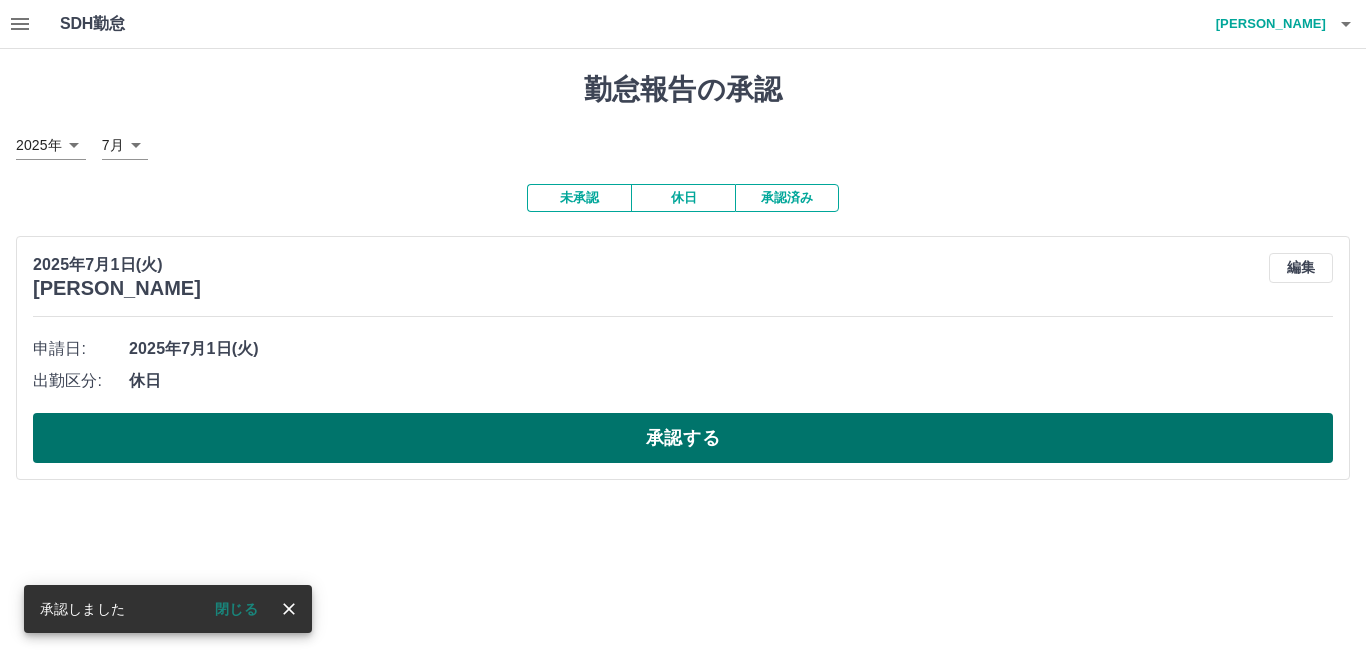 click on "承認する" at bounding box center [683, 438] 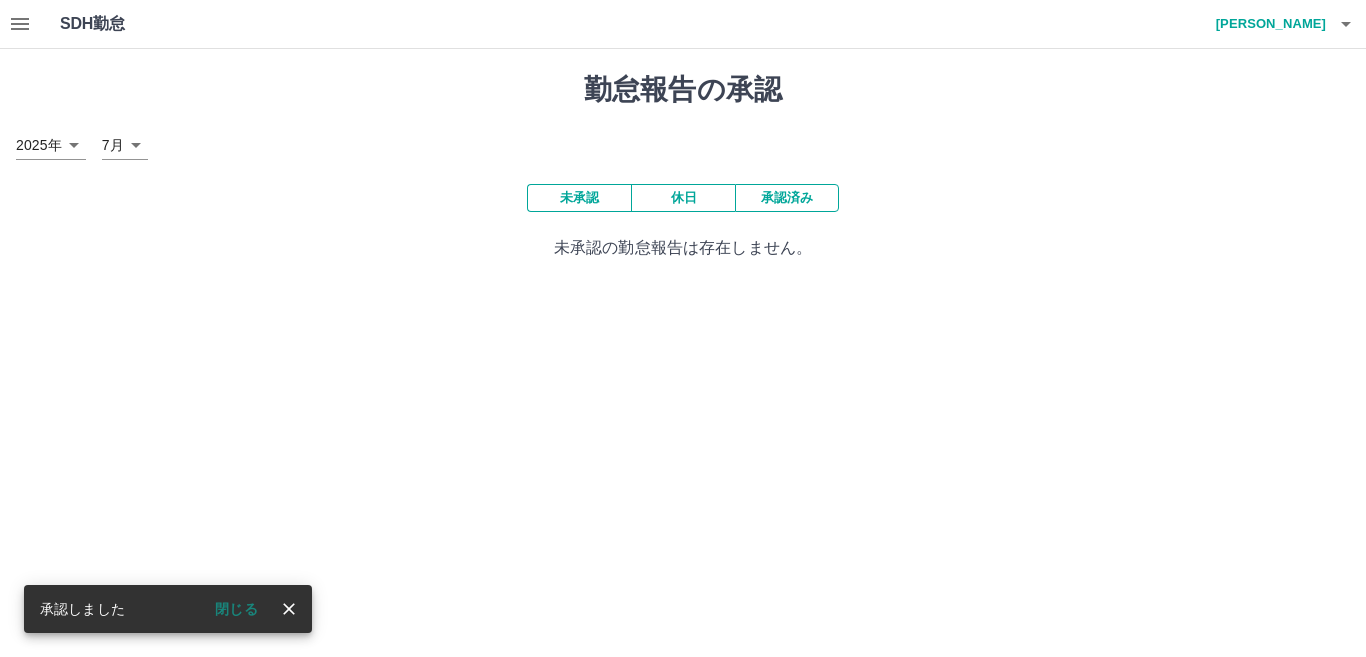 click 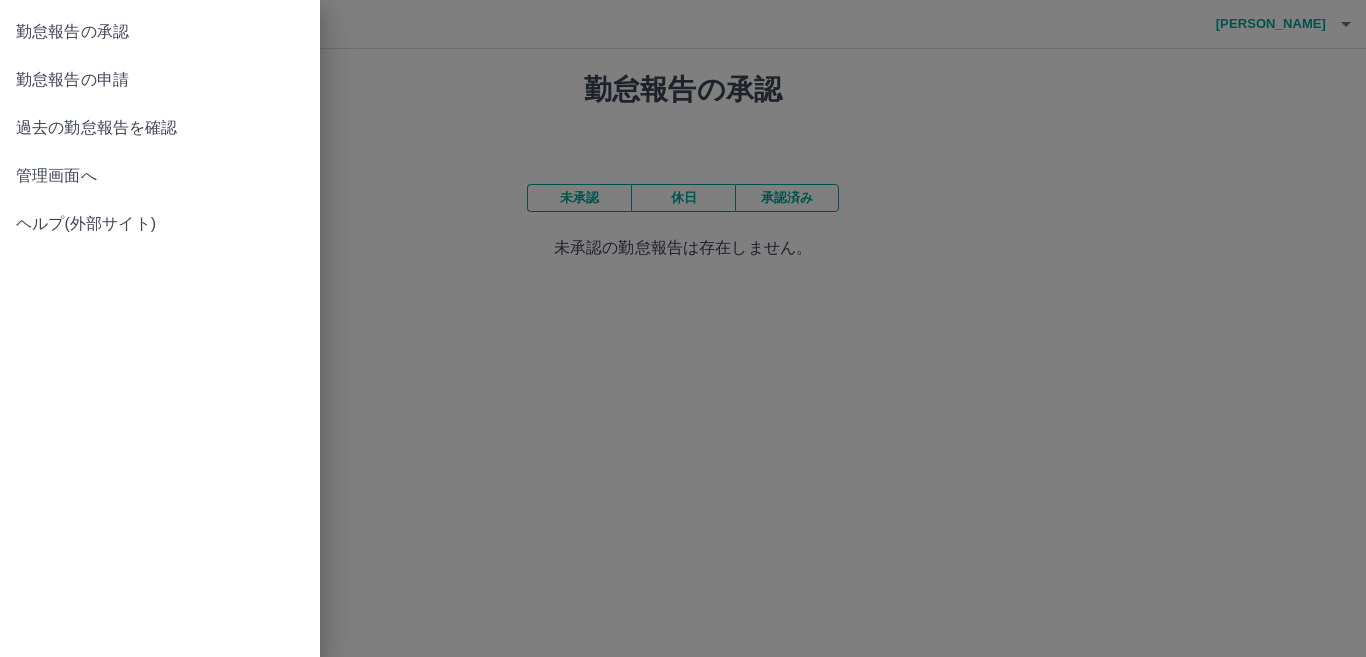 click on "勤怠報告の申請" at bounding box center [160, 80] 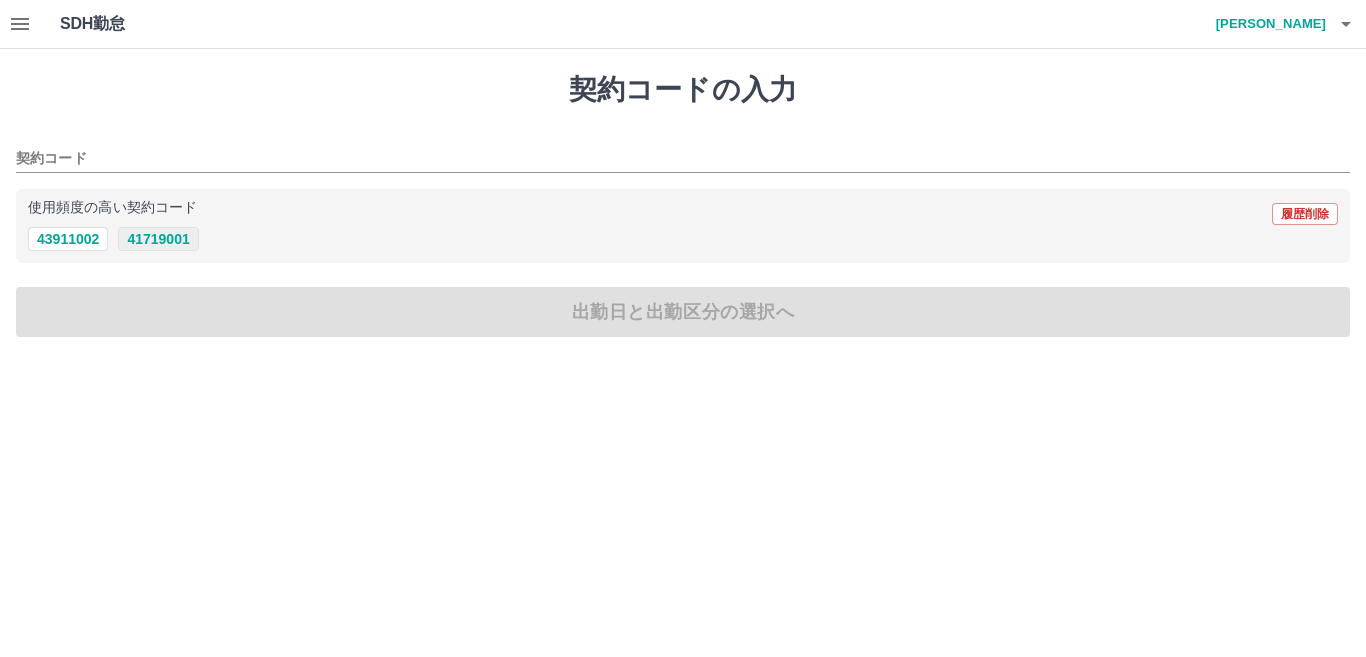 click on "41719001" at bounding box center (158, 239) 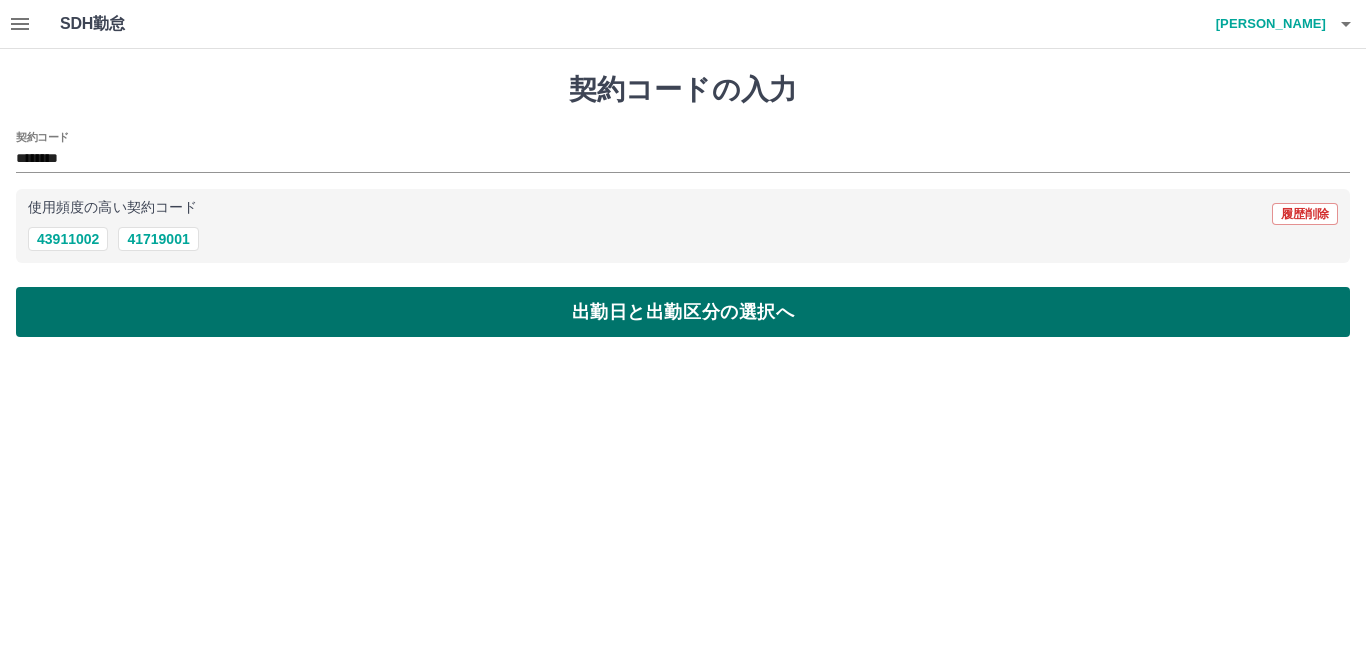 click on "出勤日と出勤区分の選択へ" at bounding box center [683, 312] 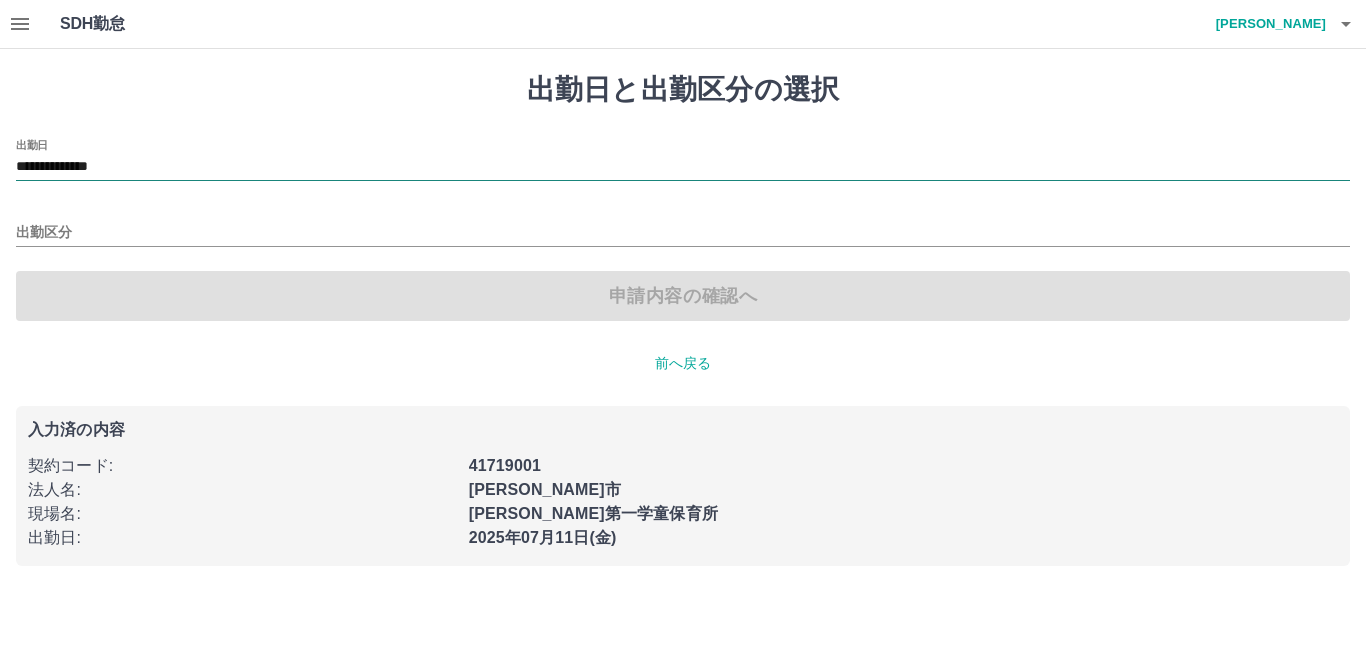 click on "**********" at bounding box center (683, 167) 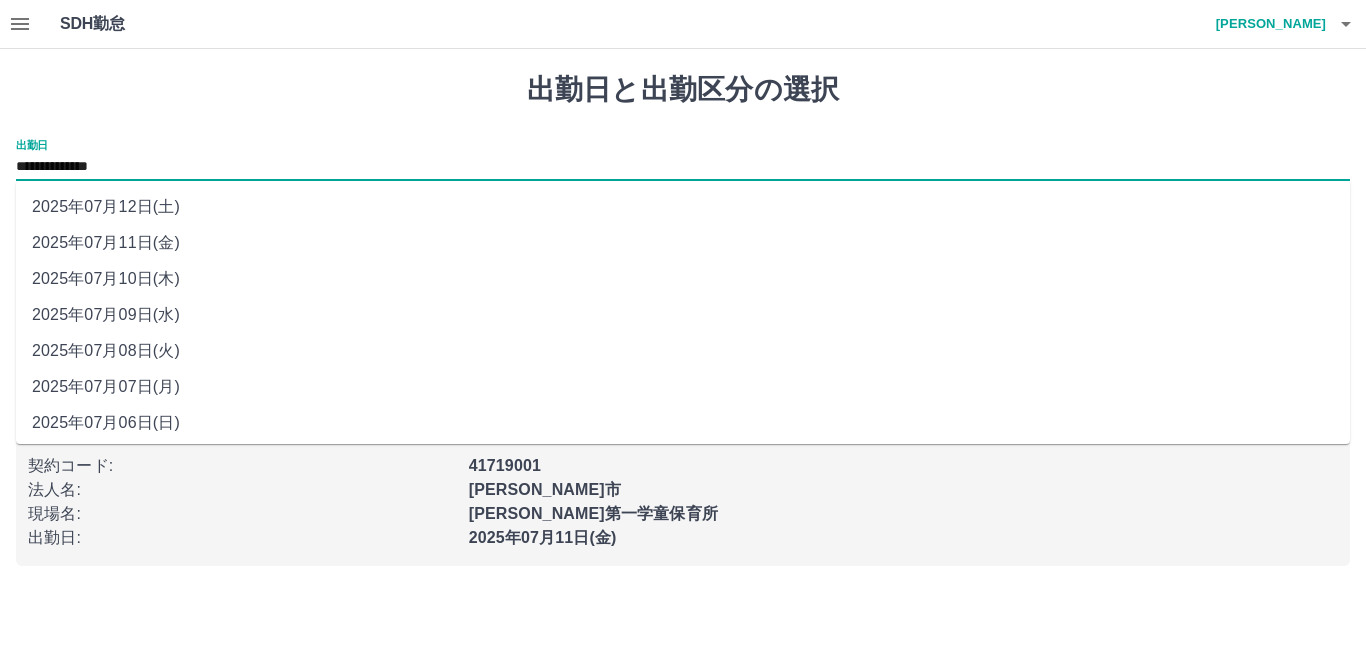 click on "2025年07月08日(火)" at bounding box center [683, 351] 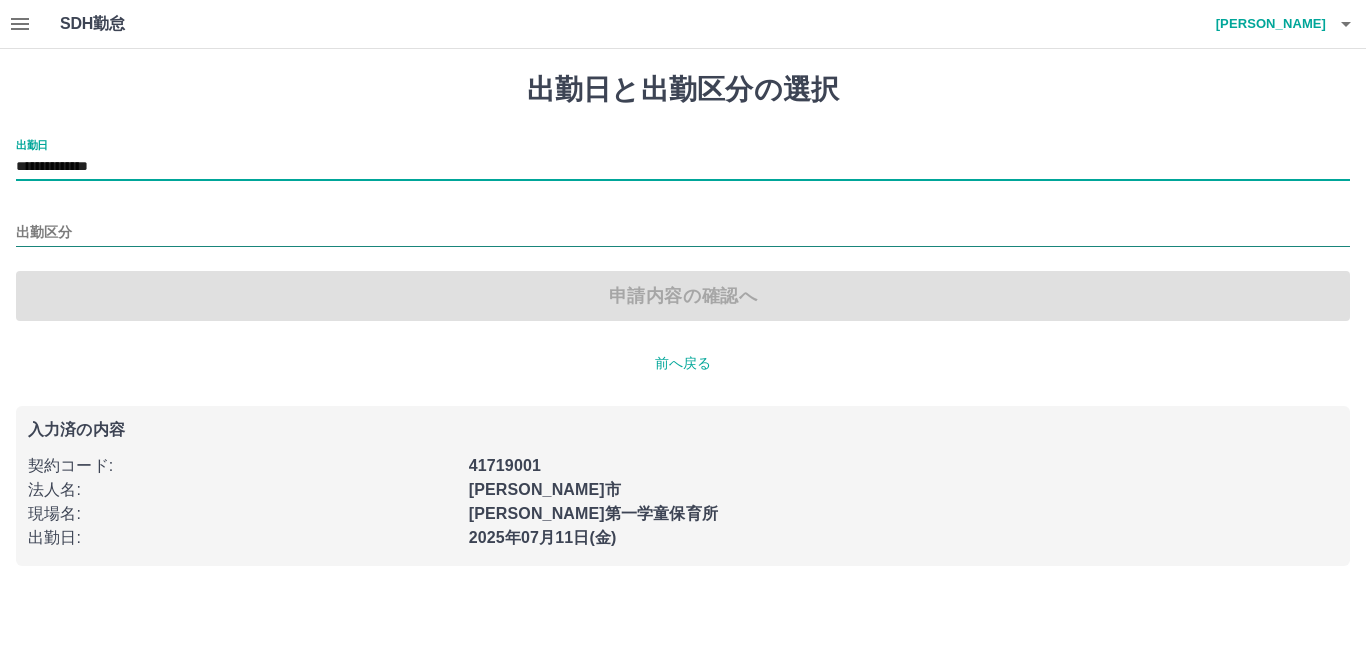 click on "出勤区分" at bounding box center [683, 233] 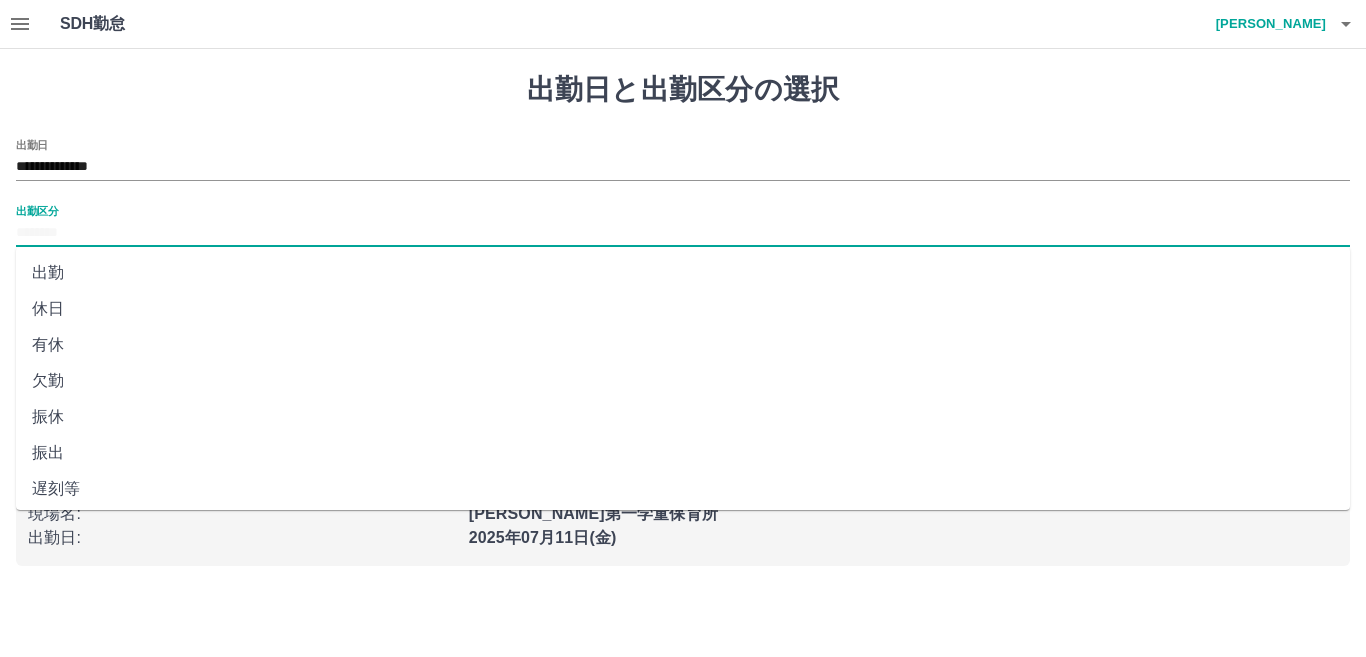 click on "出勤" at bounding box center (683, 273) 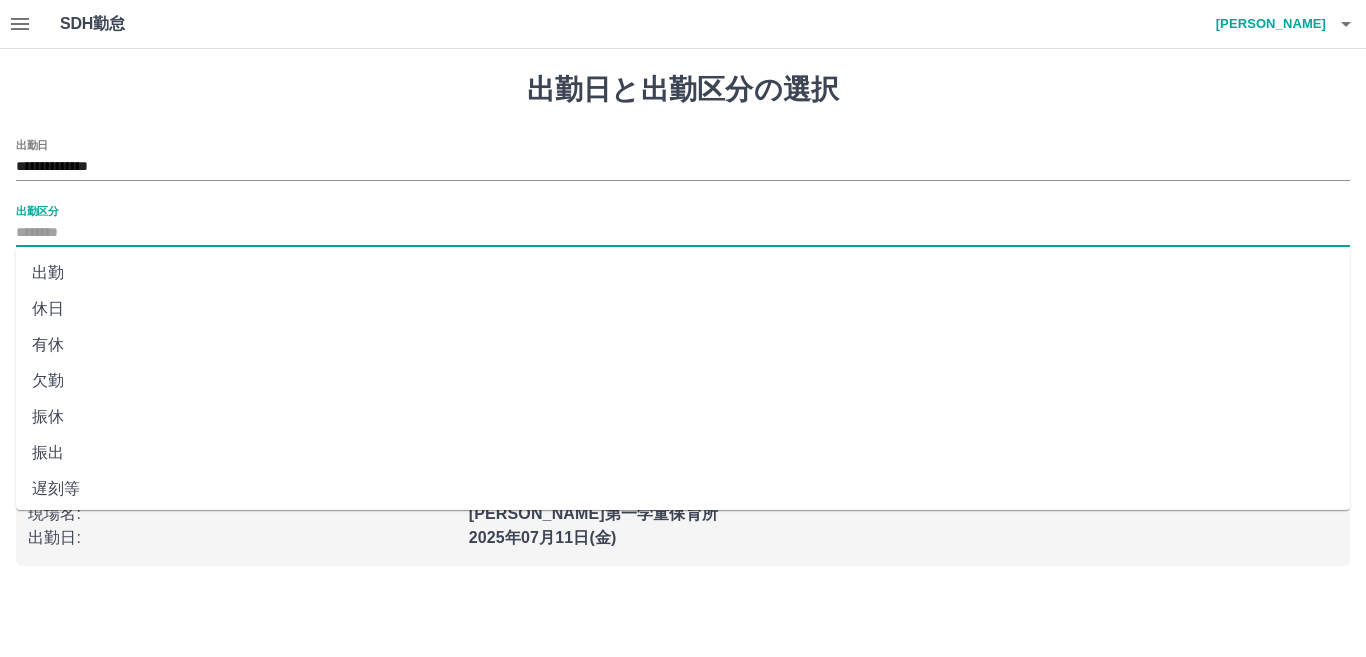type on "**" 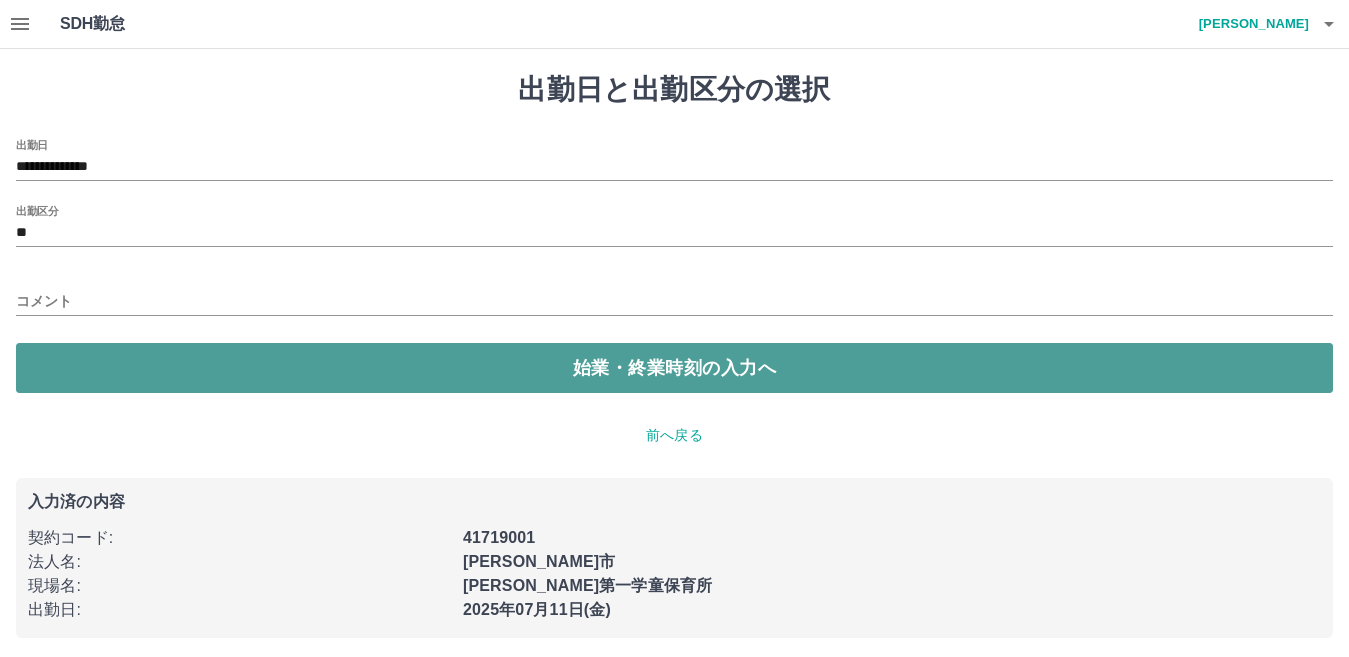 click on "始業・終業時刻の入力へ" at bounding box center [674, 368] 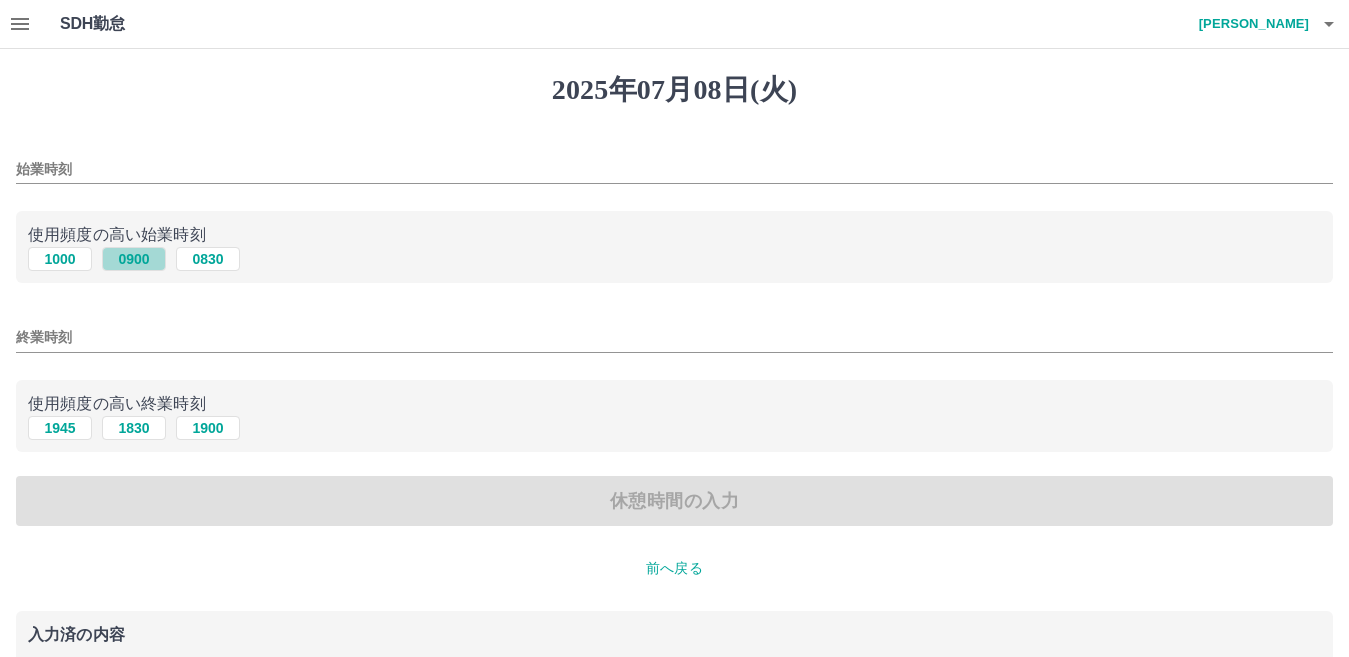 click on "0900" at bounding box center (134, 259) 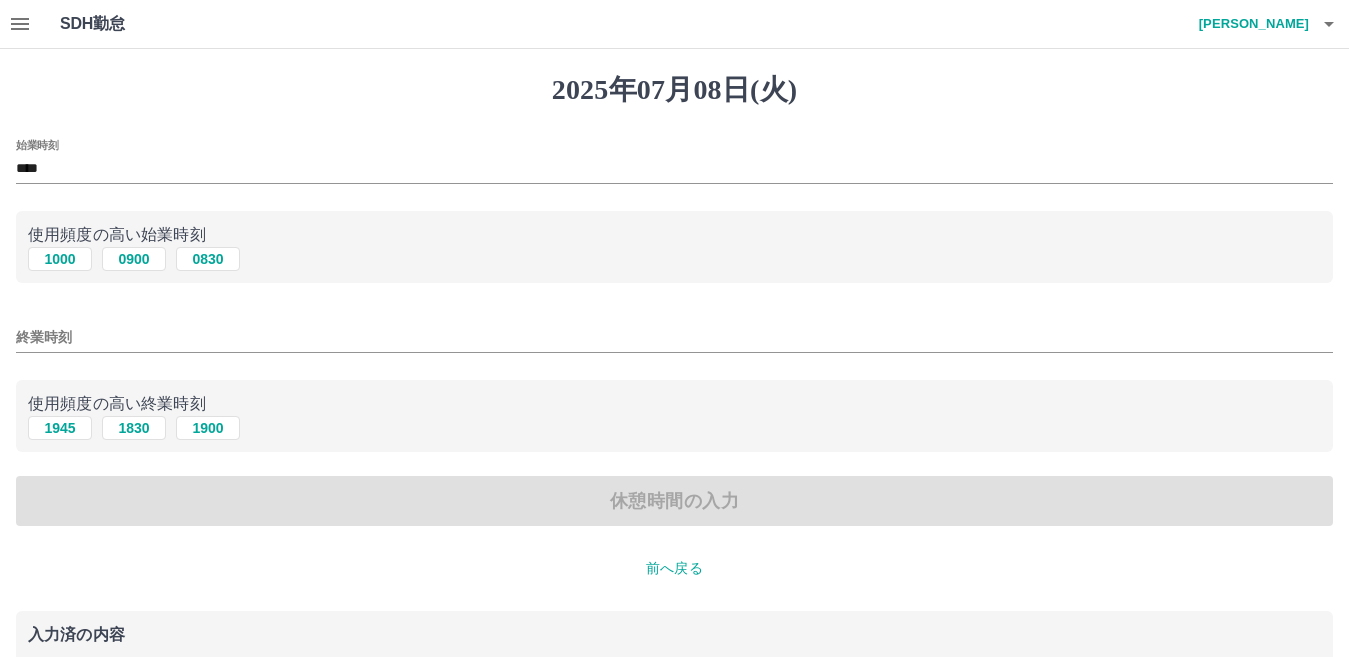 click on "終業時刻" at bounding box center (674, 337) 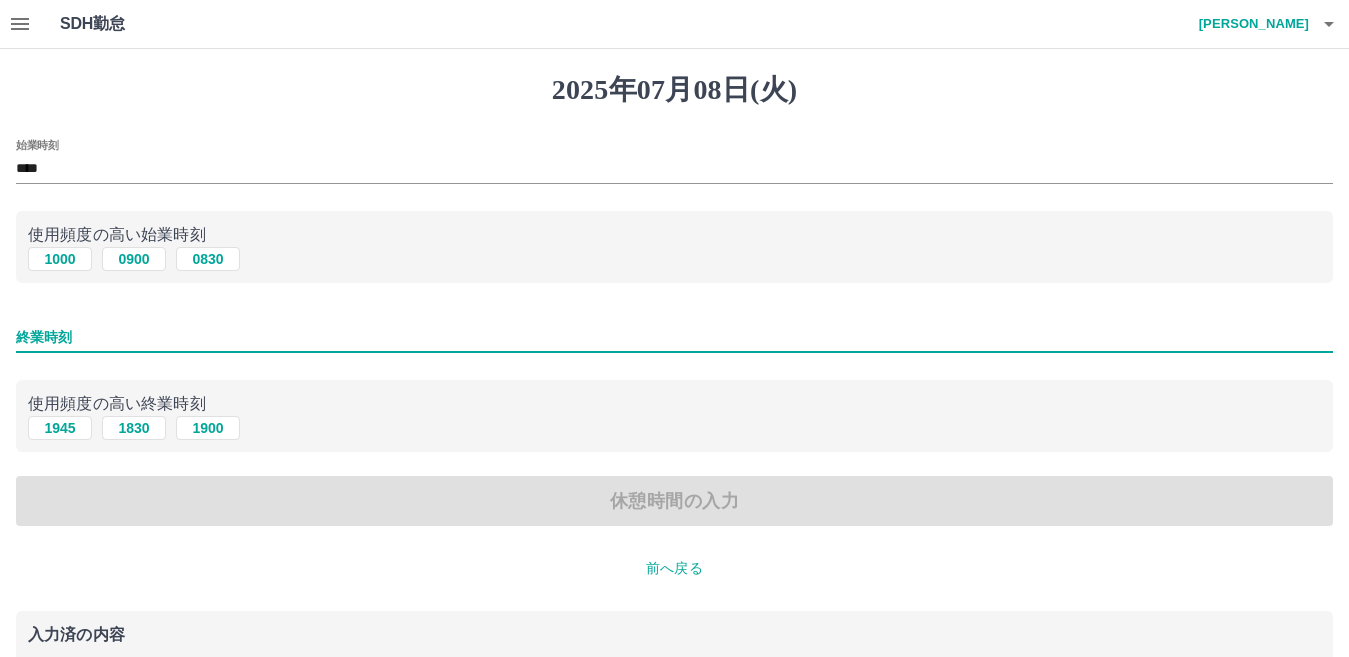 type on "****" 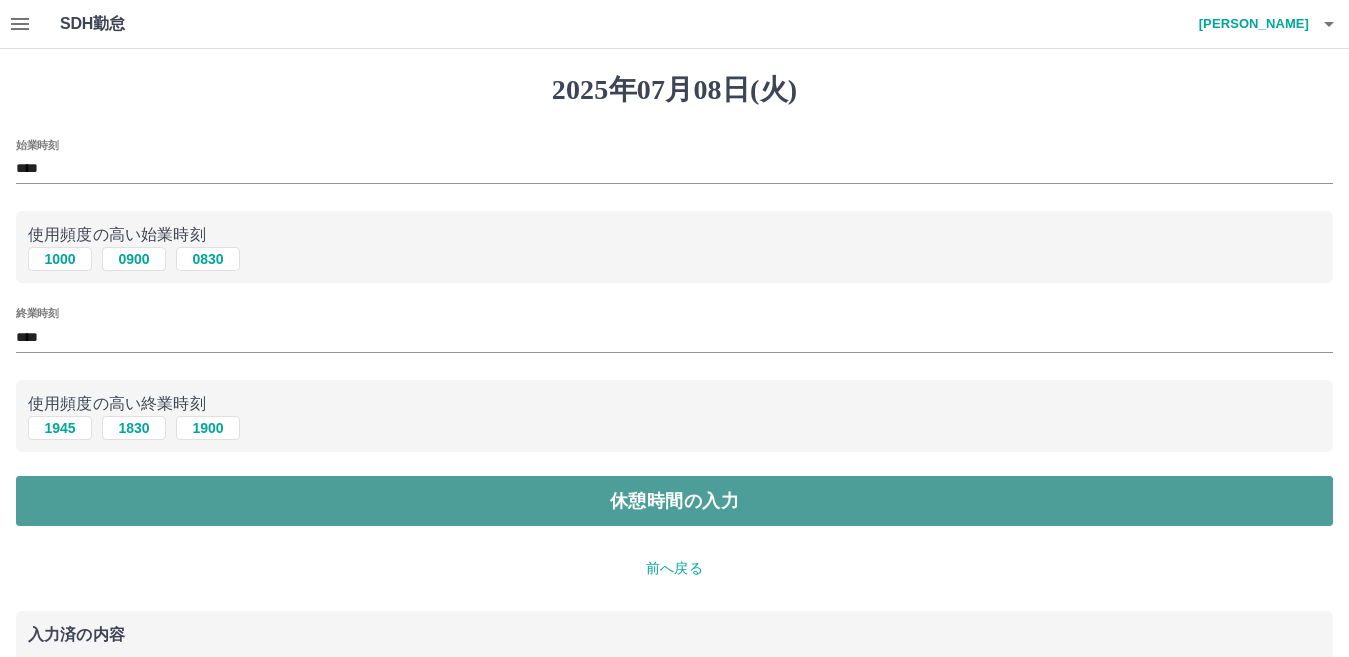 click on "休憩時間の入力" at bounding box center (674, 501) 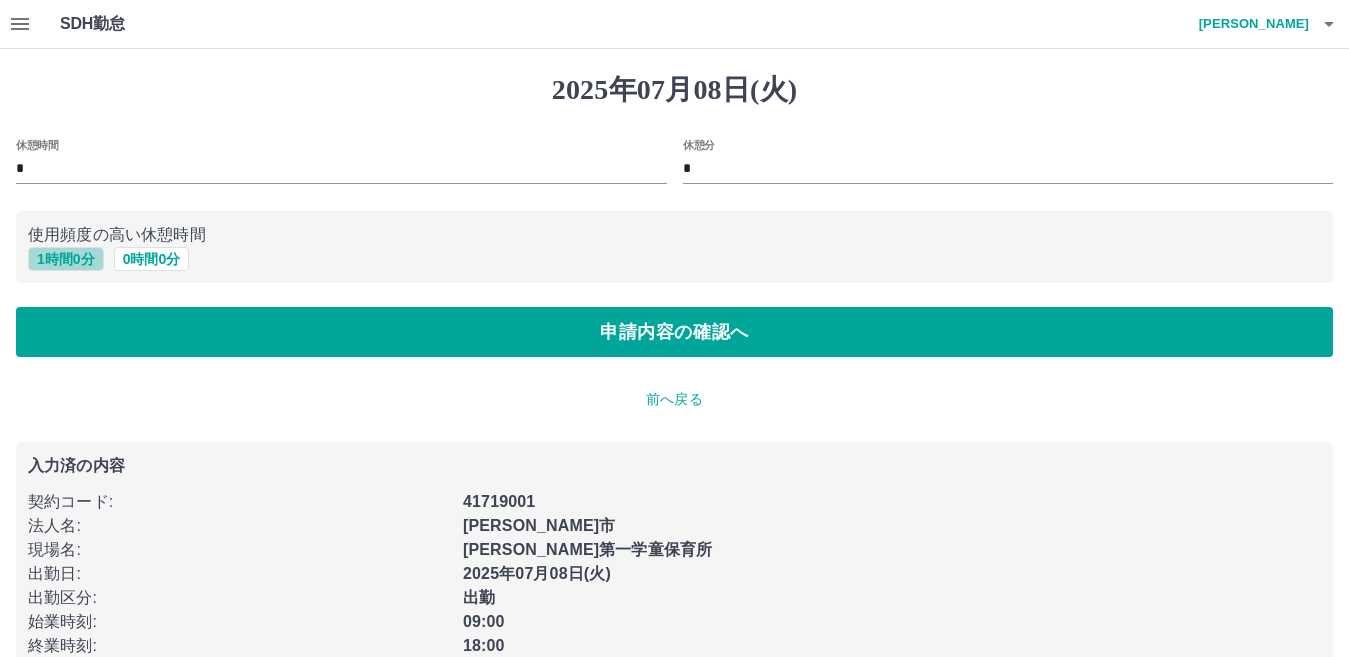 click on "1 時間 0 分" at bounding box center [66, 259] 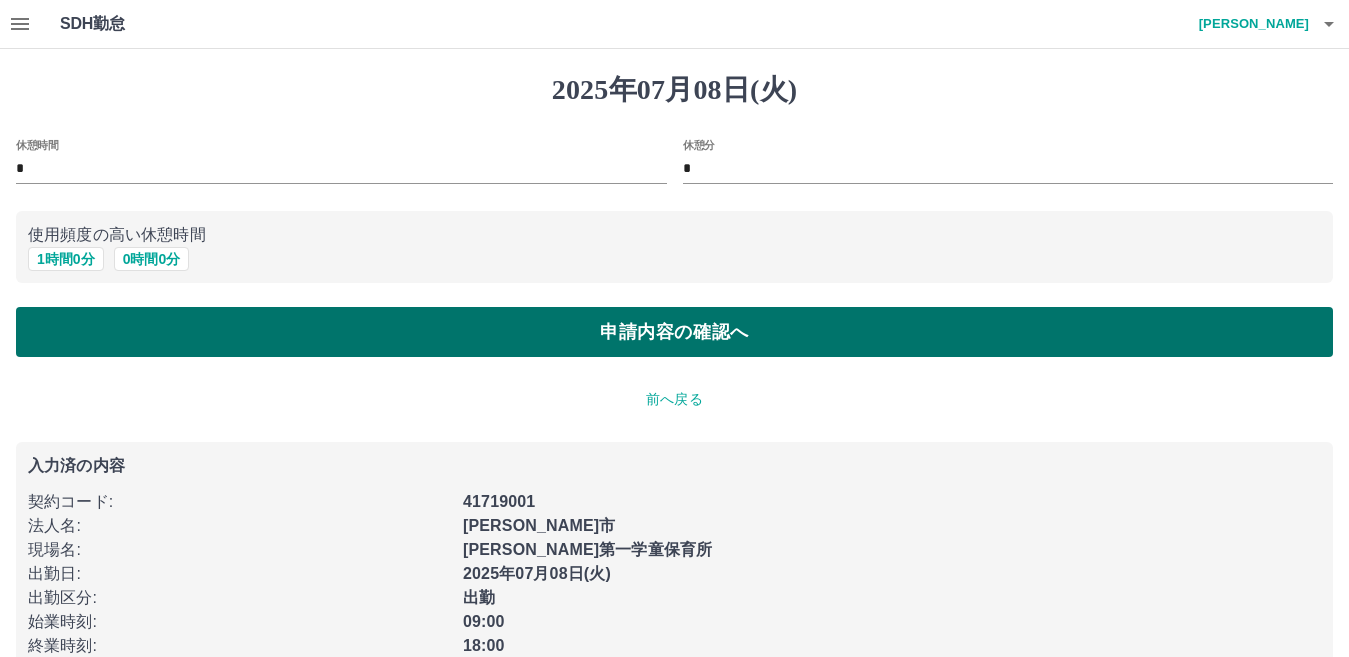 click on "申請内容の確認へ" at bounding box center [674, 332] 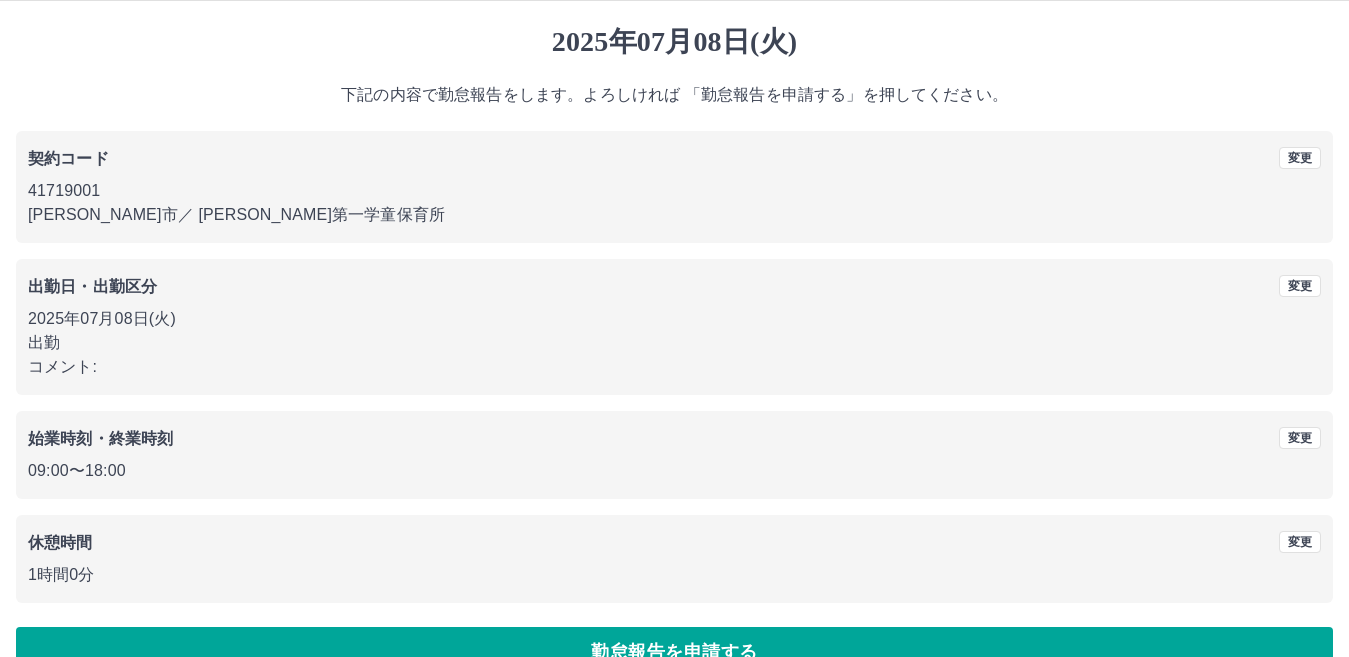 scroll, scrollTop: 92, scrollLeft: 0, axis: vertical 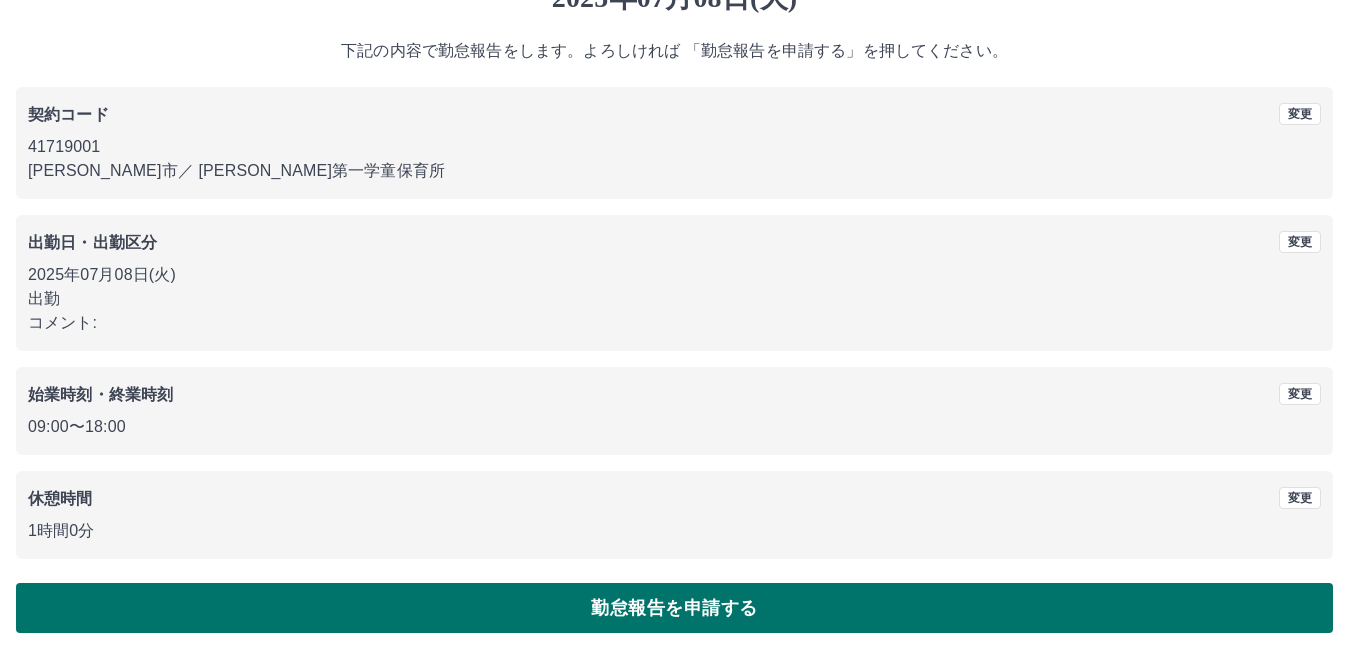 click on "勤怠報告を申請する" at bounding box center [674, 608] 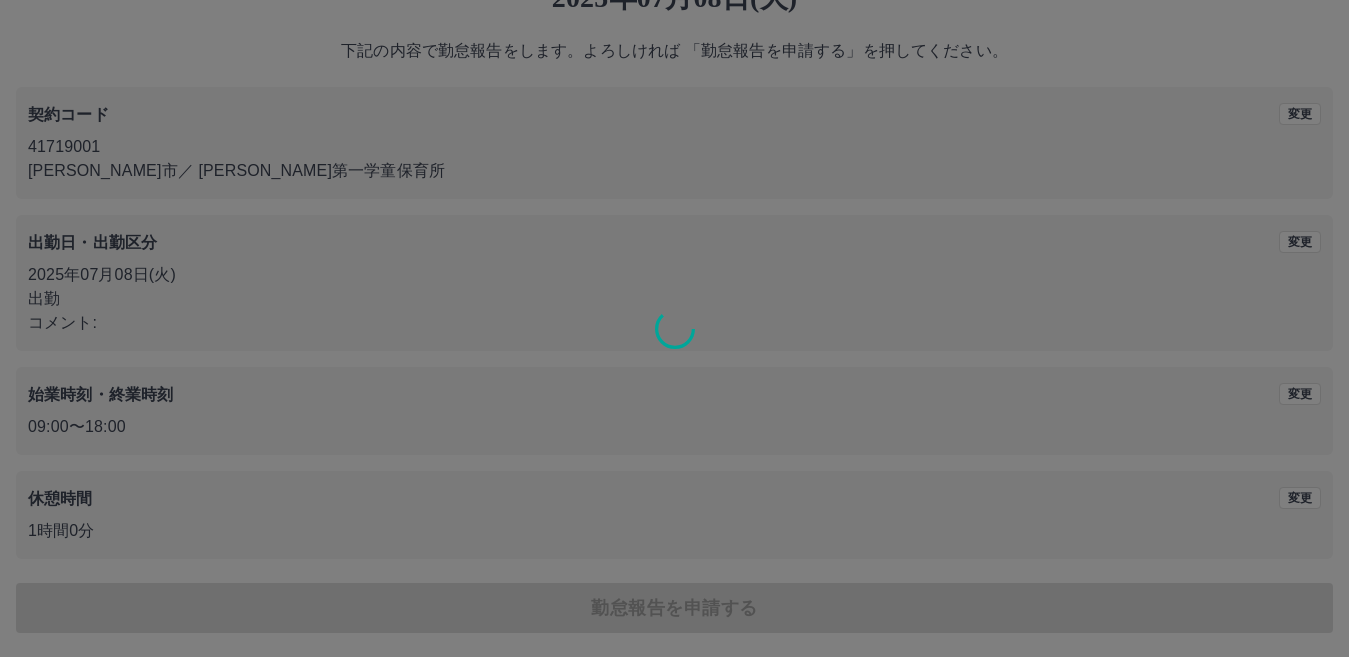 scroll, scrollTop: 0, scrollLeft: 0, axis: both 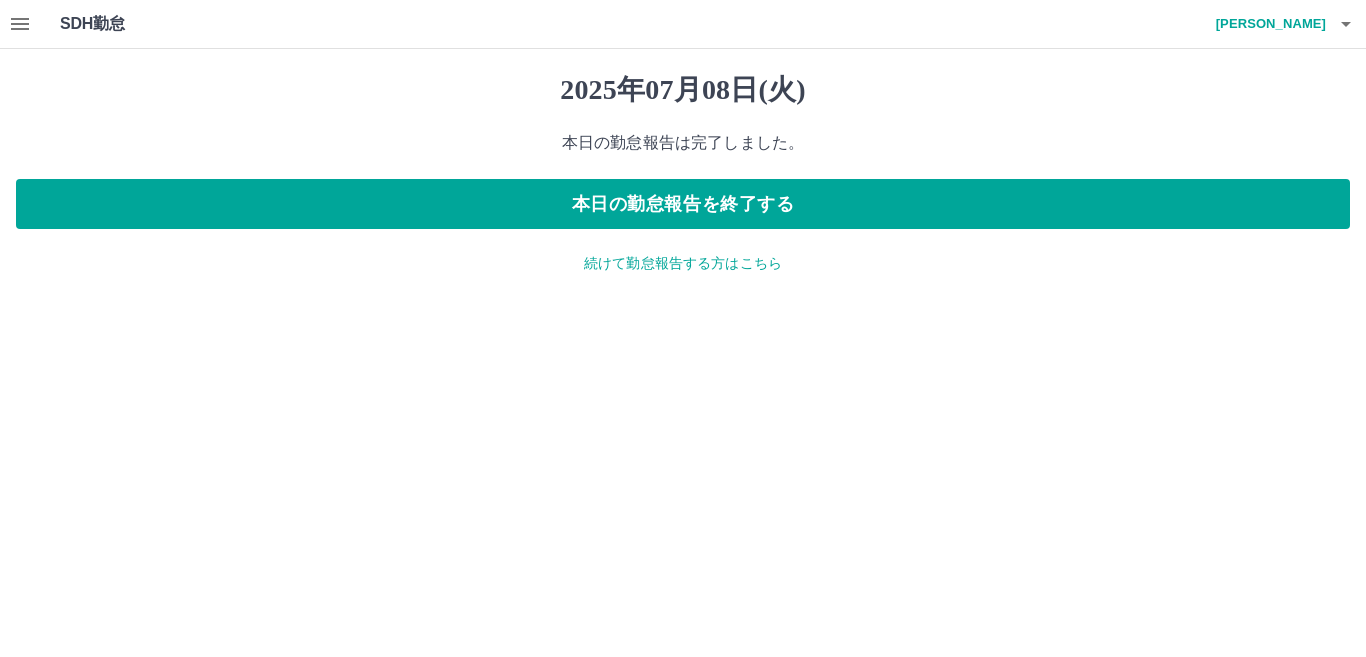 click 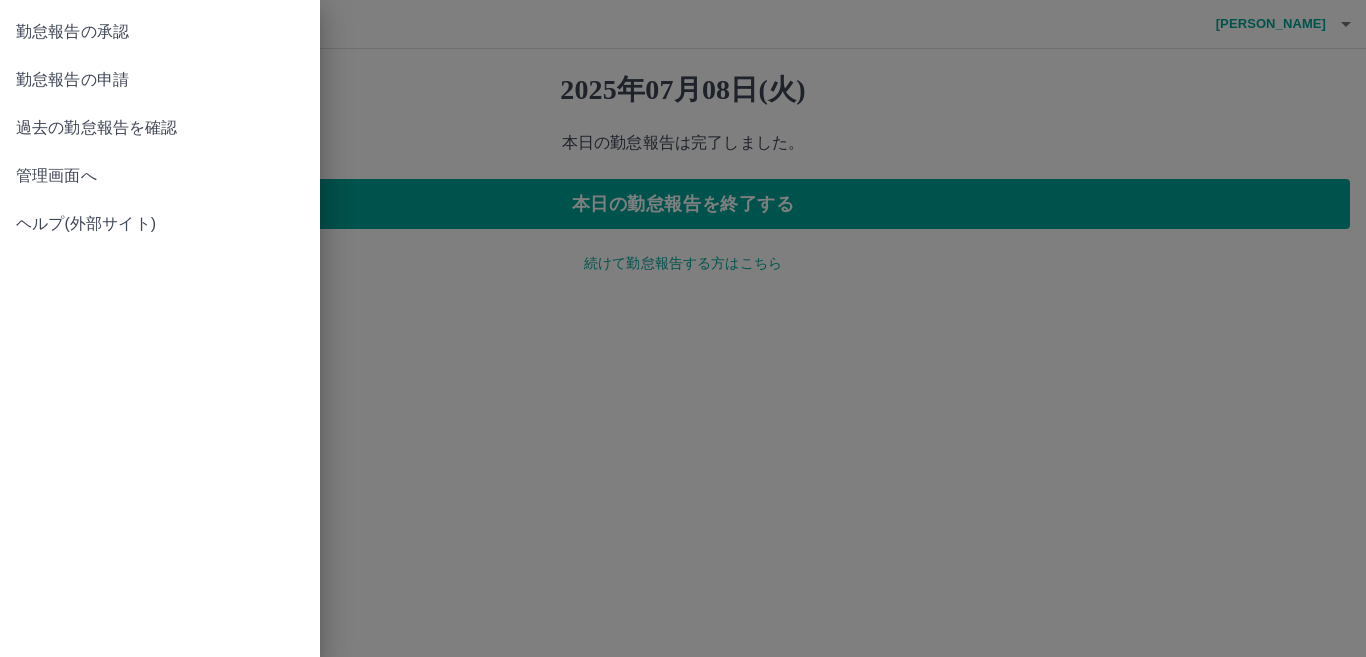 click on "勤怠報告の承認" at bounding box center (160, 32) 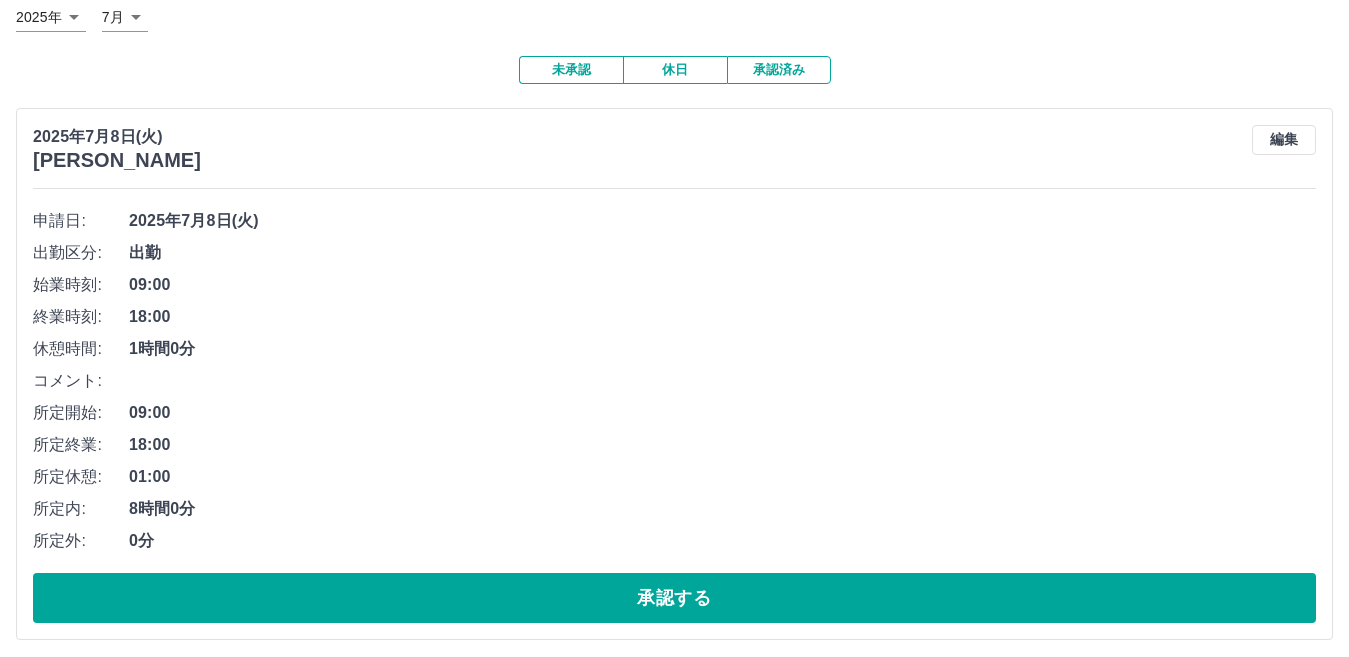 scroll, scrollTop: 137, scrollLeft: 0, axis: vertical 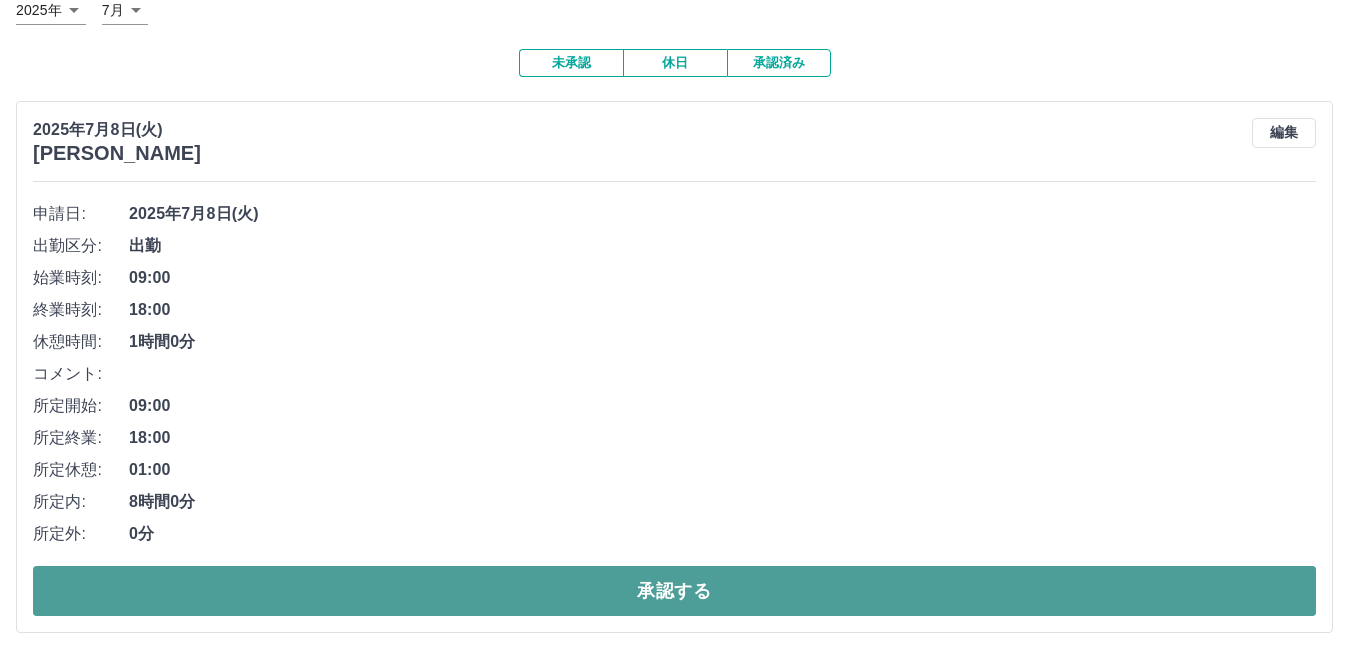 click on "承認する" at bounding box center (674, 591) 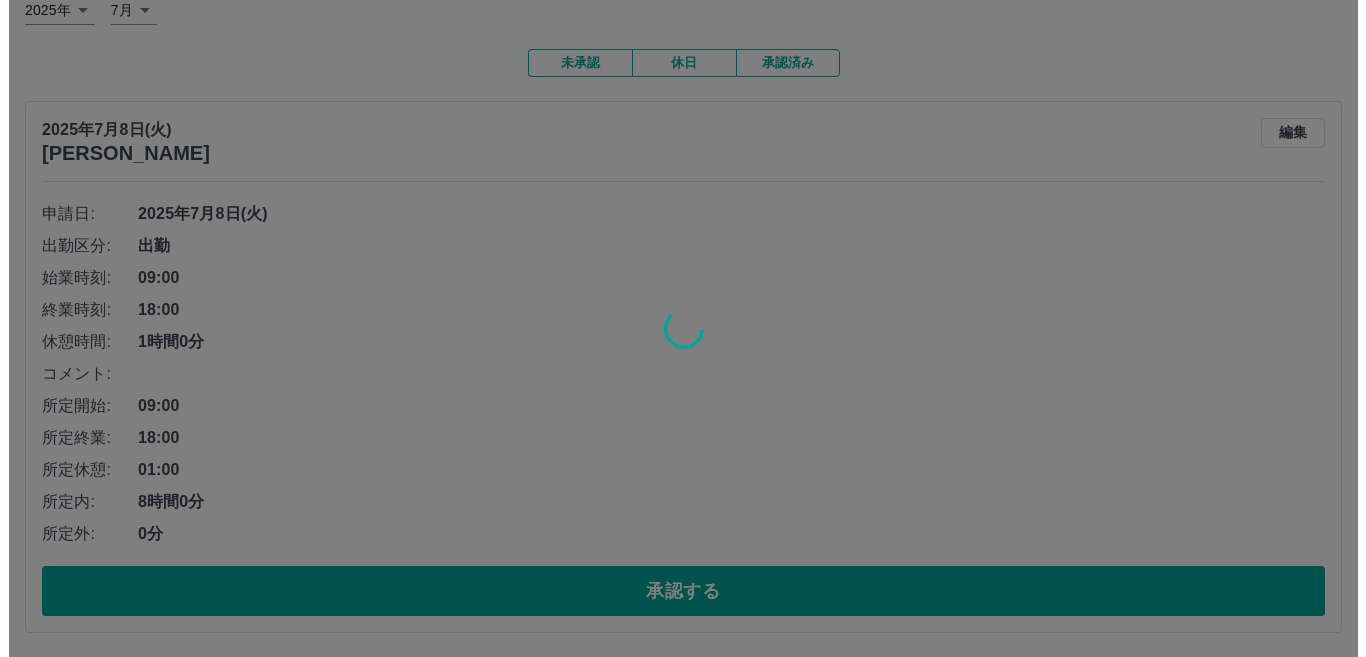 scroll, scrollTop: 0, scrollLeft: 0, axis: both 